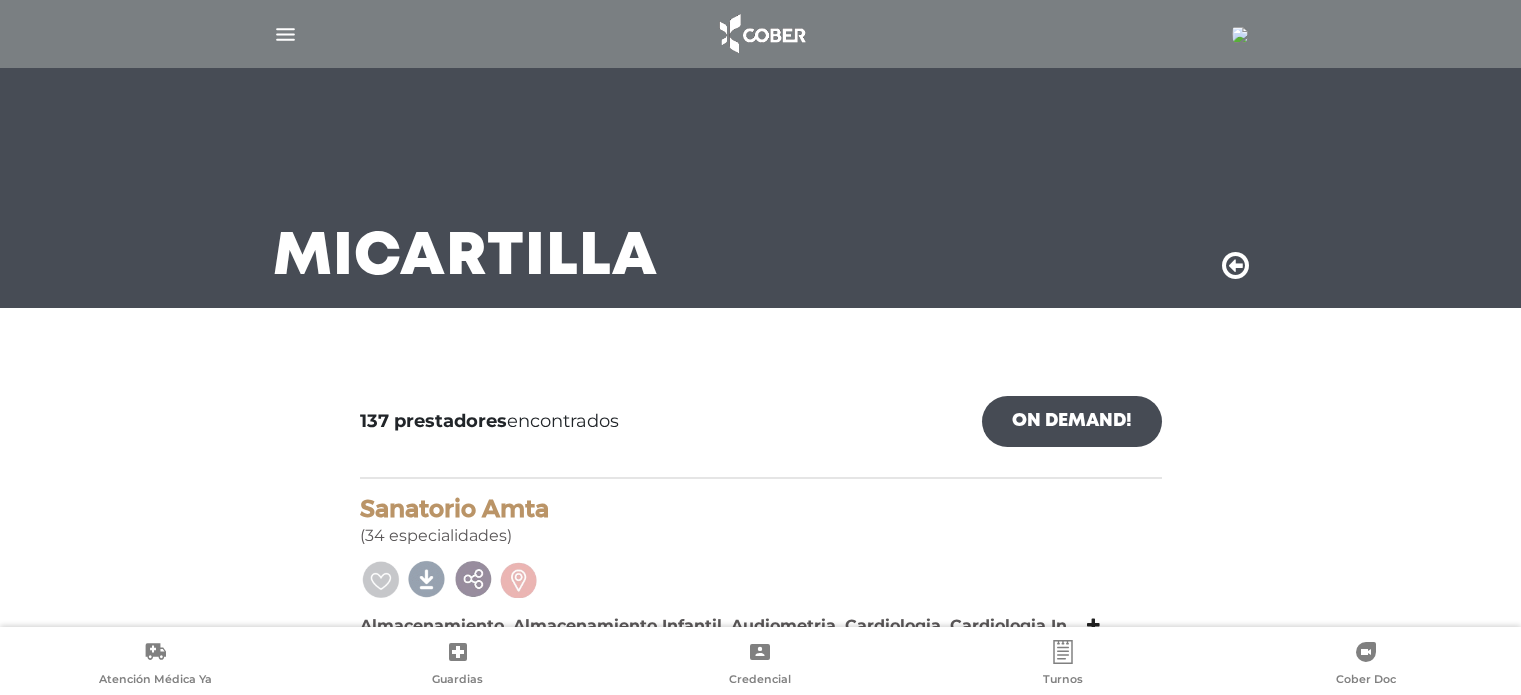 scroll, scrollTop: 96, scrollLeft: 0, axis: vertical 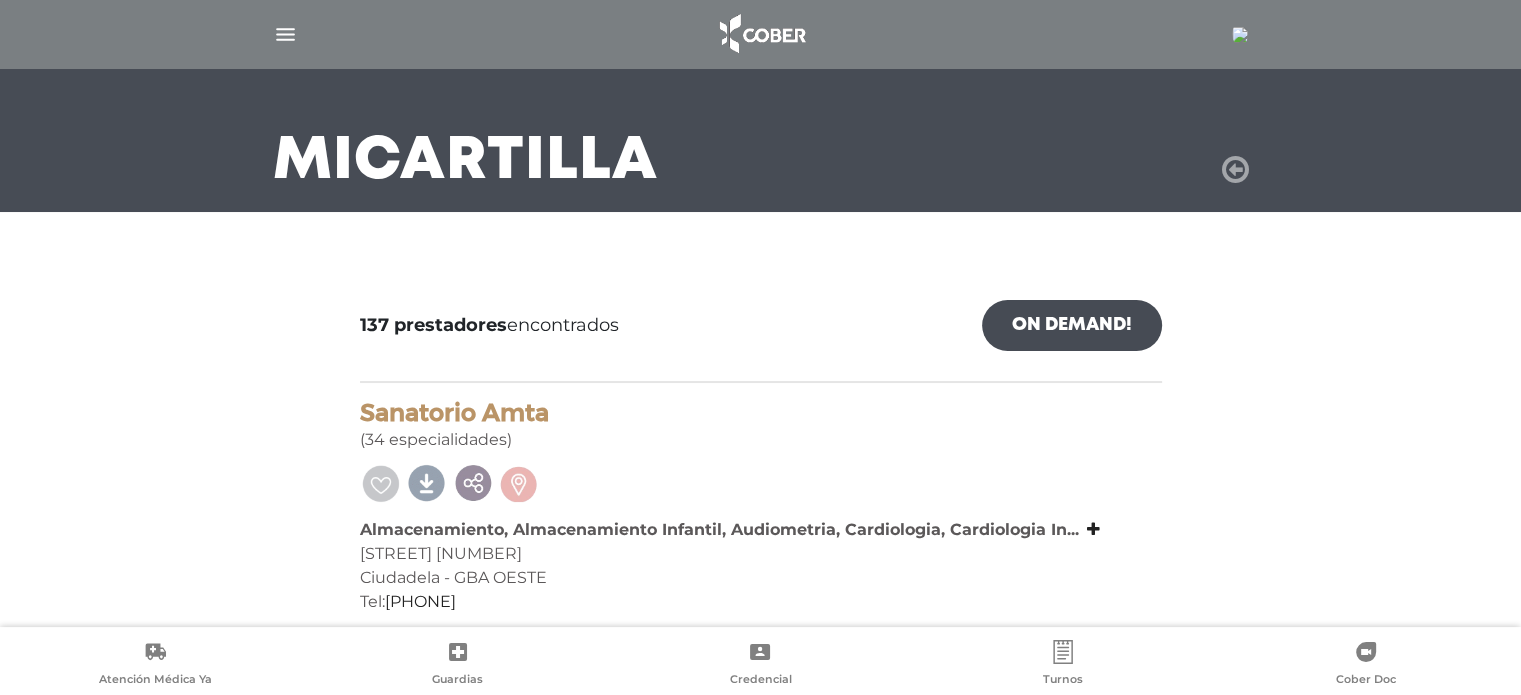 click at bounding box center (1235, 170) 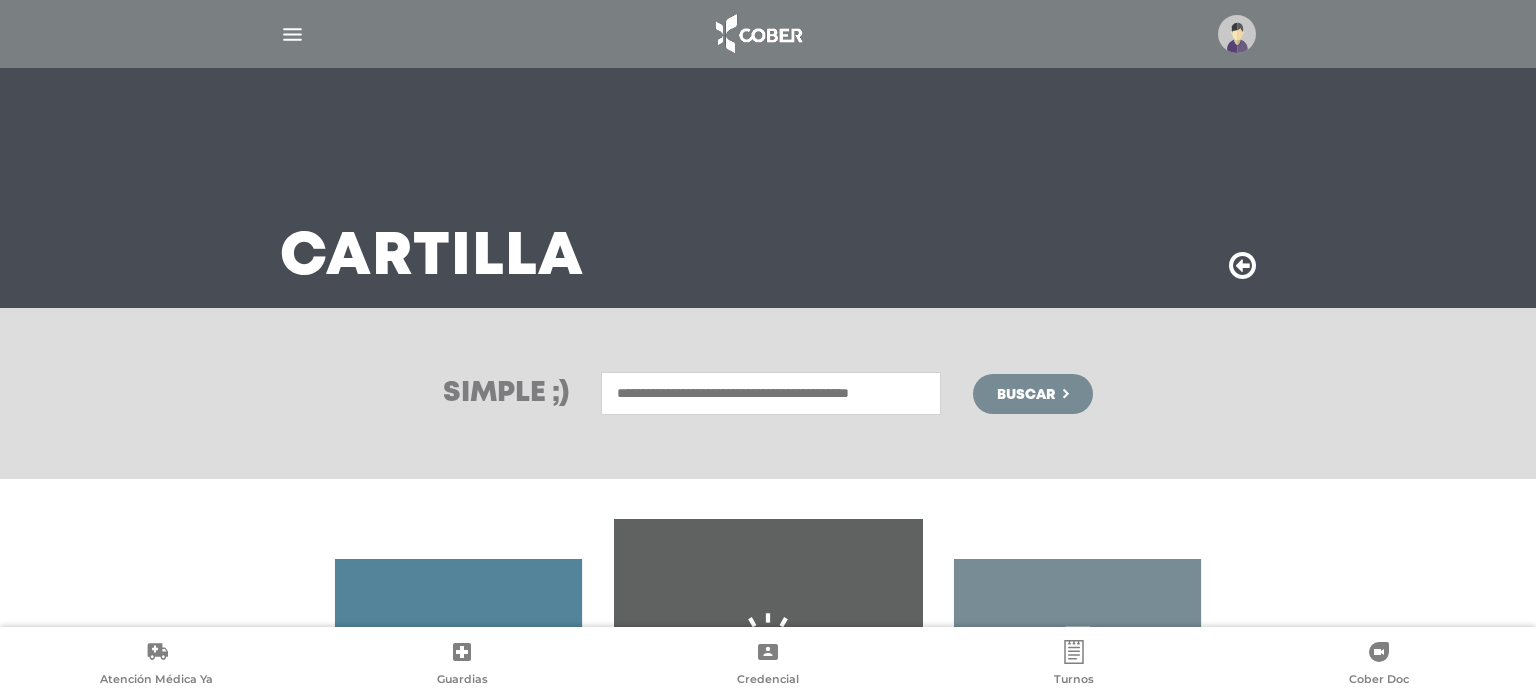 scroll, scrollTop: 0, scrollLeft: 0, axis: both 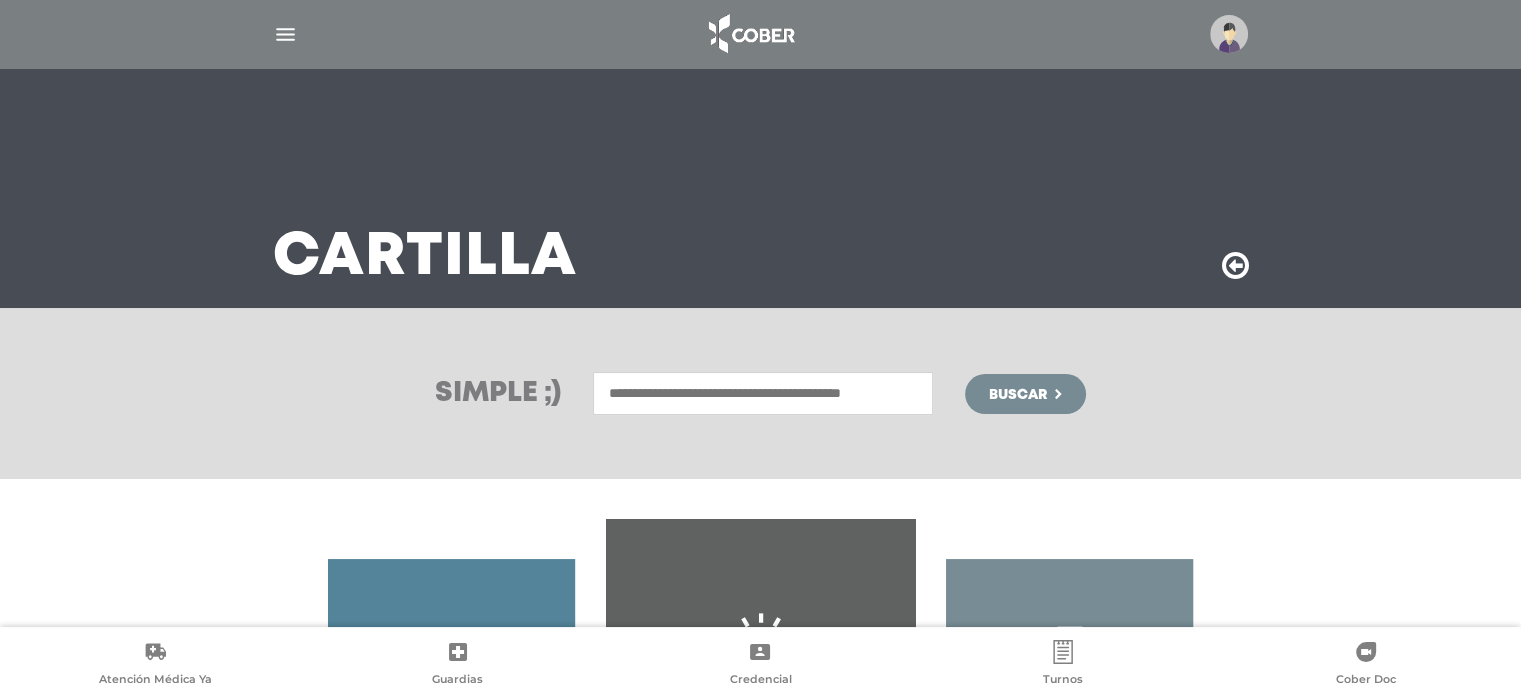 click at bounding box center [1229, 34] 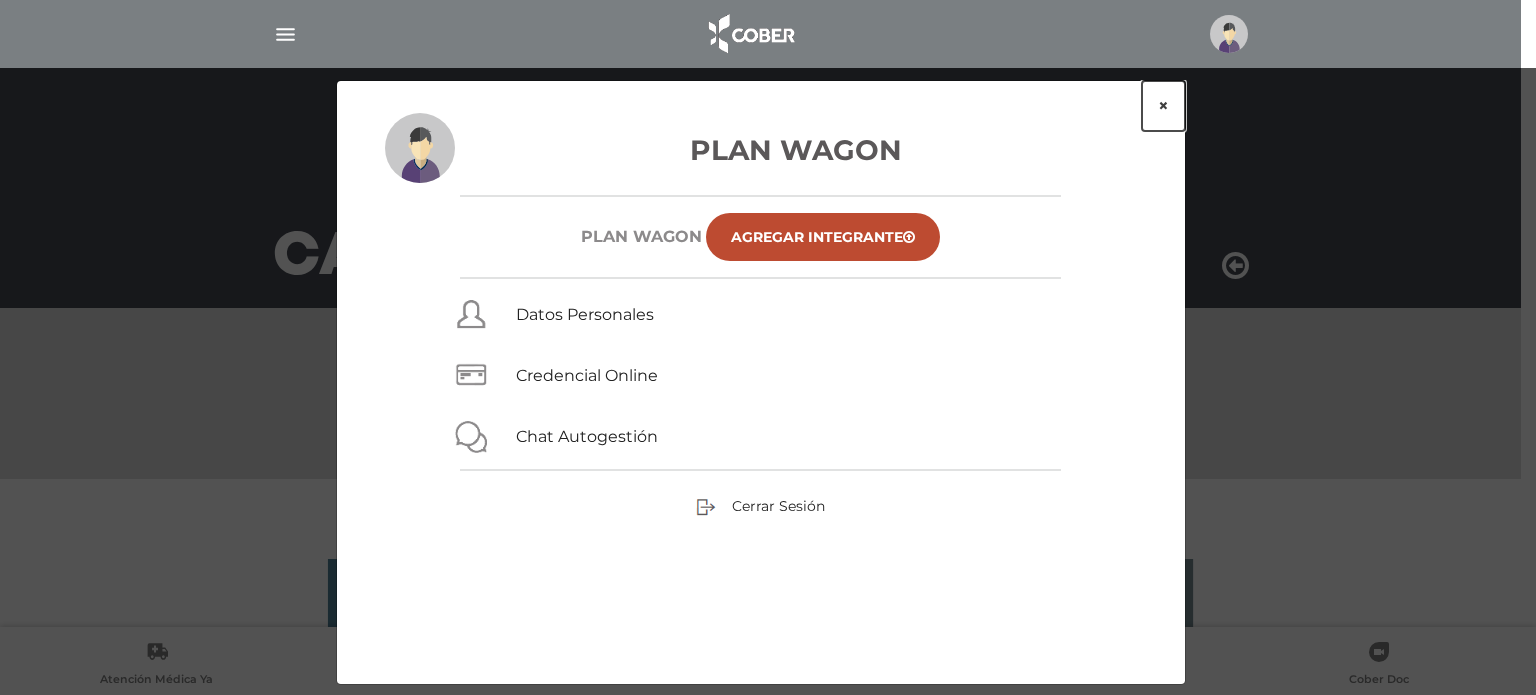 click on "×" at bounding box center [1163, 106] 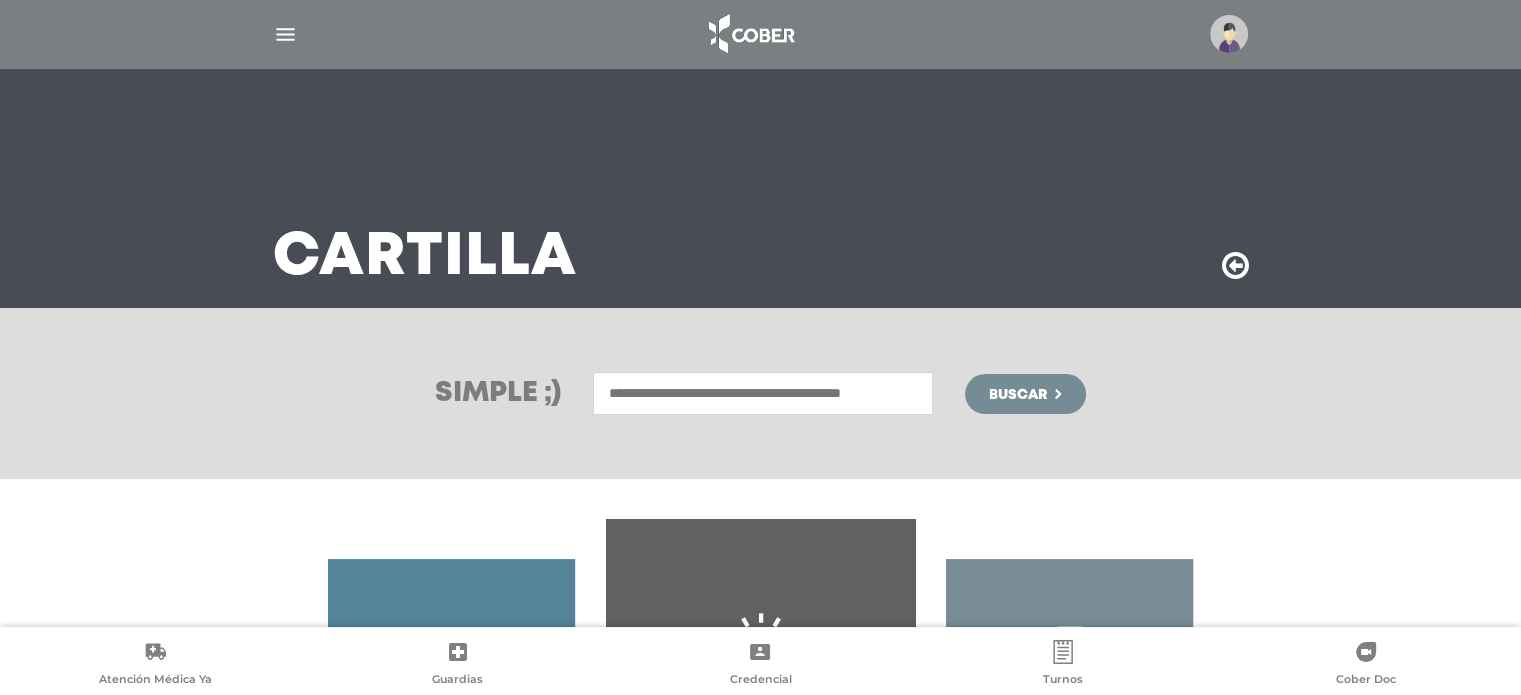 click at bounding box center (1229, 34) 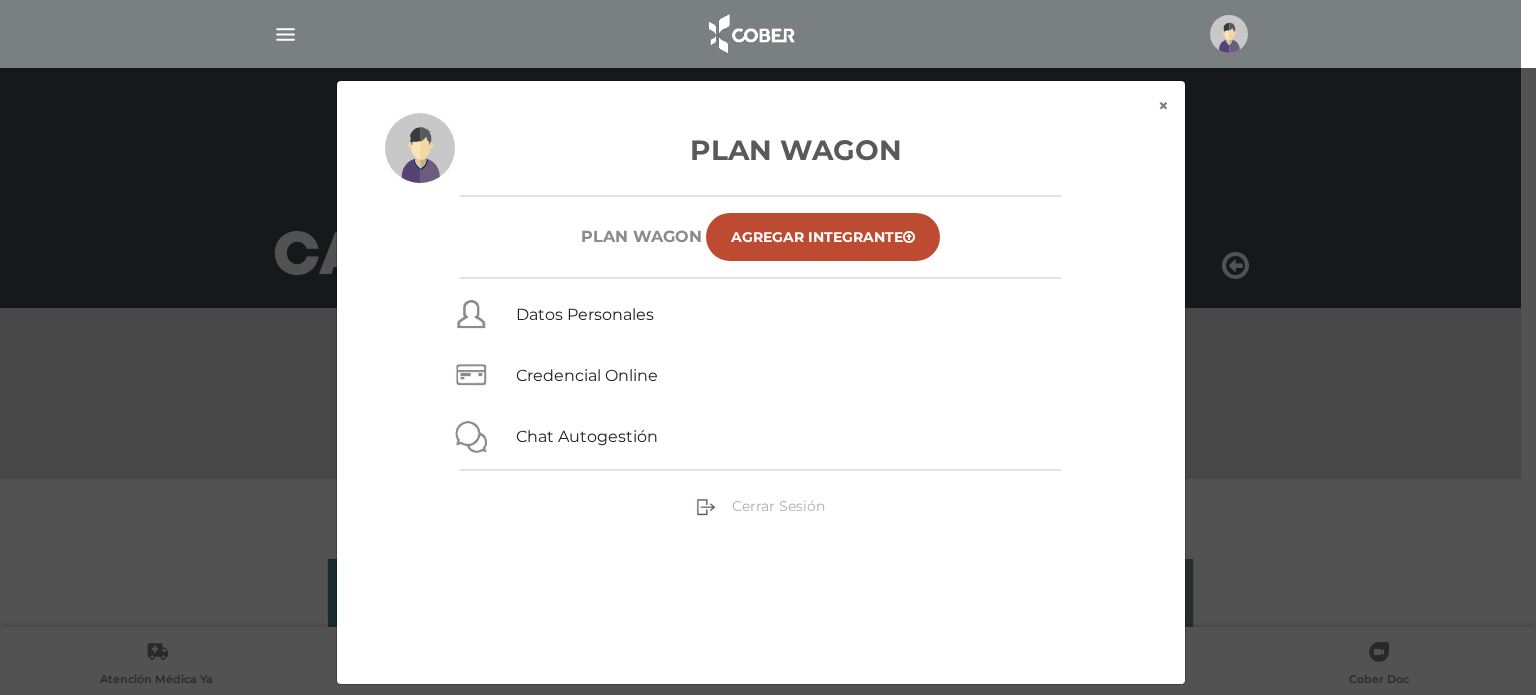 click on "Cerrar Sesión" at bounding box center [778, 506] 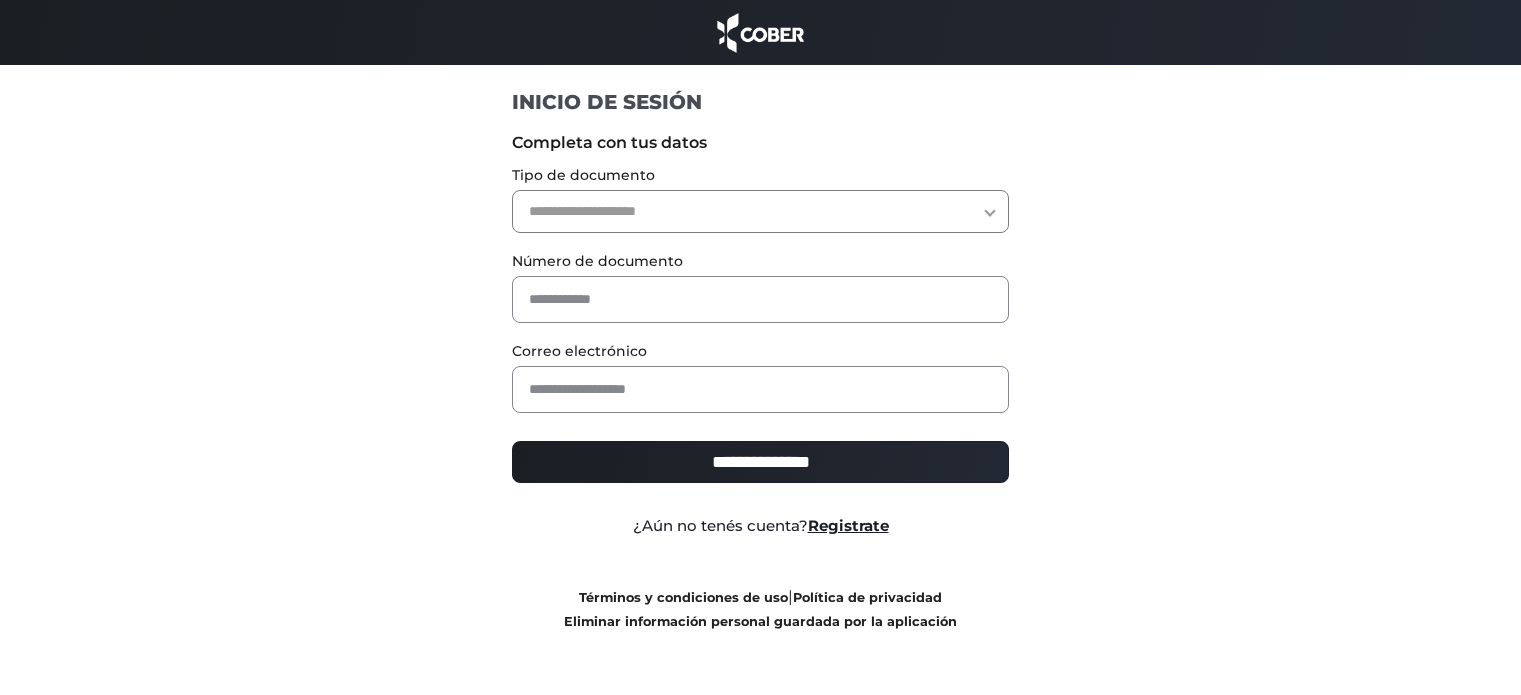scroll, scrollTop: 0, scrollLeft: 0, axis: both 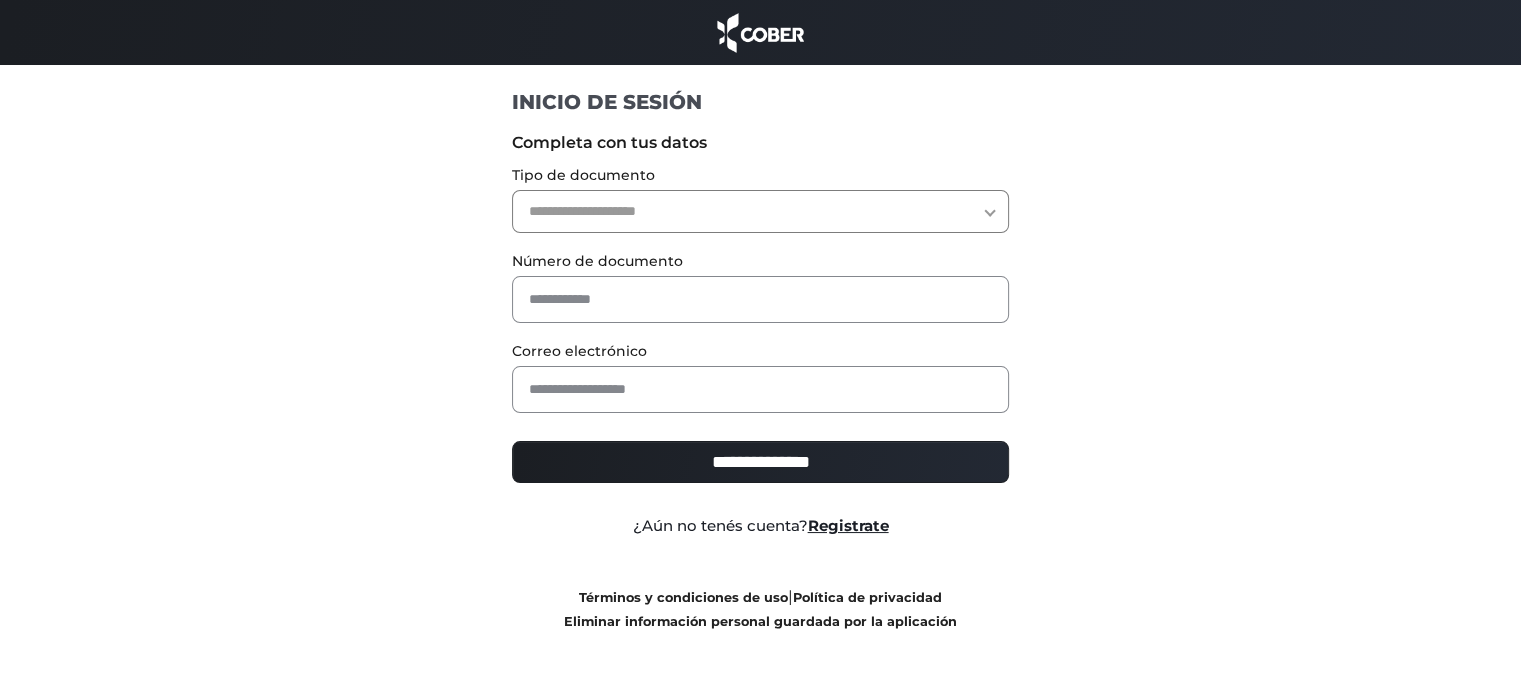 click on "**********" at bounding box center (760, 211) 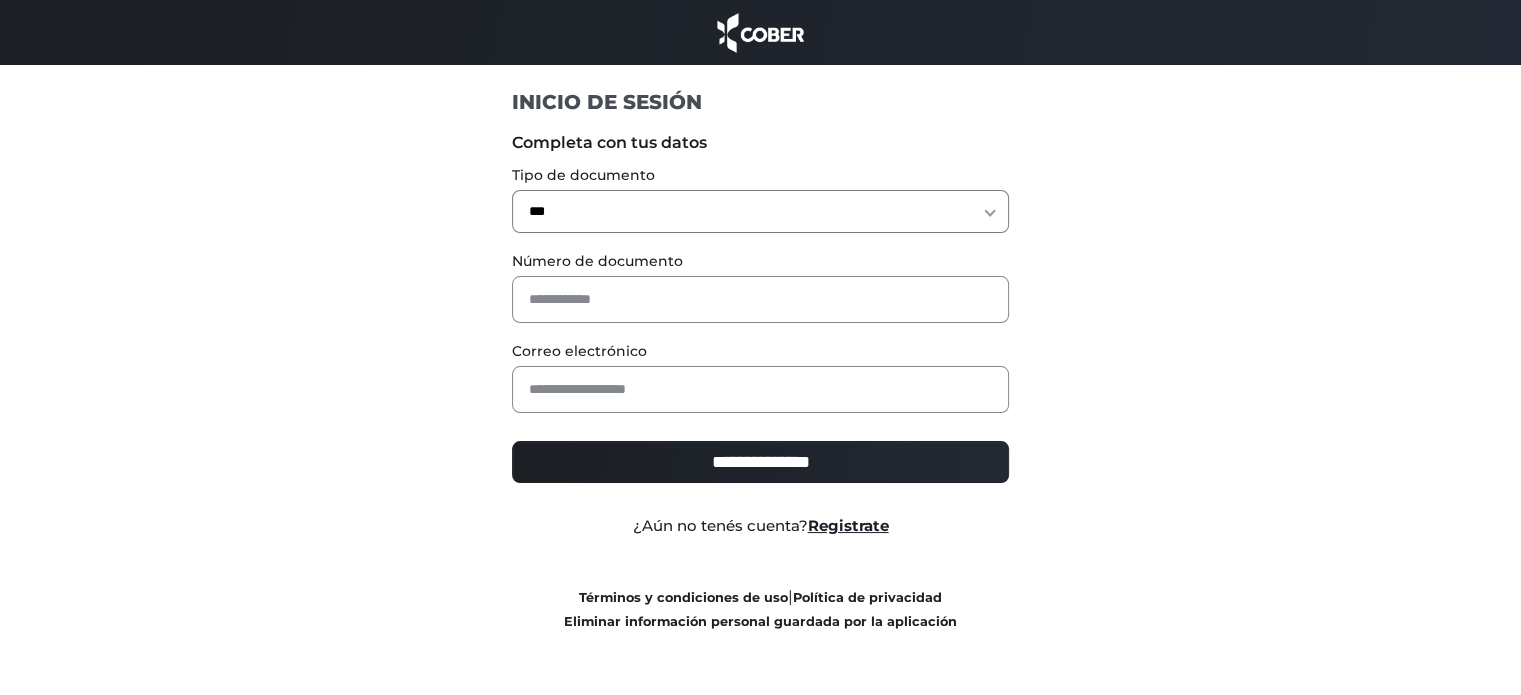 click on "**********" at bounding box center [760, 211] 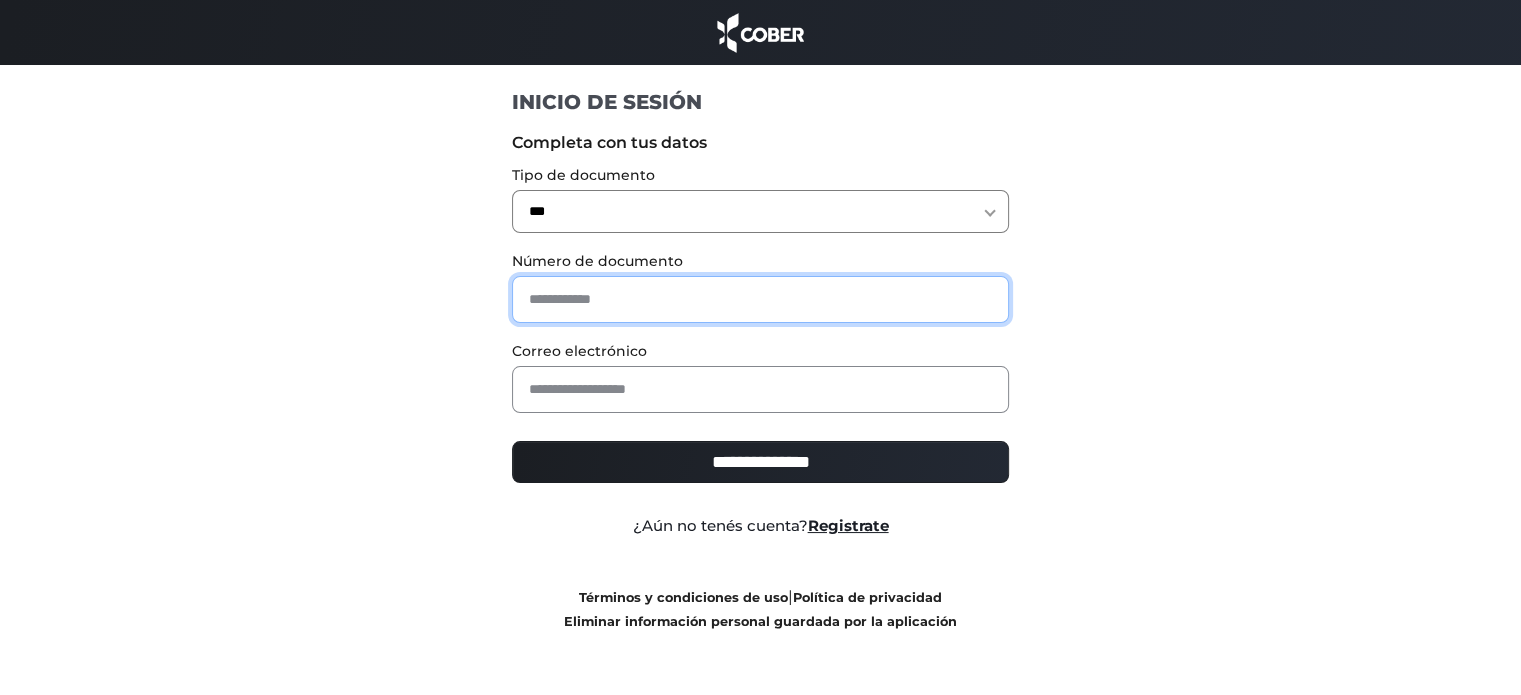 click at bounding box center [760, 299] 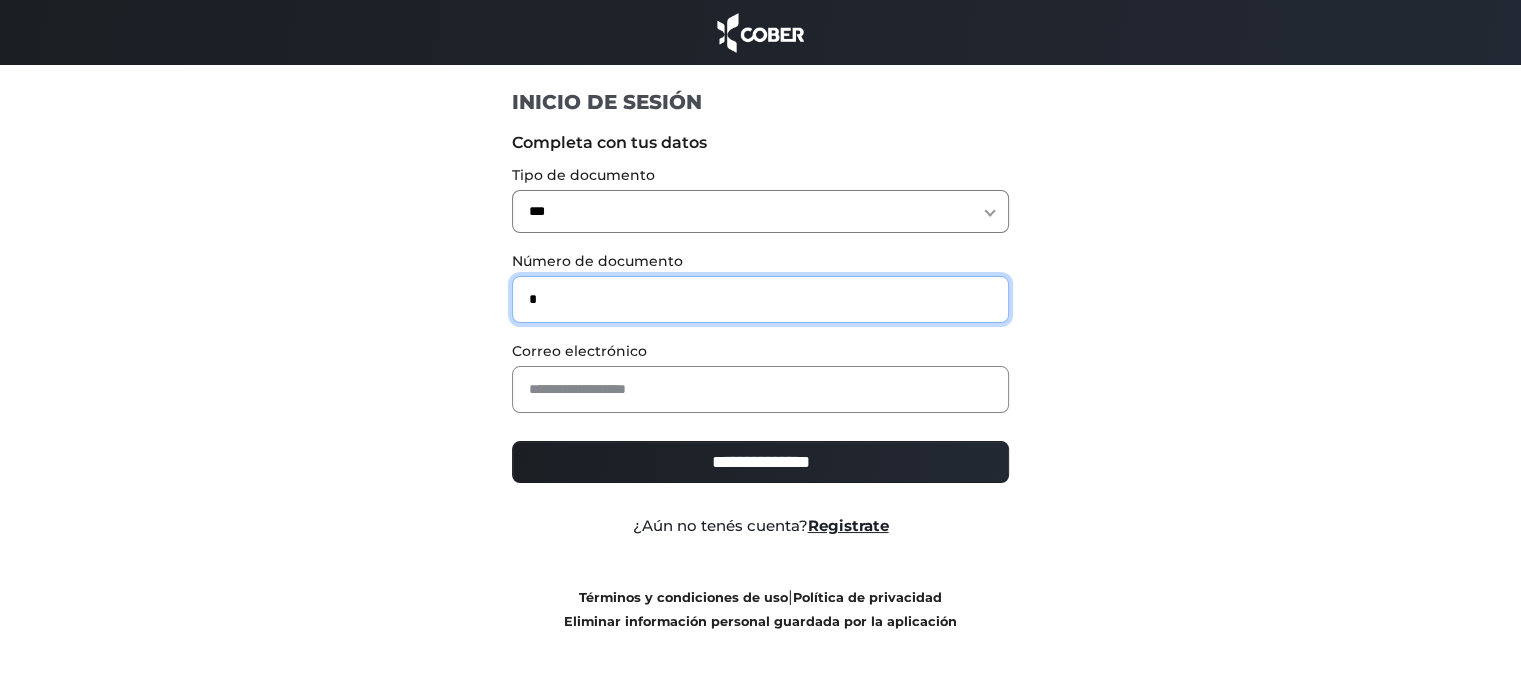 type on "*" 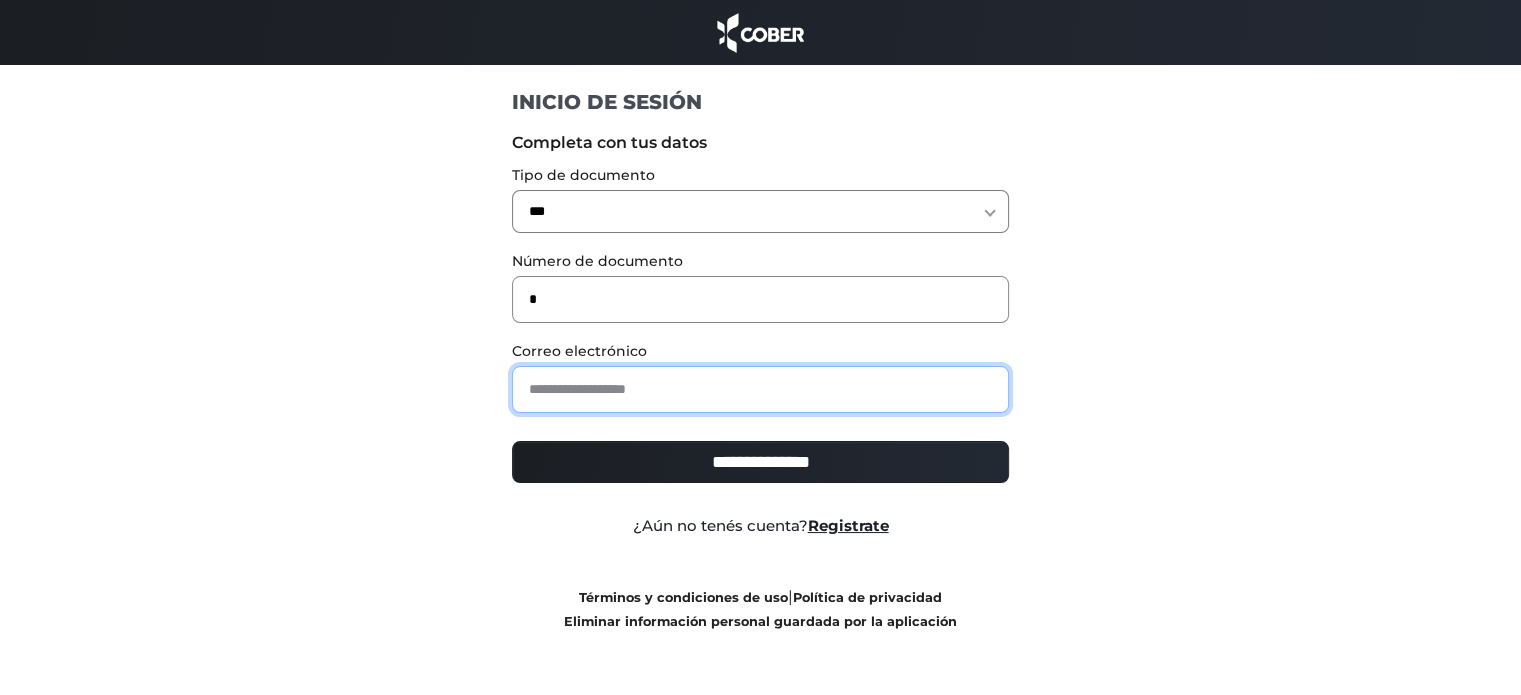 click at bounding box center (760, 389) 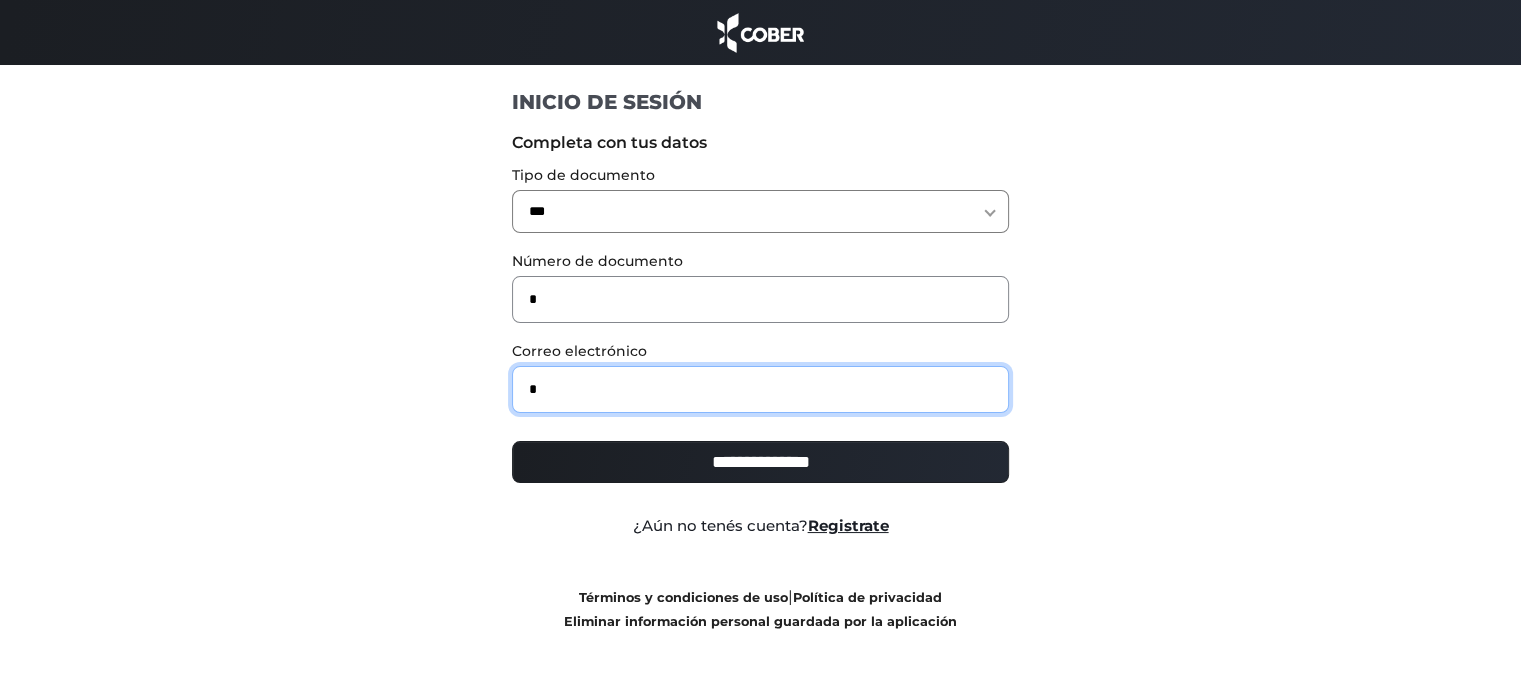 type on "**********" 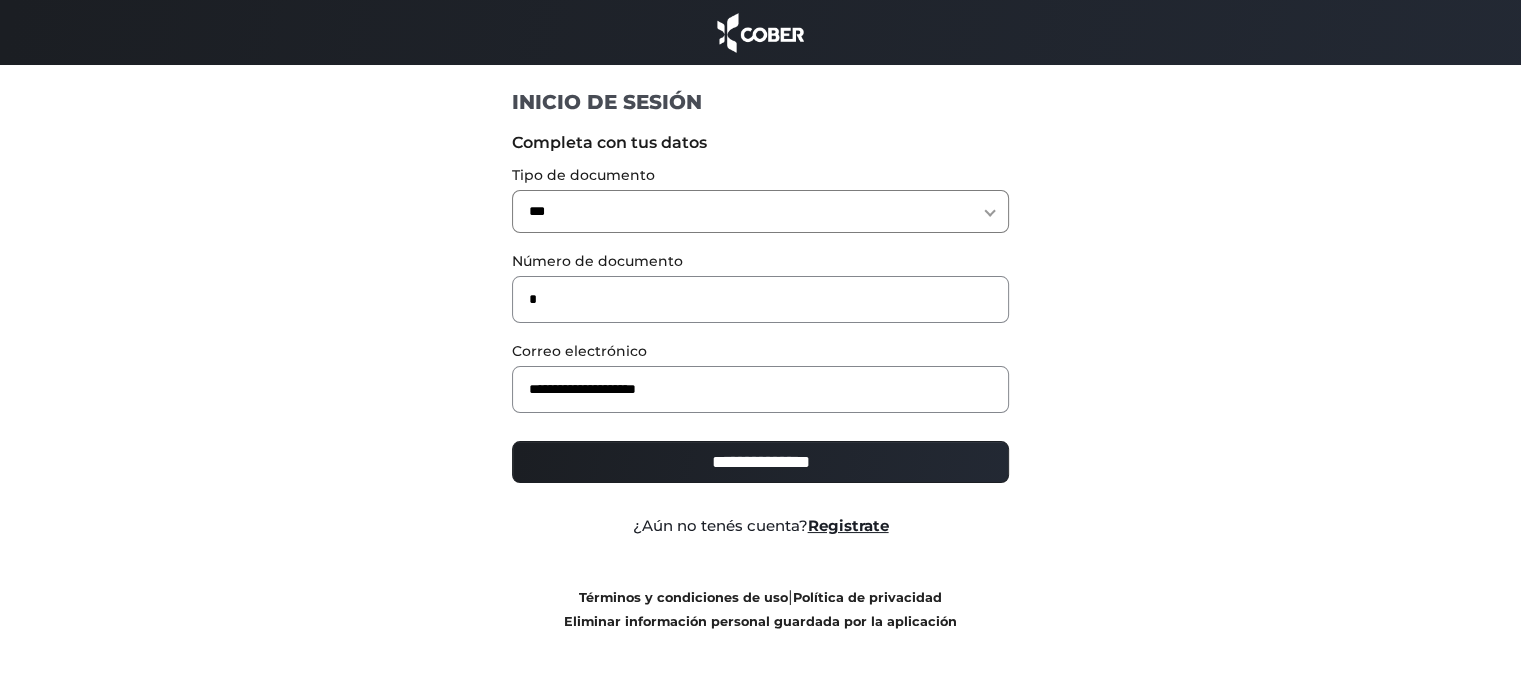 click on "**********" at bounding box center (760, 462) 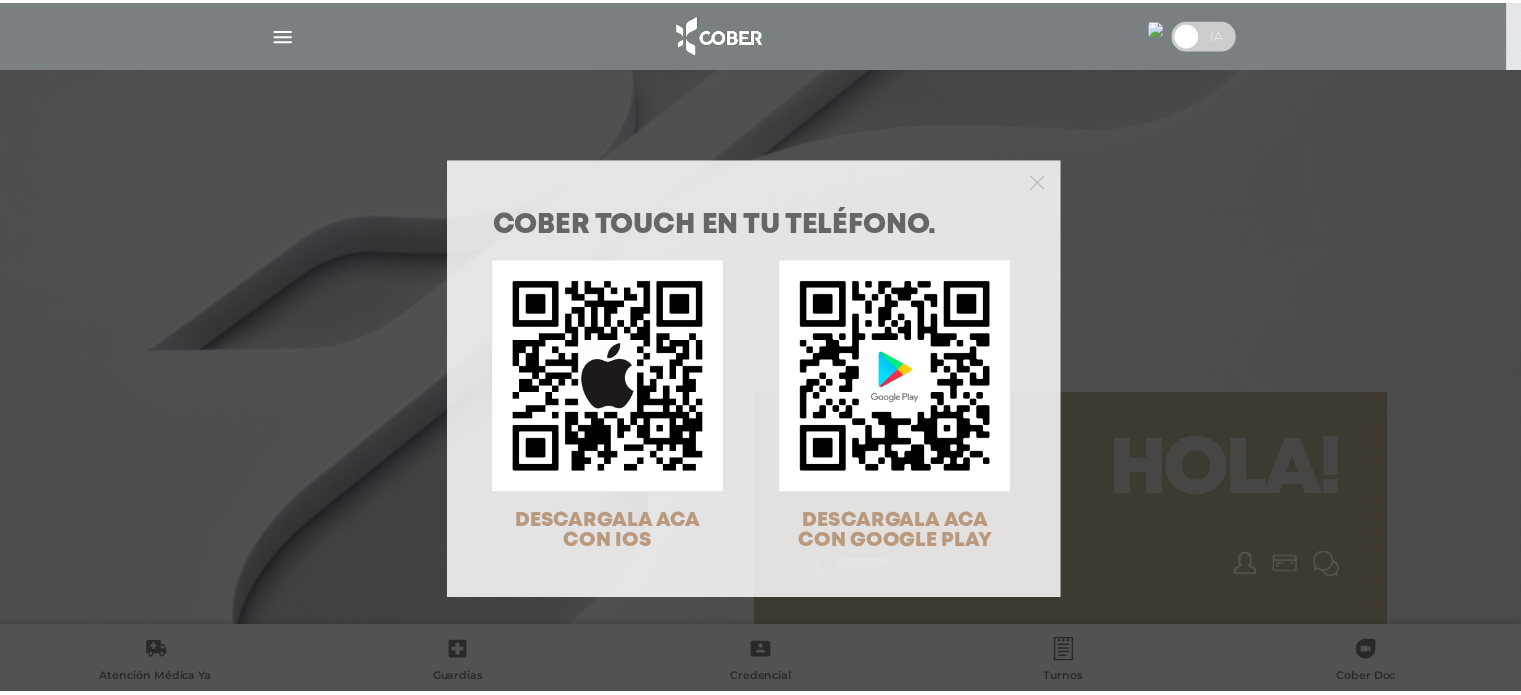 scroll, scrollTop: 0, scrollLeft: 0, axis: both 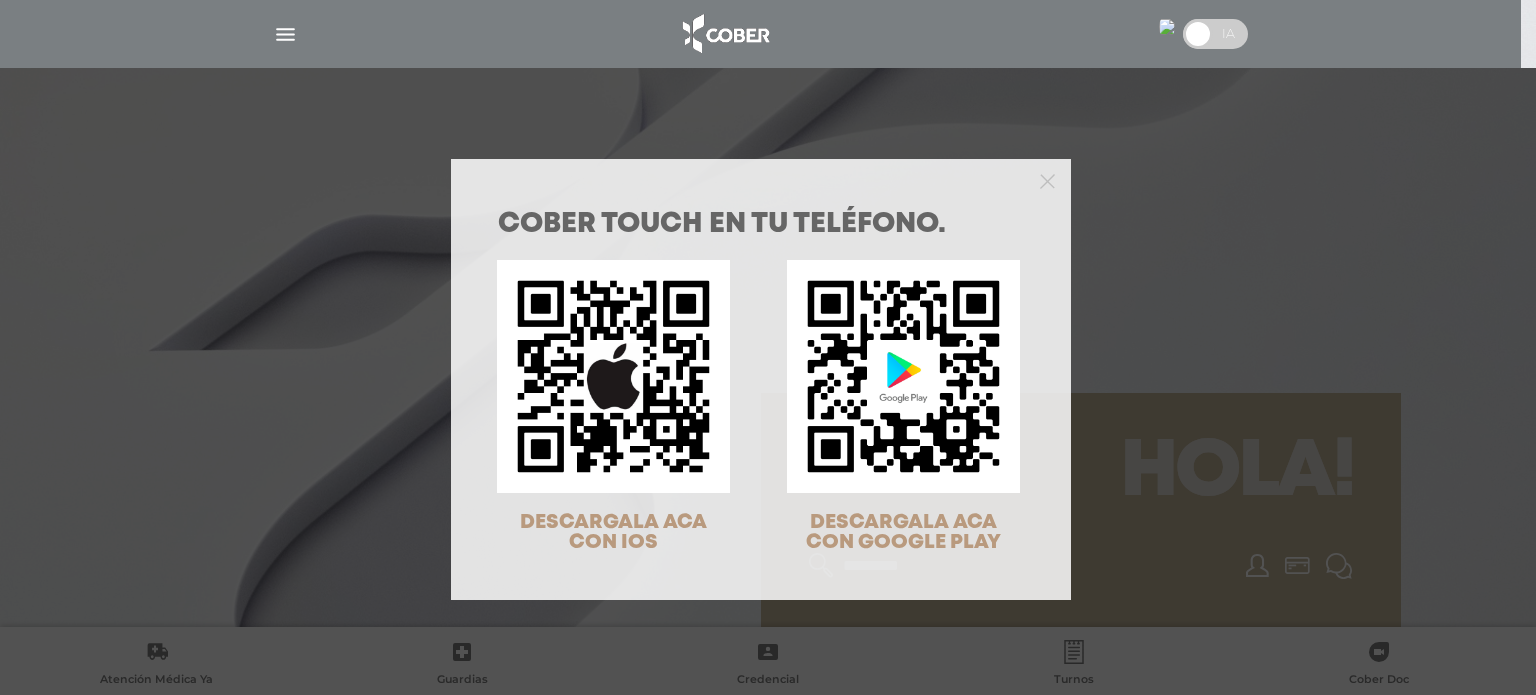 click at bounding box center (761, 179) 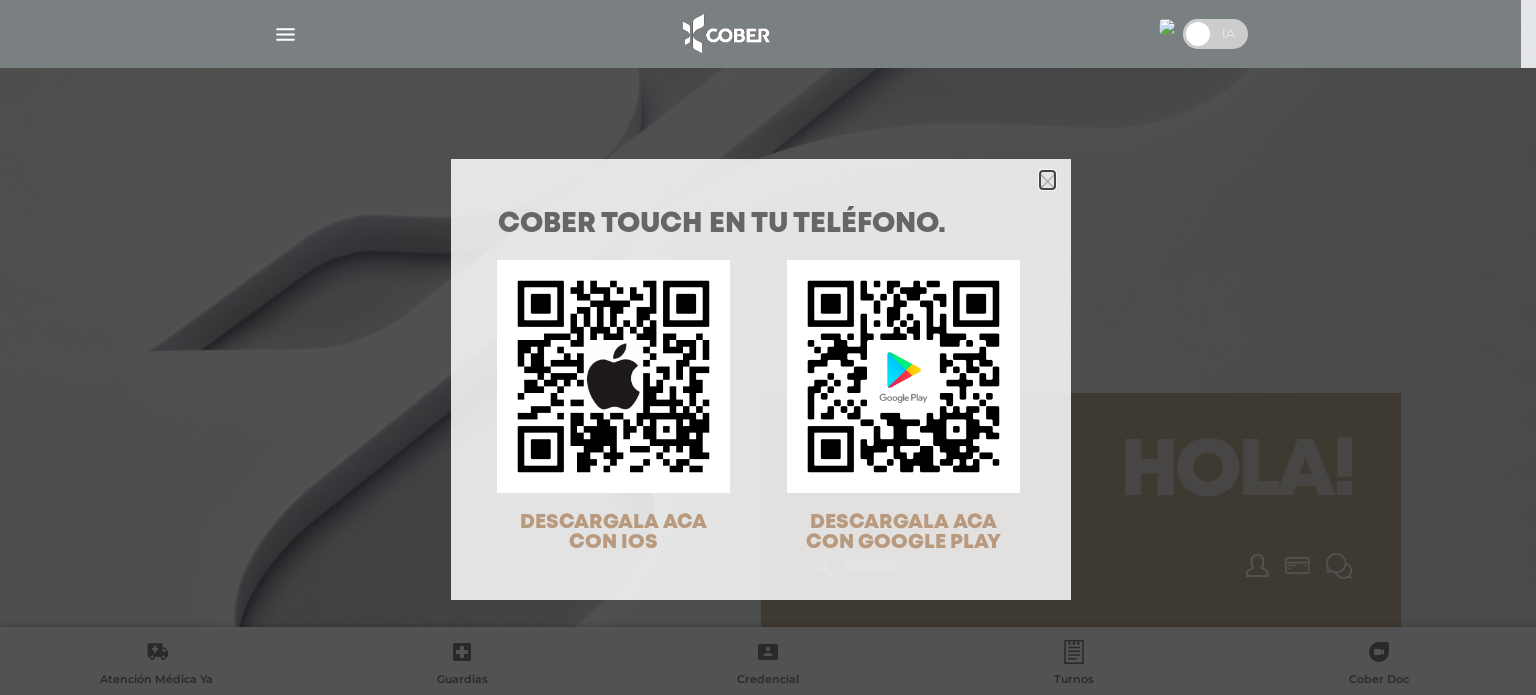 click at bounding box center [1047, 181] 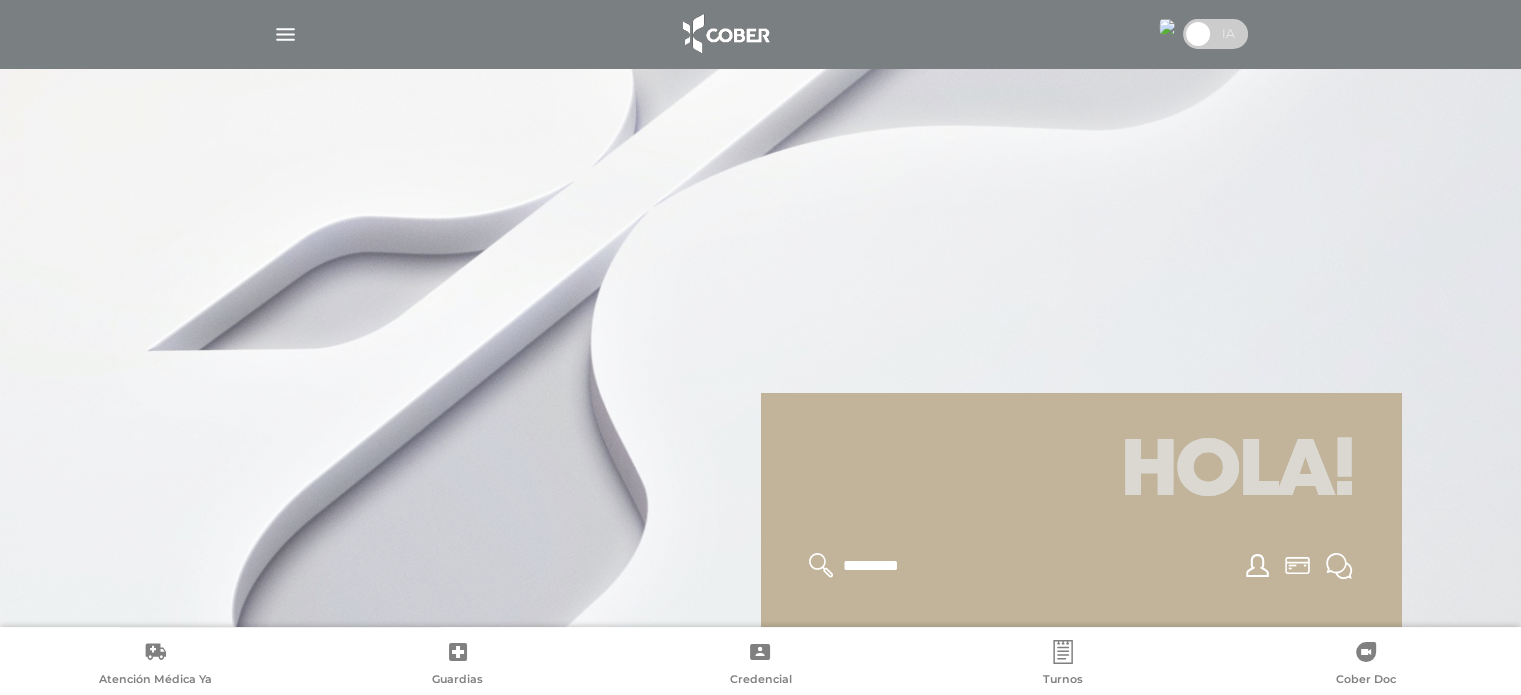 click at bounding box center (285, 34) 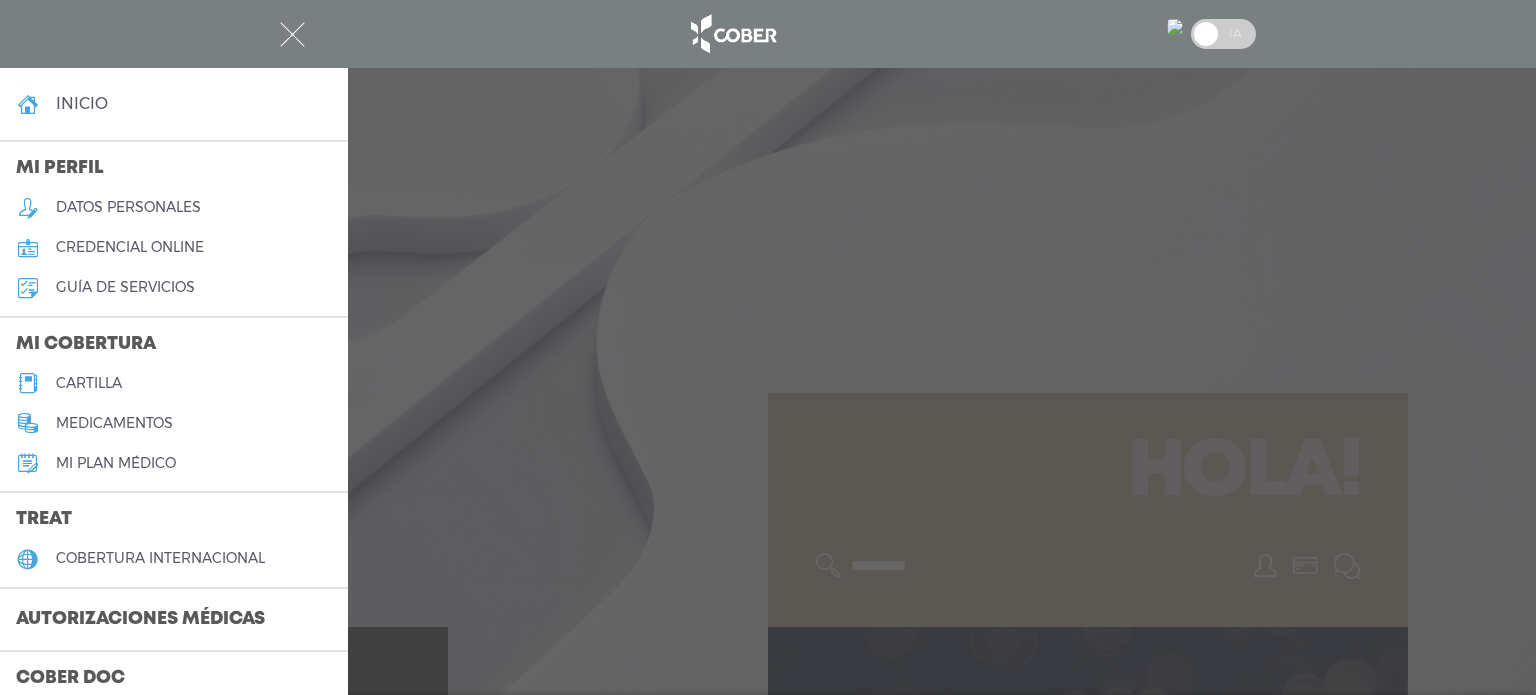 click on "cartilla" at bounding box center (89, 383) 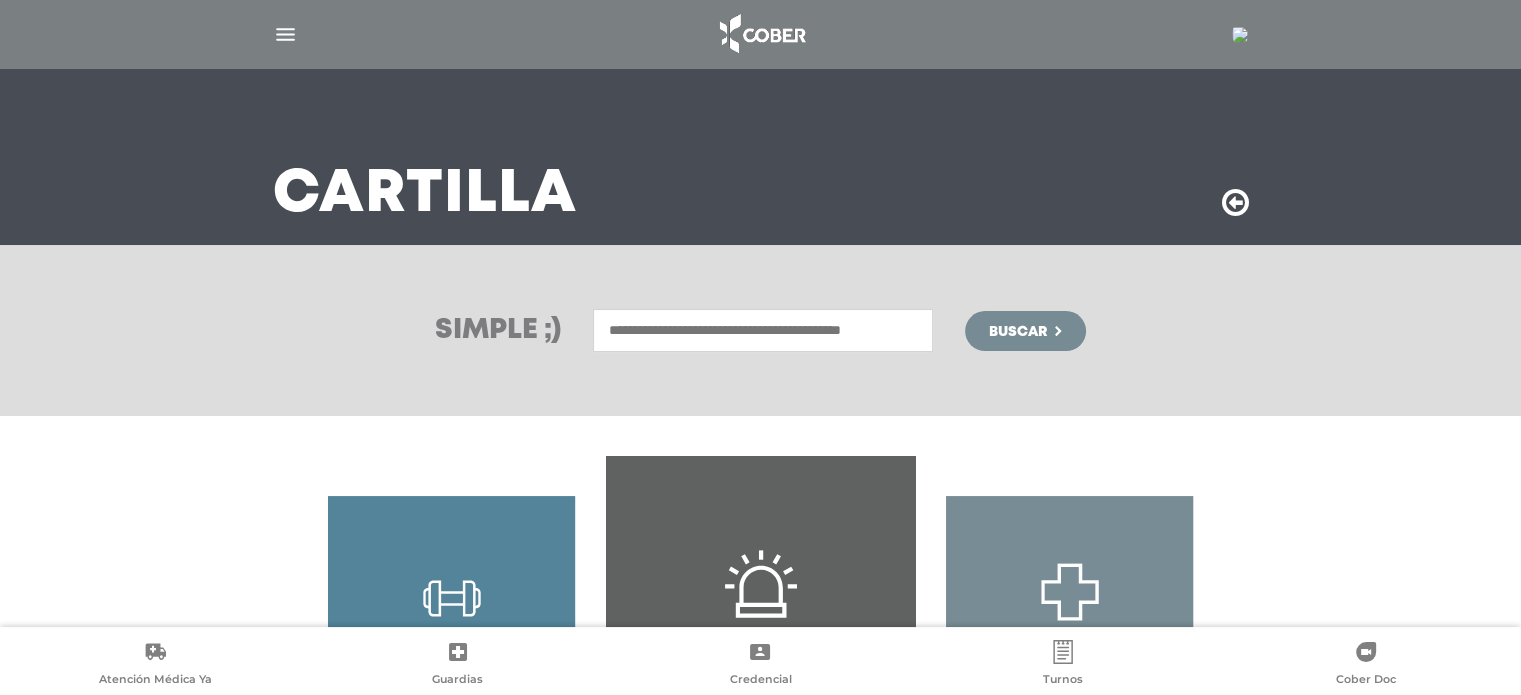scroll, scrollTop: 24, scrollLeft: 0, axis: vertical 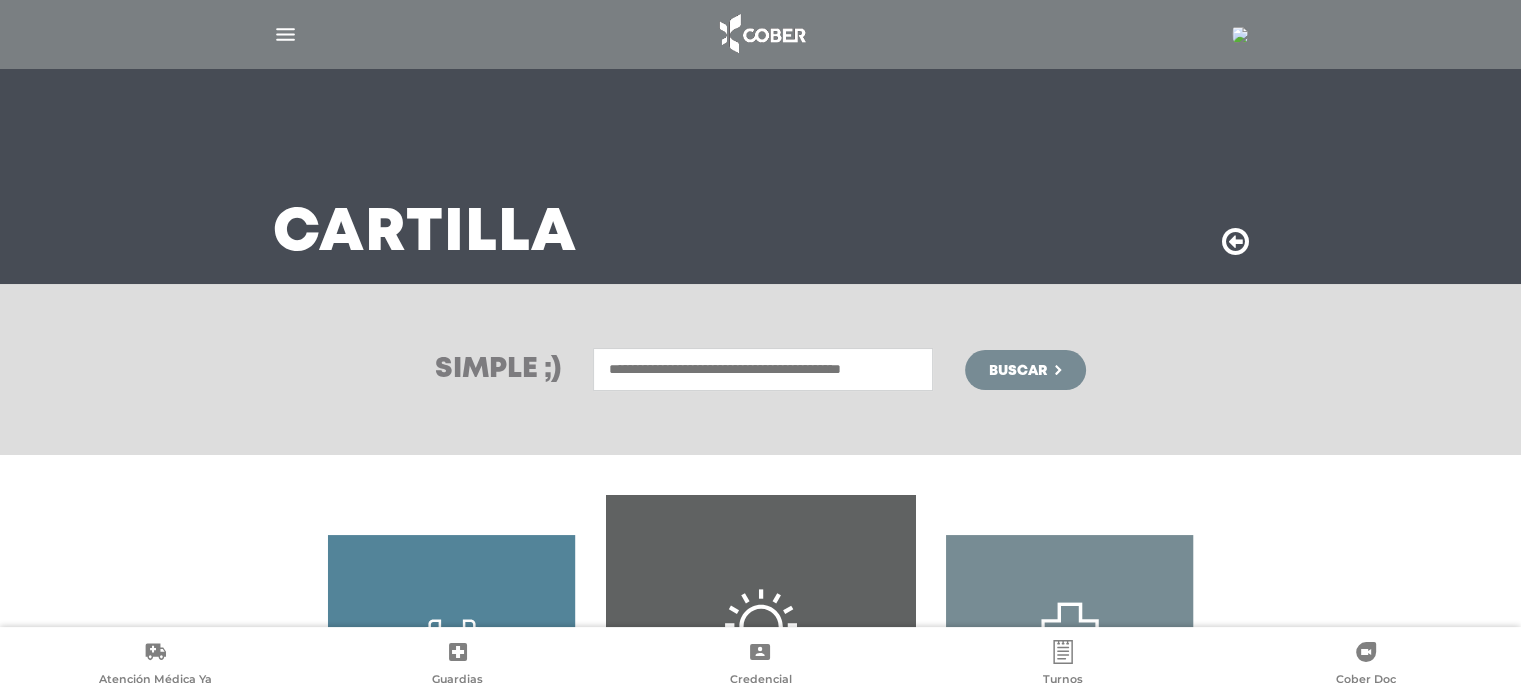 click at bounding box center [763, 369] 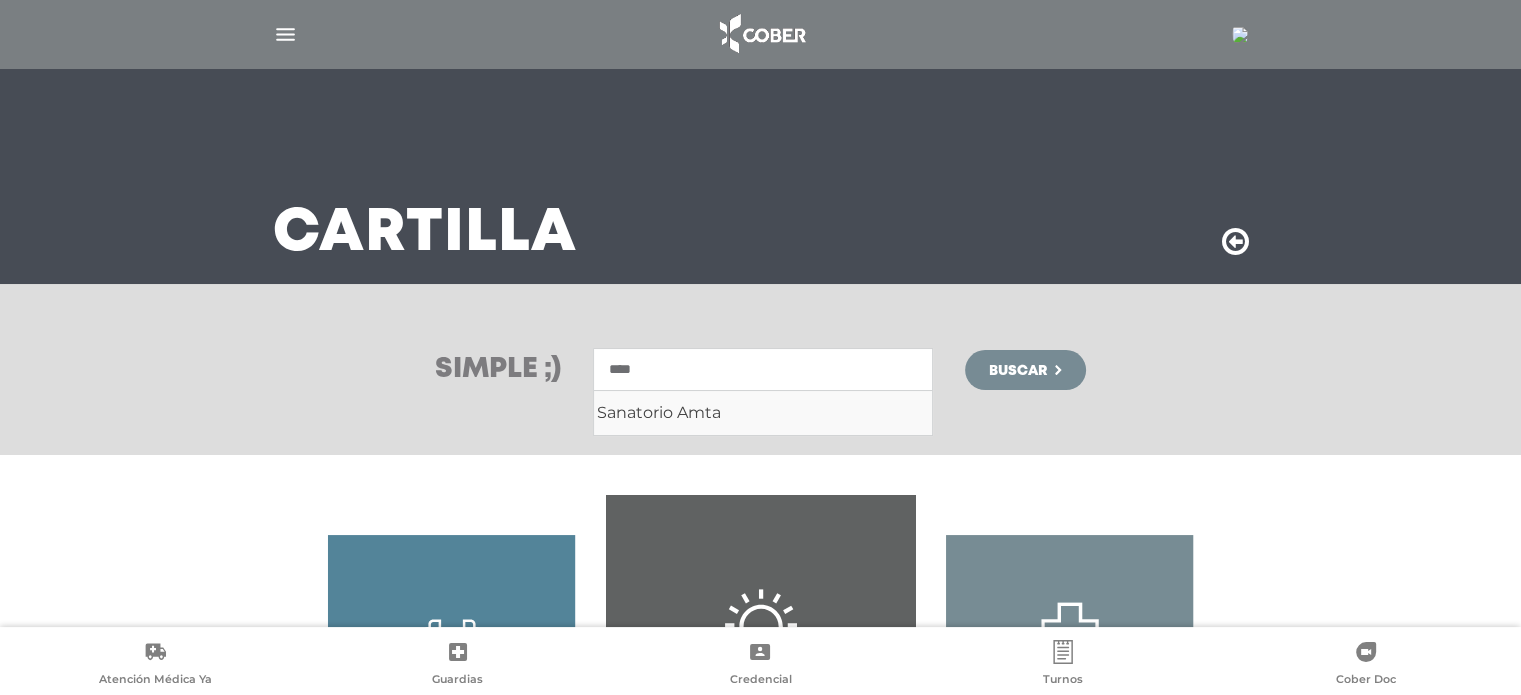 type on "****" 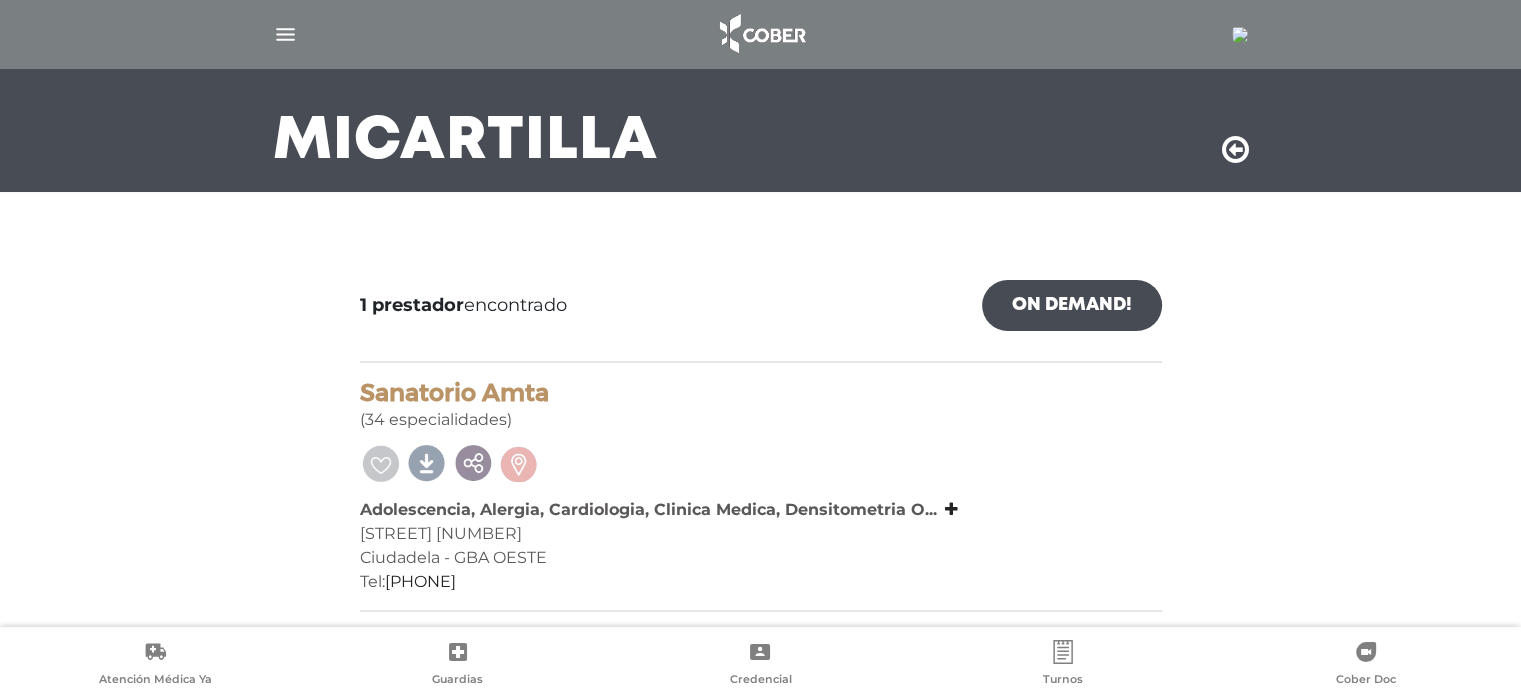 scroll, scrollTop: 0, scrollLeft: 0, axis: both 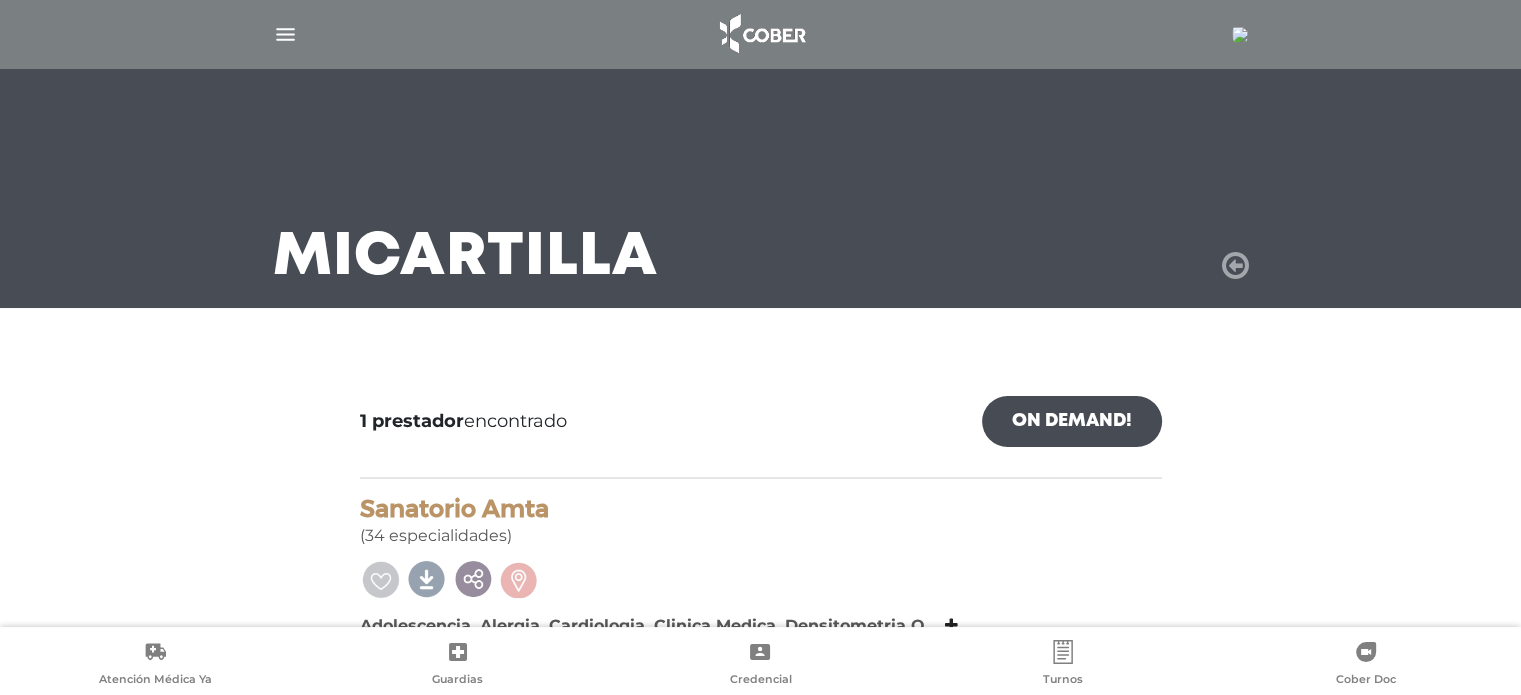 click at bounding box center [1235, 266] 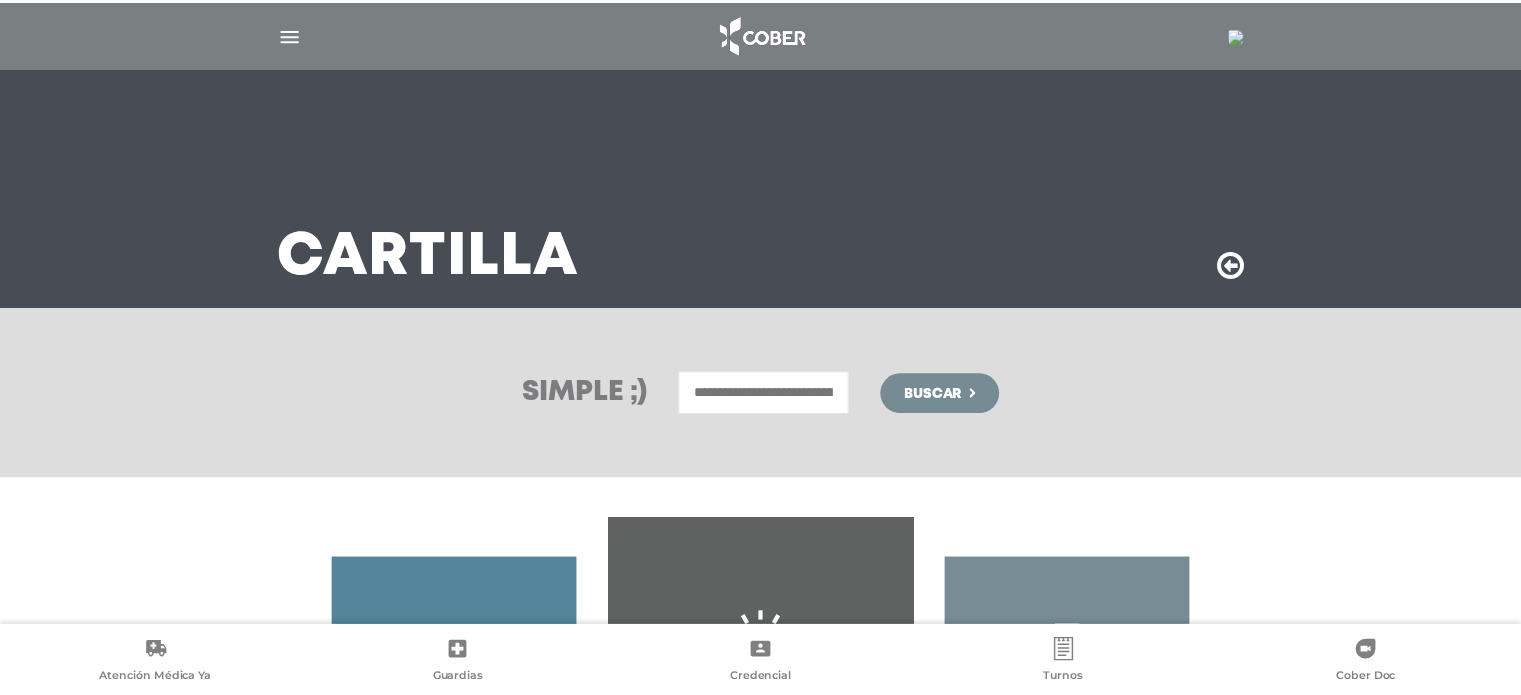 scroll, scrollTop: 0, scrollLeft: 0, axis: both 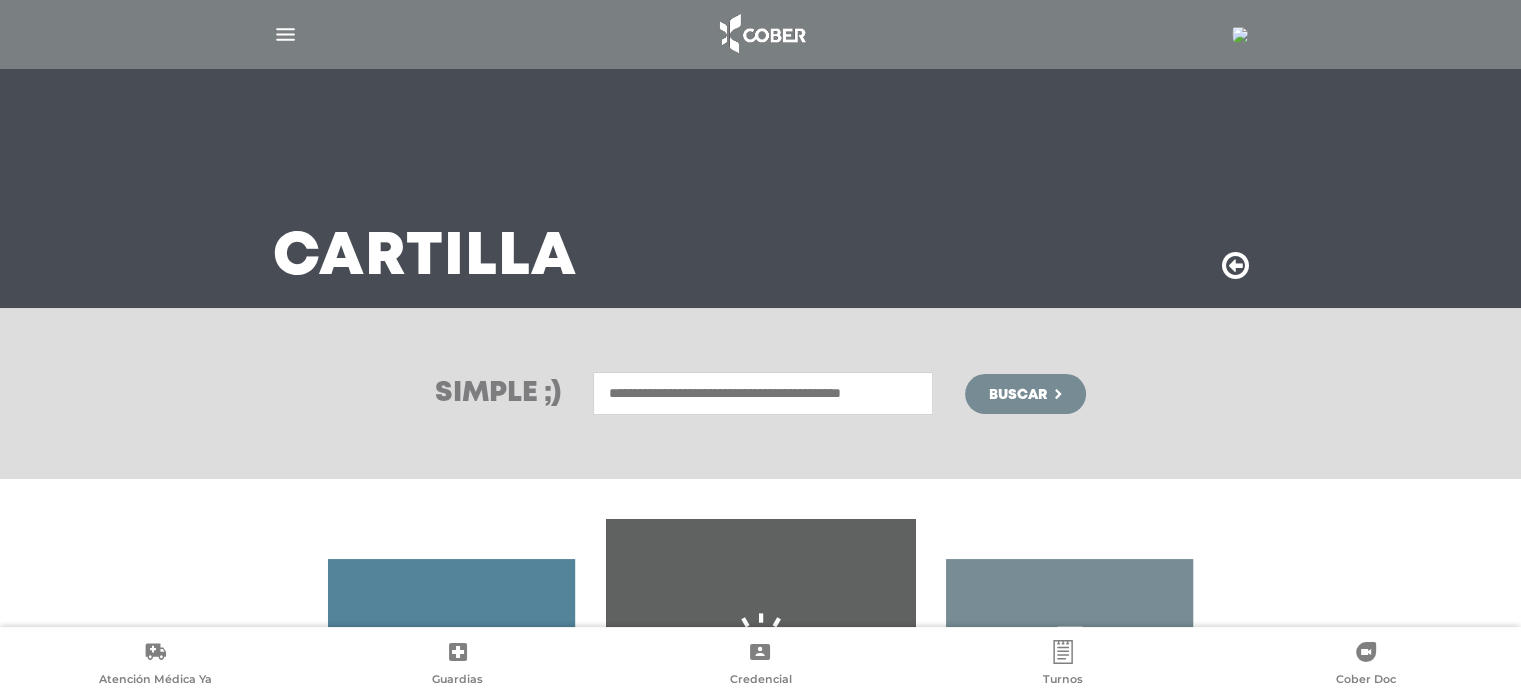 click at bounding box center (763, 393) 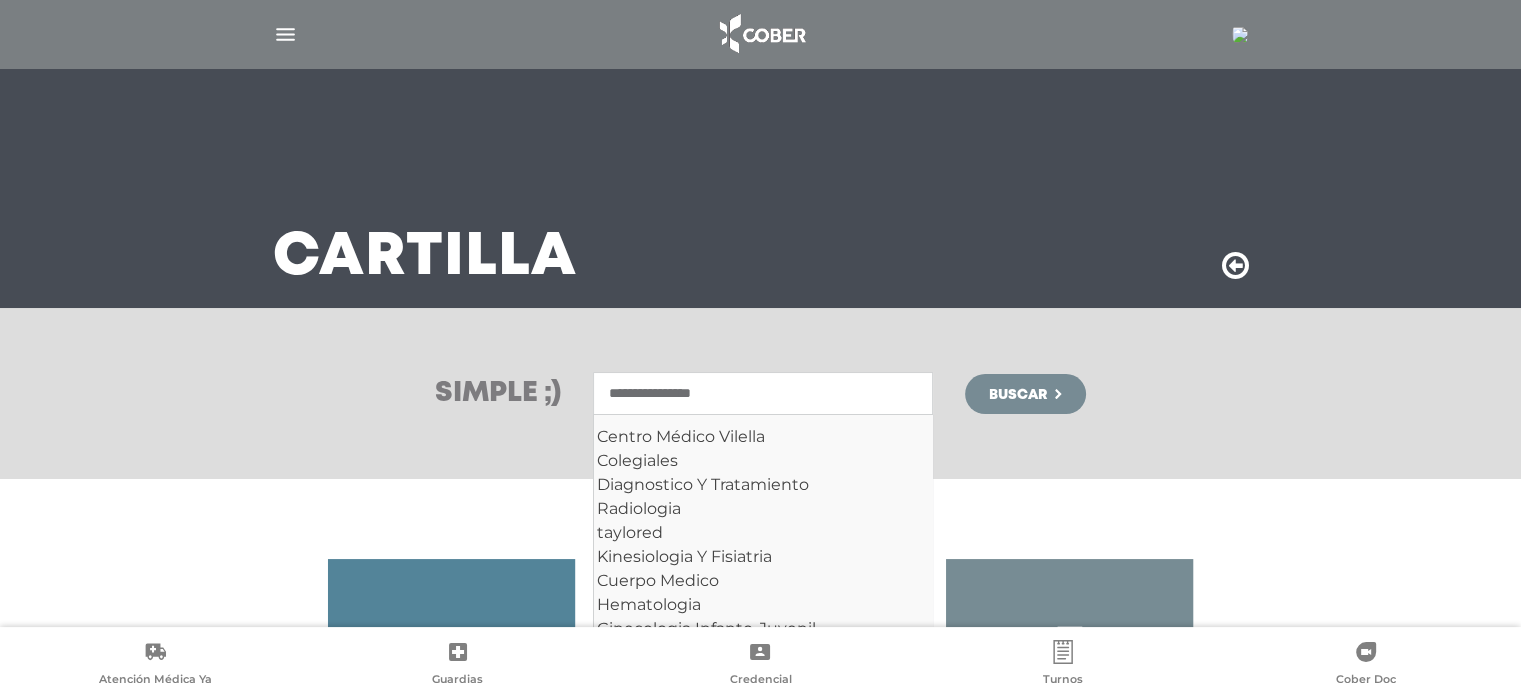 type on "**********" 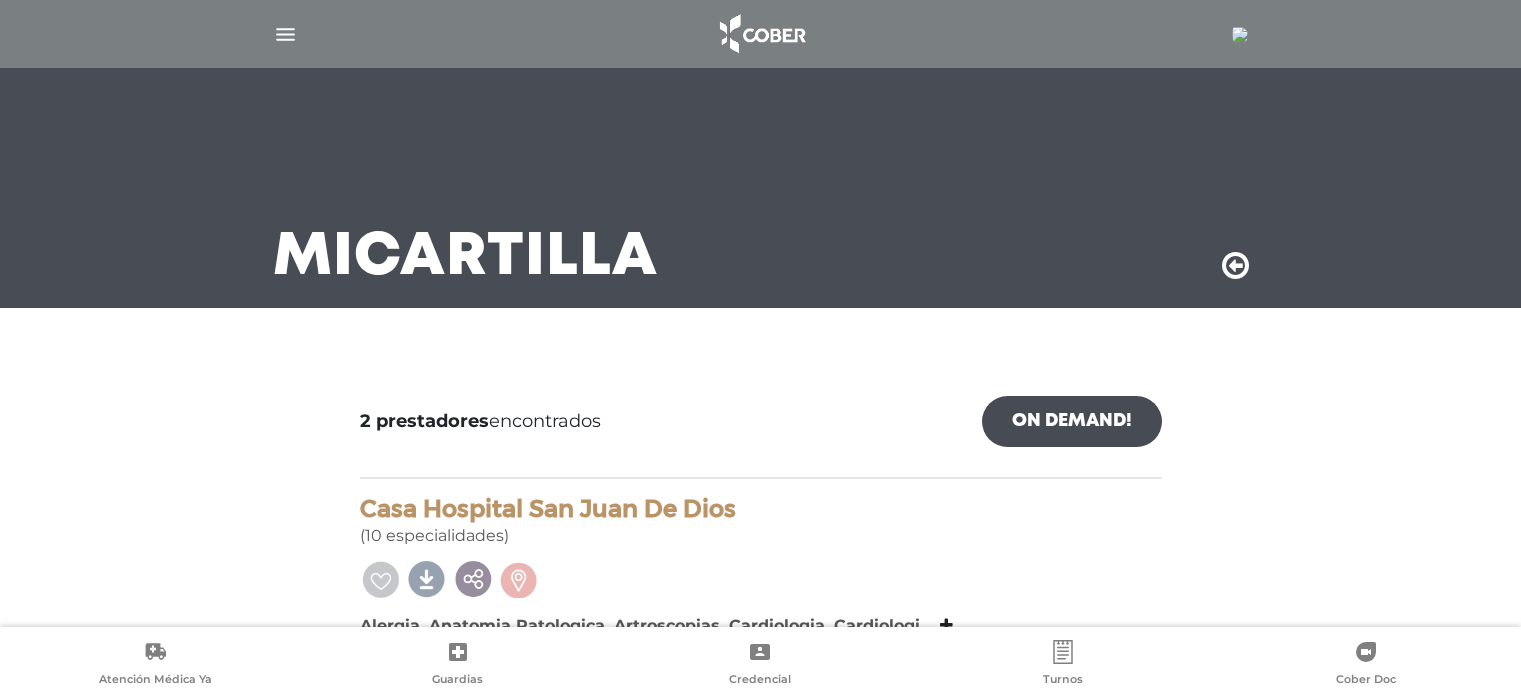 scroll, scrollTop: 0, scrollLeft: 0, axis: both 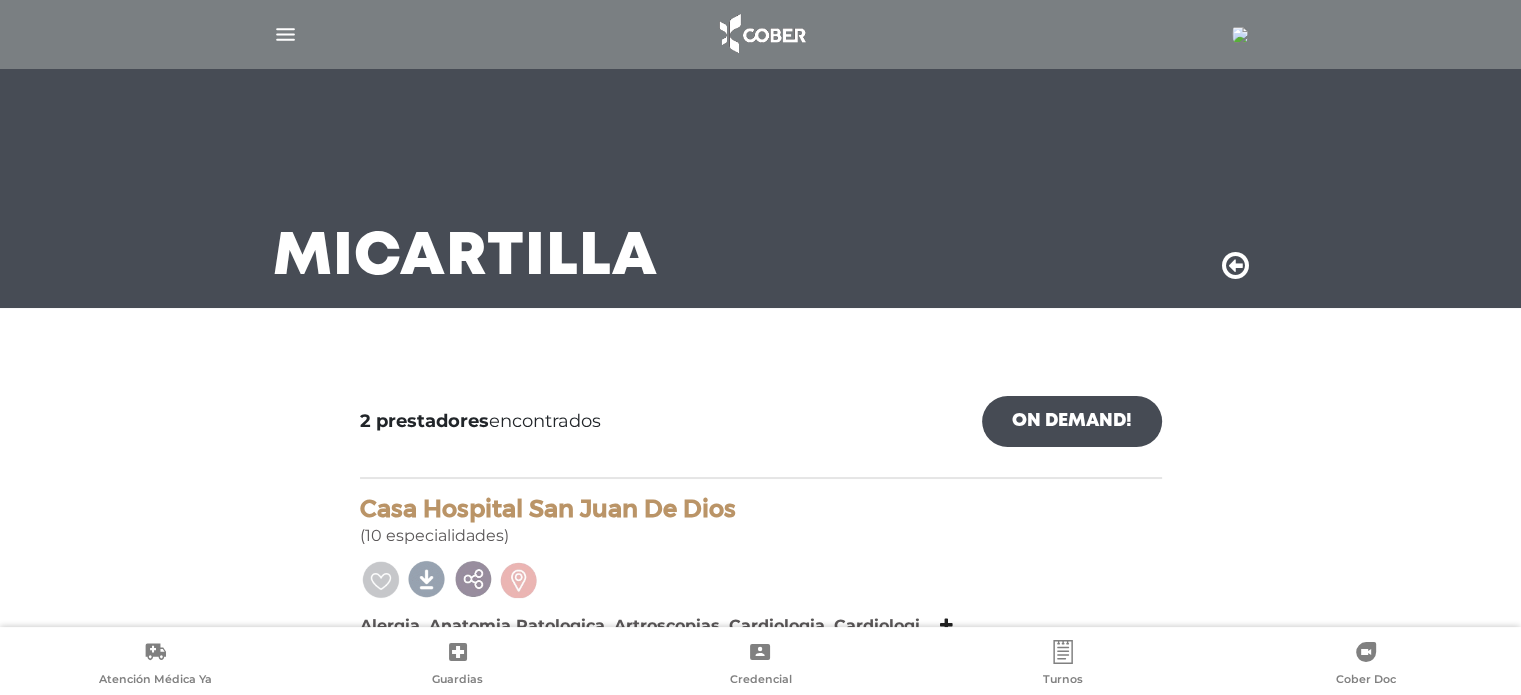 click at bounding box center [1235, 266] 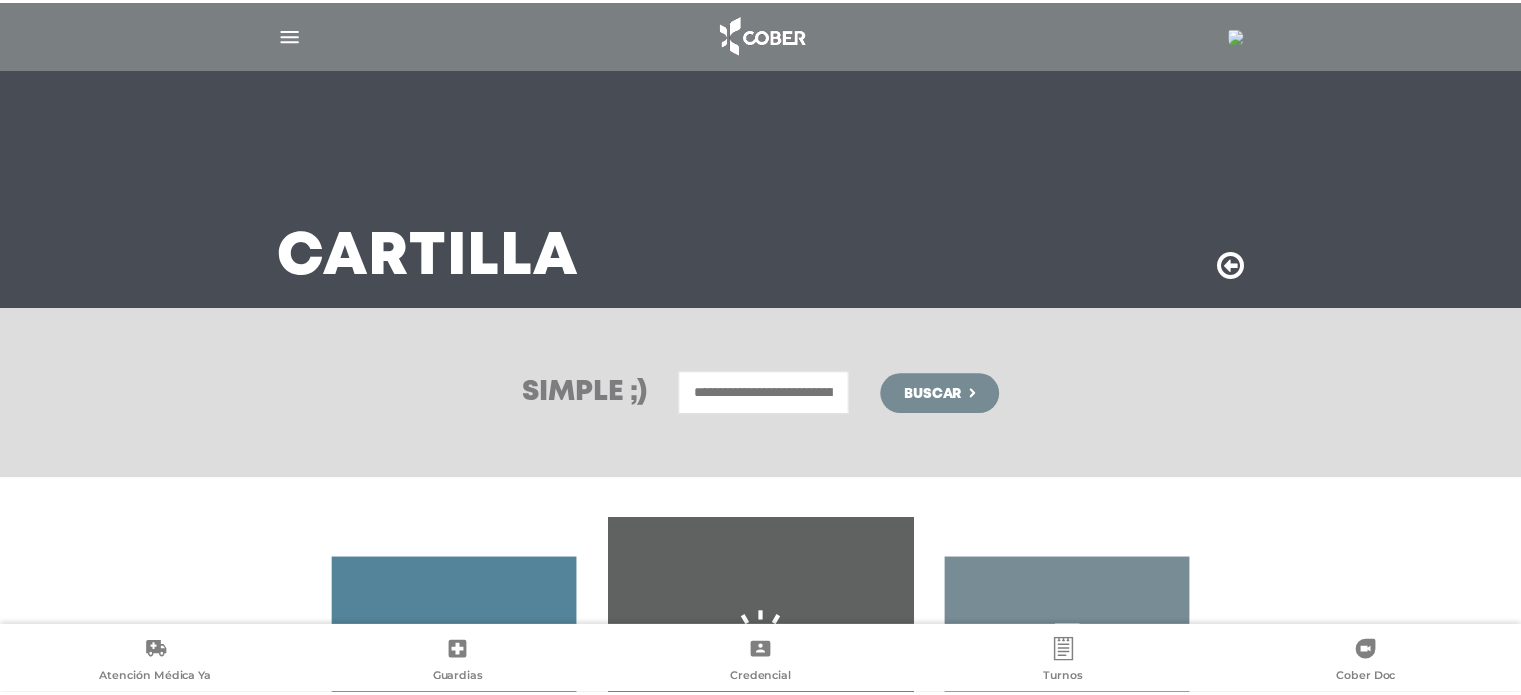 scroll, scrollTop: 0, scrollLeft: 0, axis: both 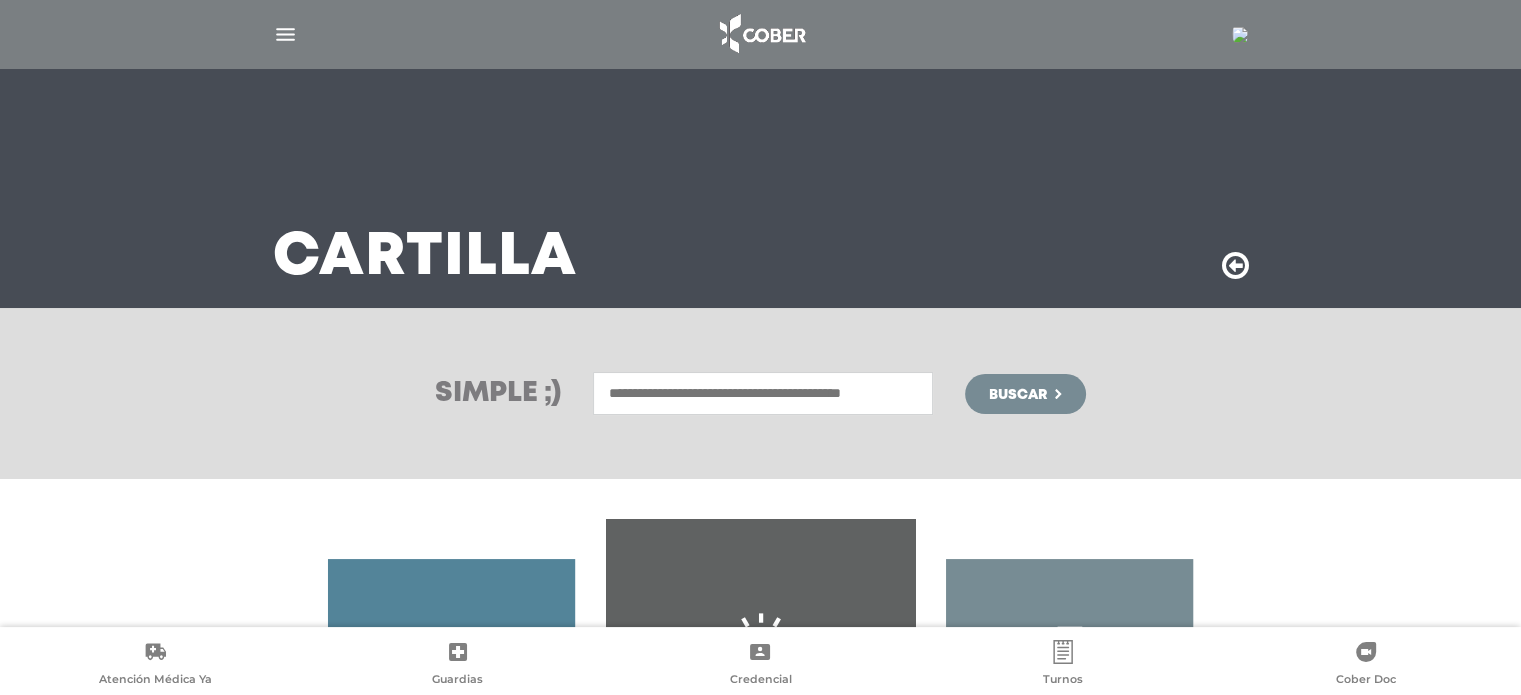 click at bounding box center (763, 393) 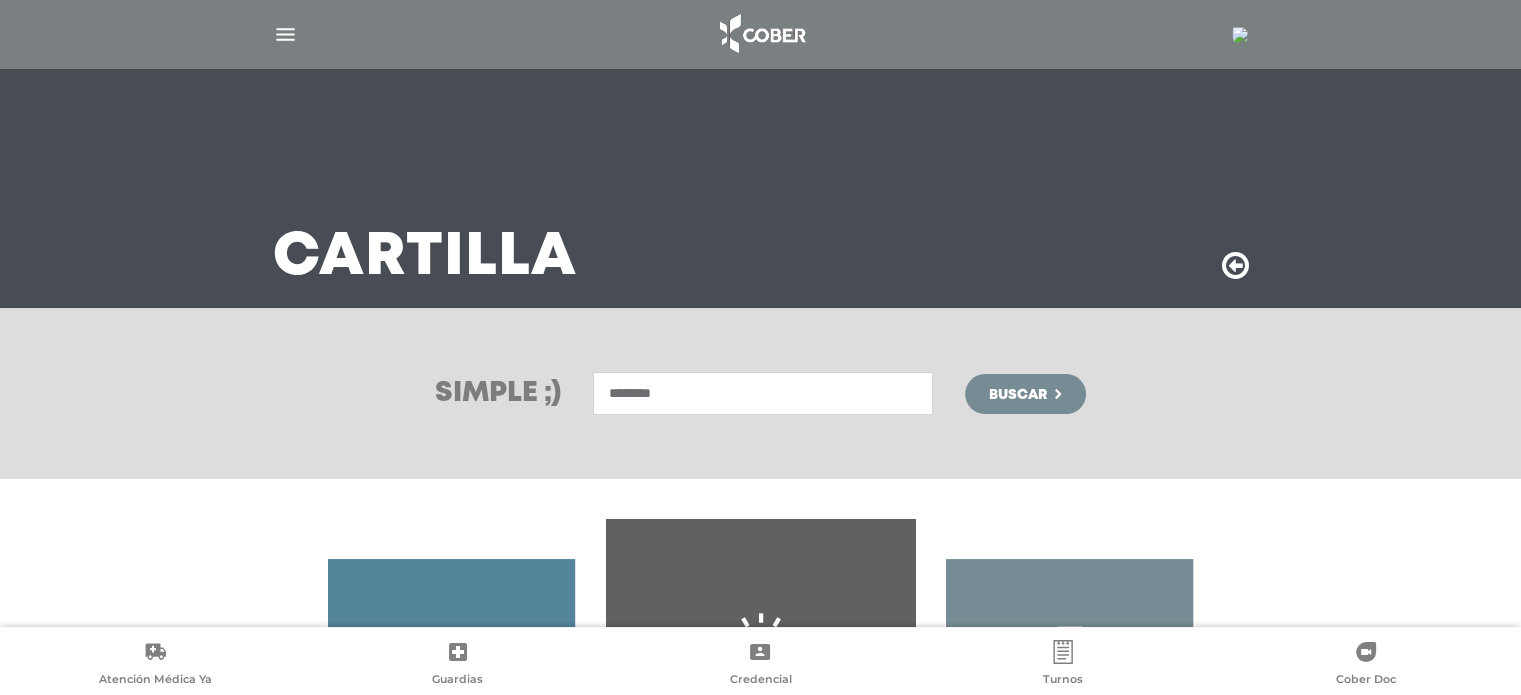 type on "********" 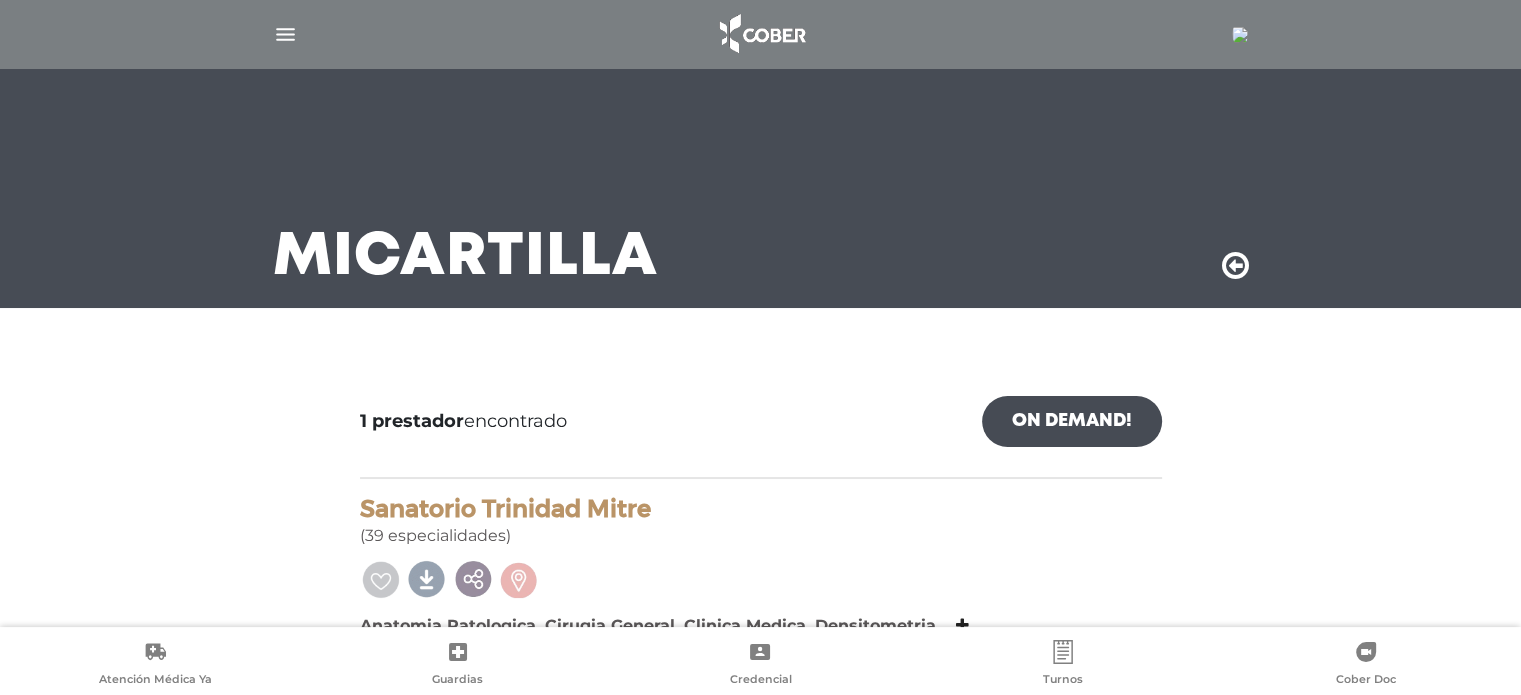 scroll, scrollTop: 116, scrollLeft: 0, axis: vertical 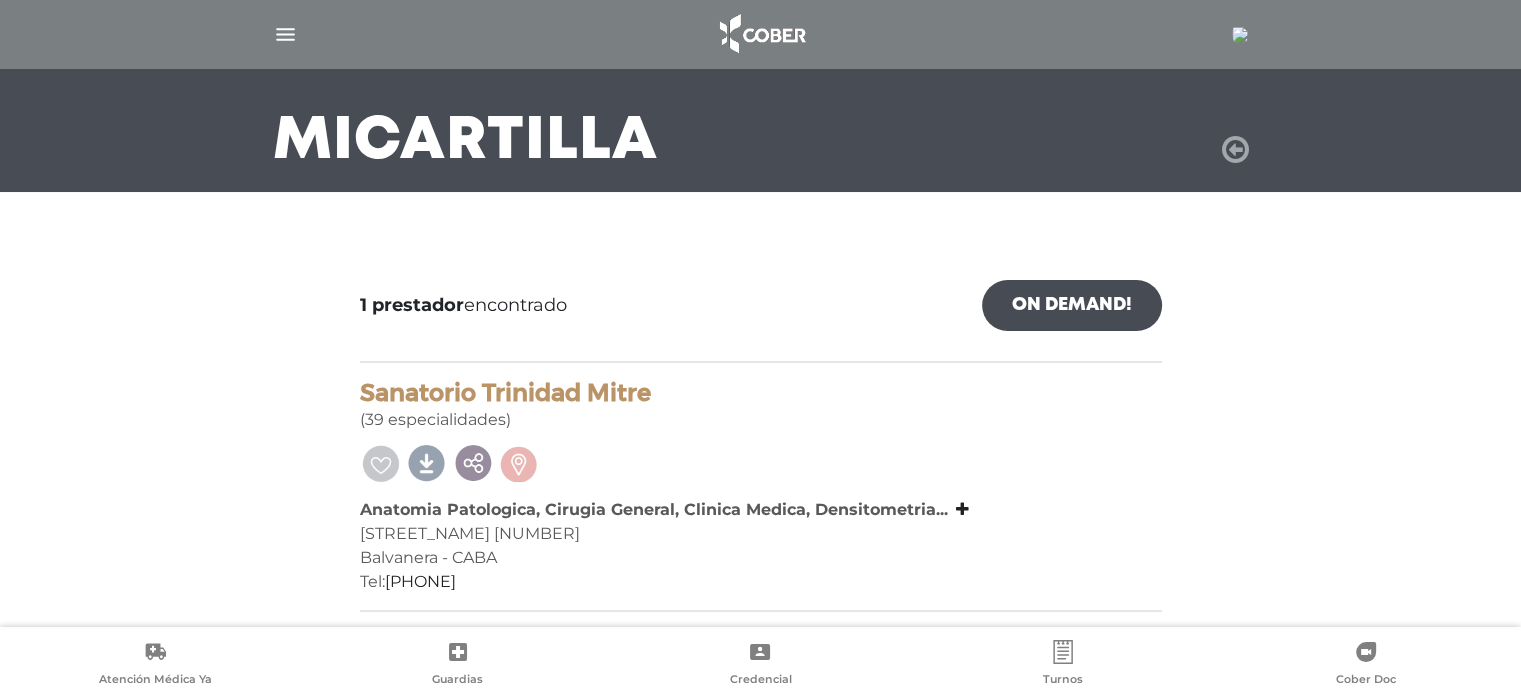 click at bounding box center (1235, 150) 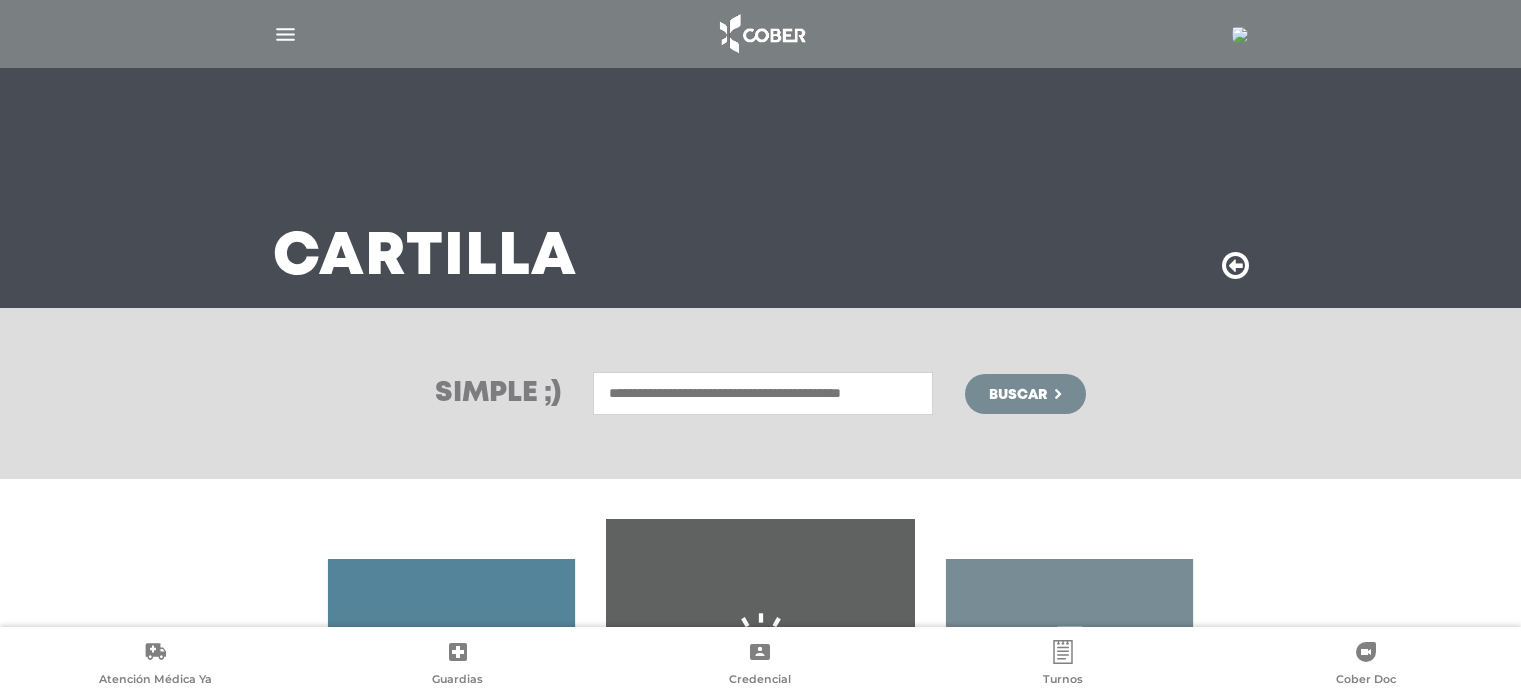 scroll, scrollTop: 0, scrollLeft: 0, axis: both 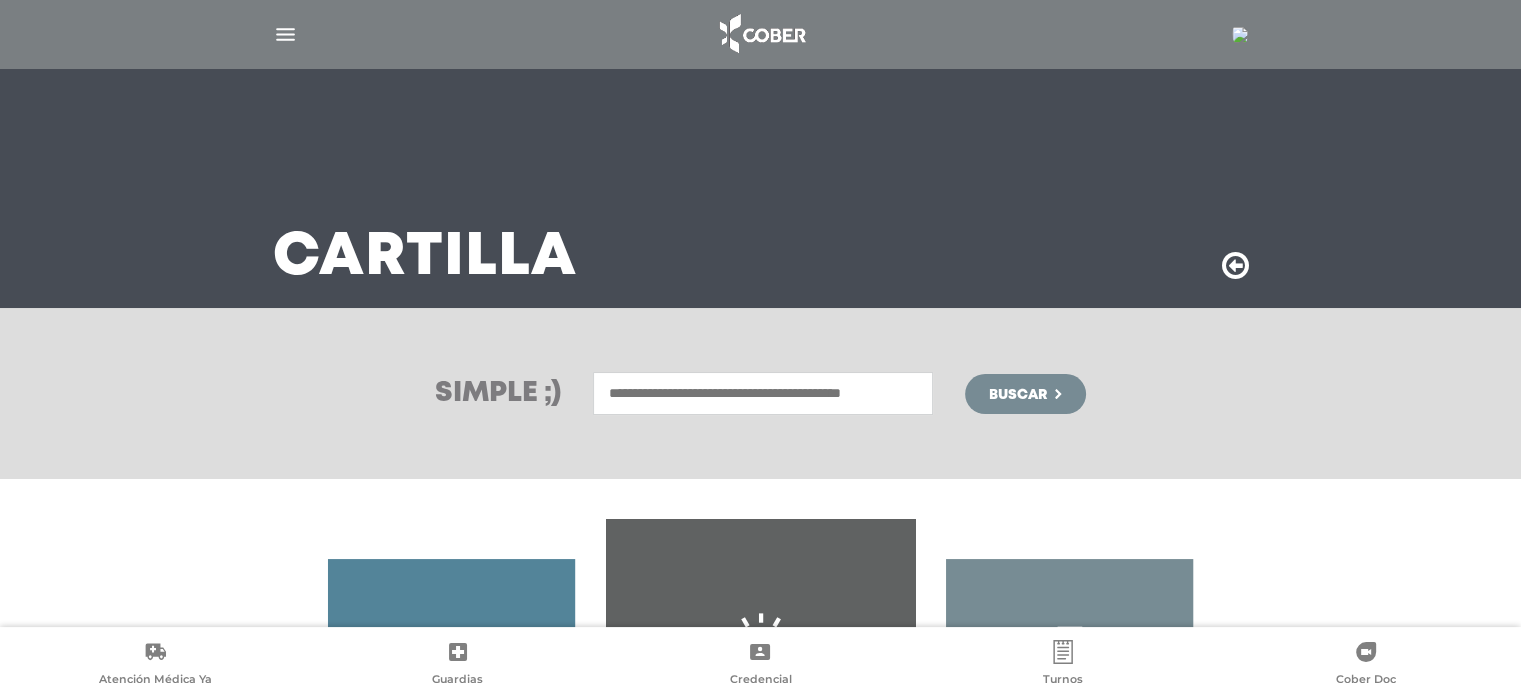 click at bounding box center (763, 393) 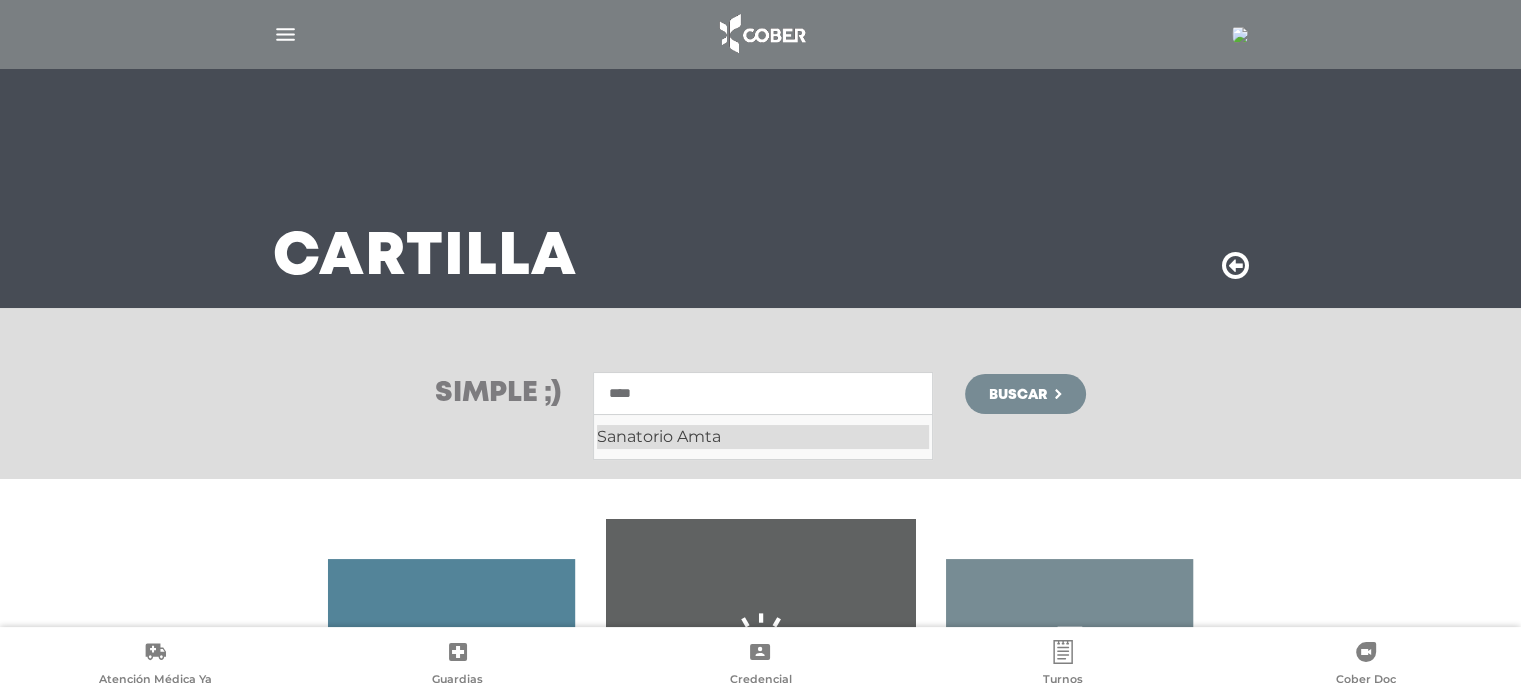 click on "Sanatorio Amta" at bounding box center [763, 437] 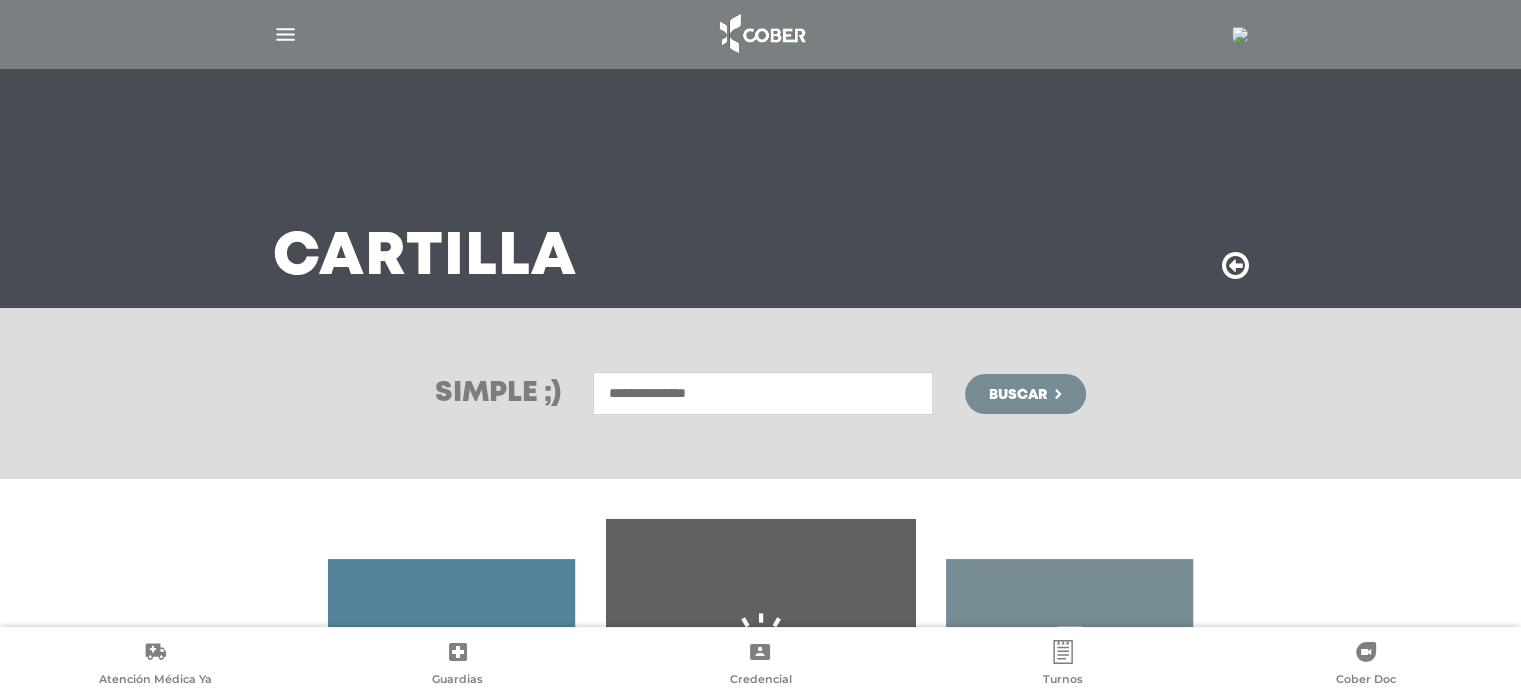 type on "**********" 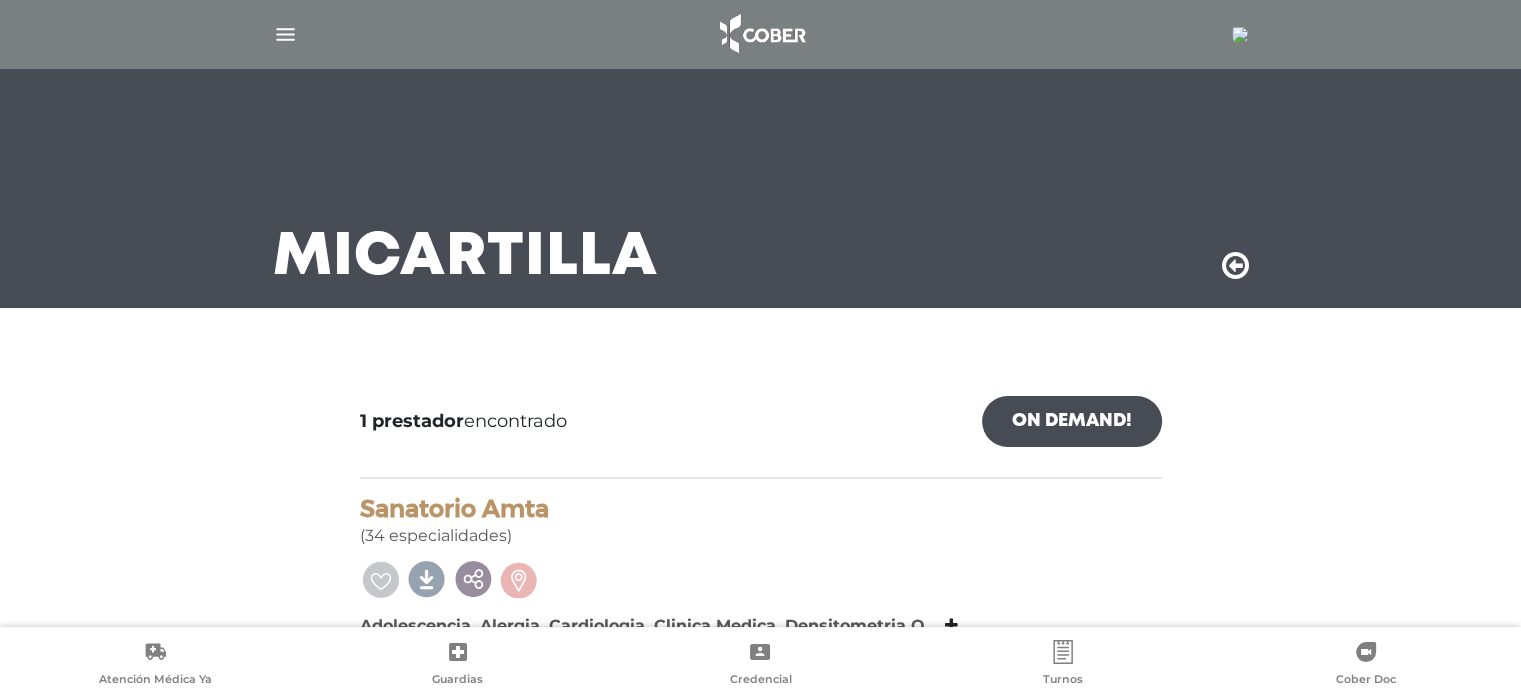 scroll, scrollTop: 116, scrollLeft: 0, axis: vertical 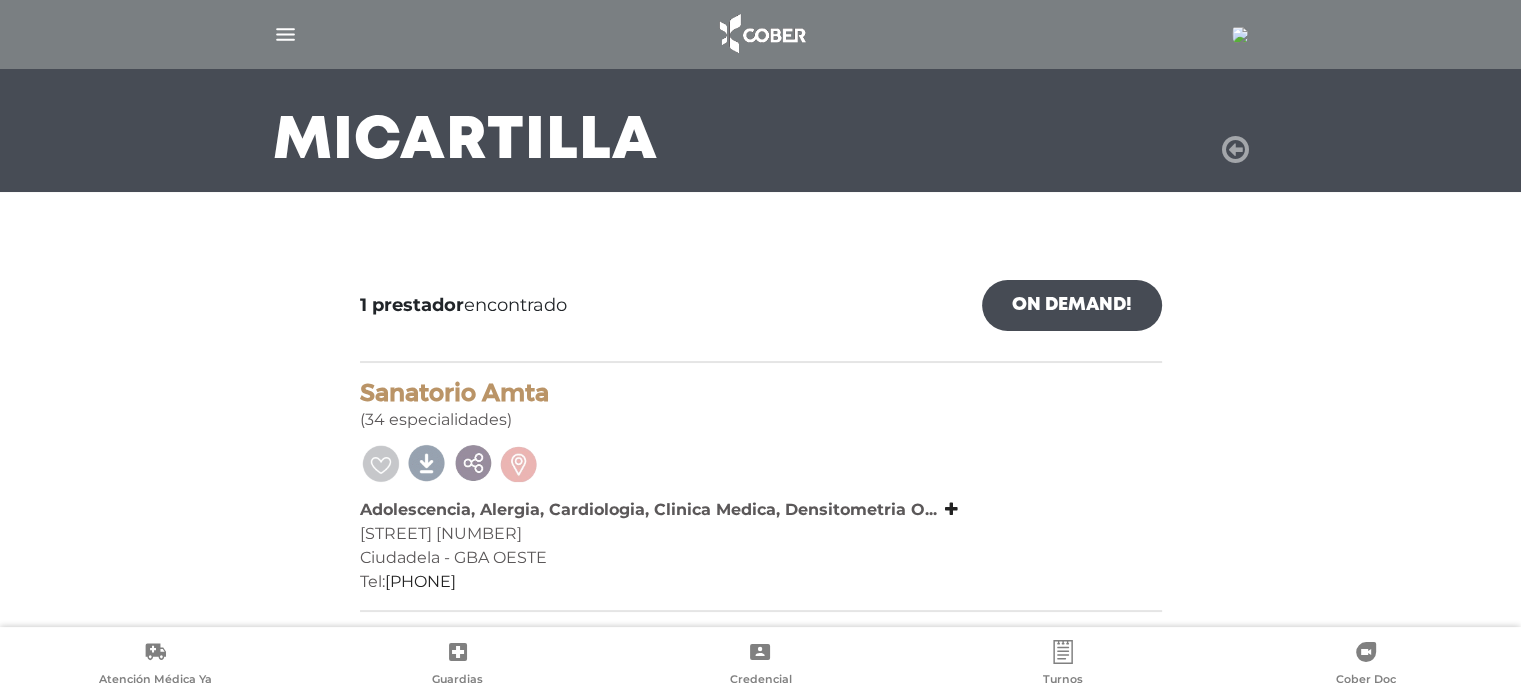 click at bounding box center (1235, 150) 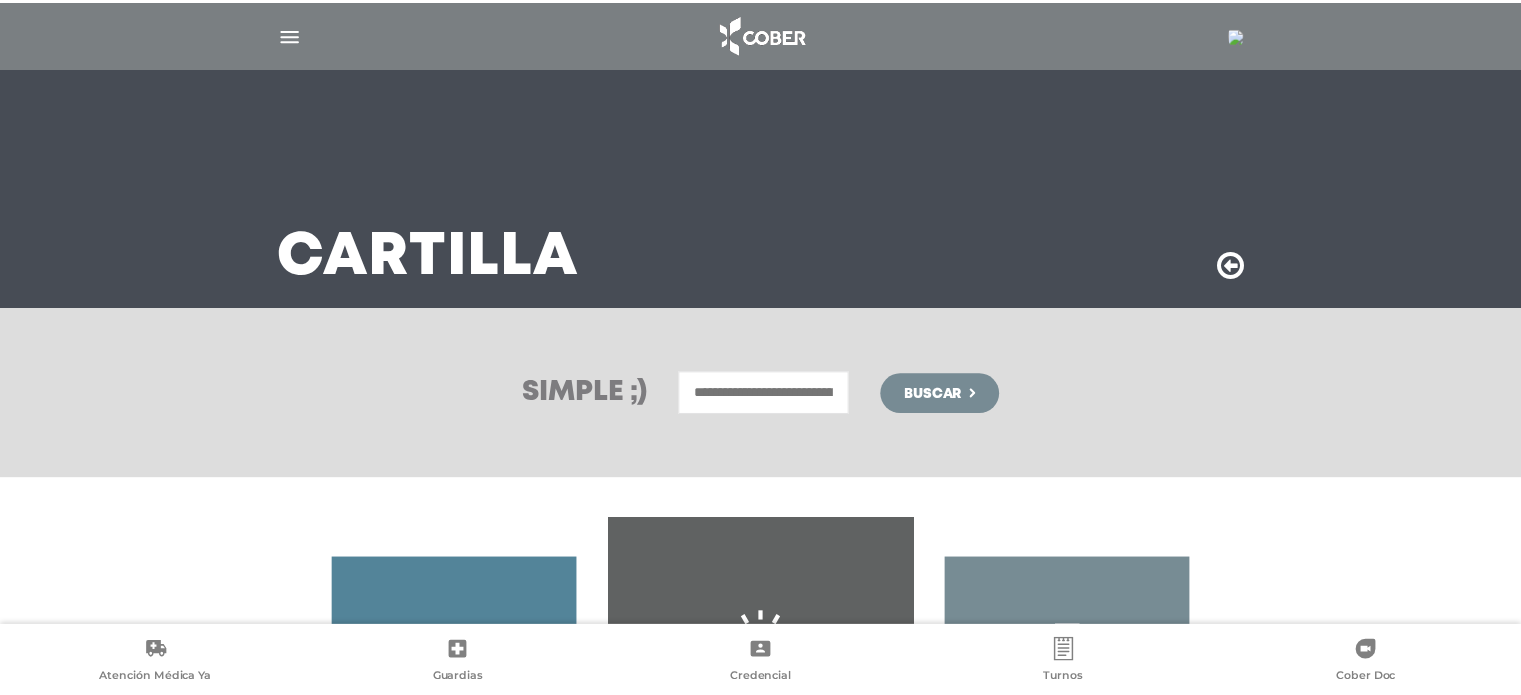 scroll, scrollTop: 0, scrollLeft: 0, axis: both 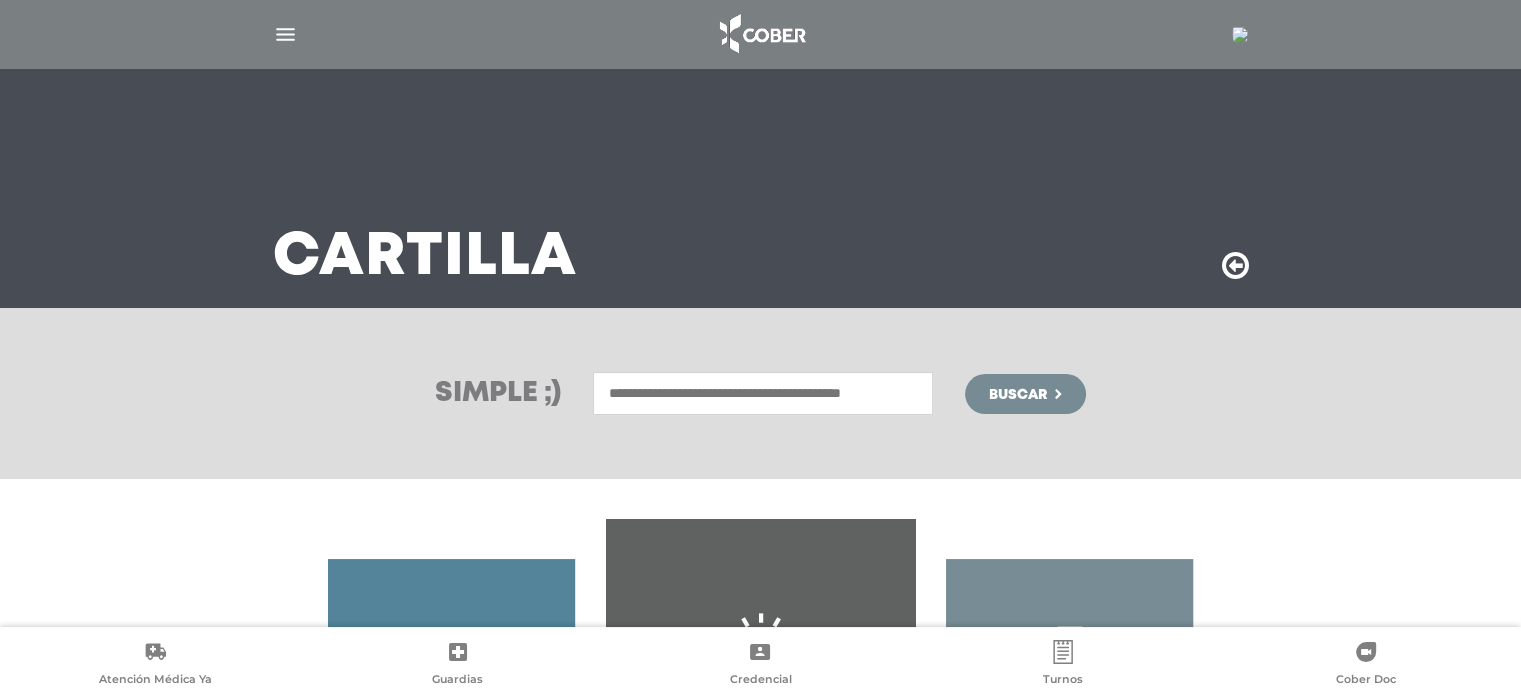 click at bounding box center [763, 393] 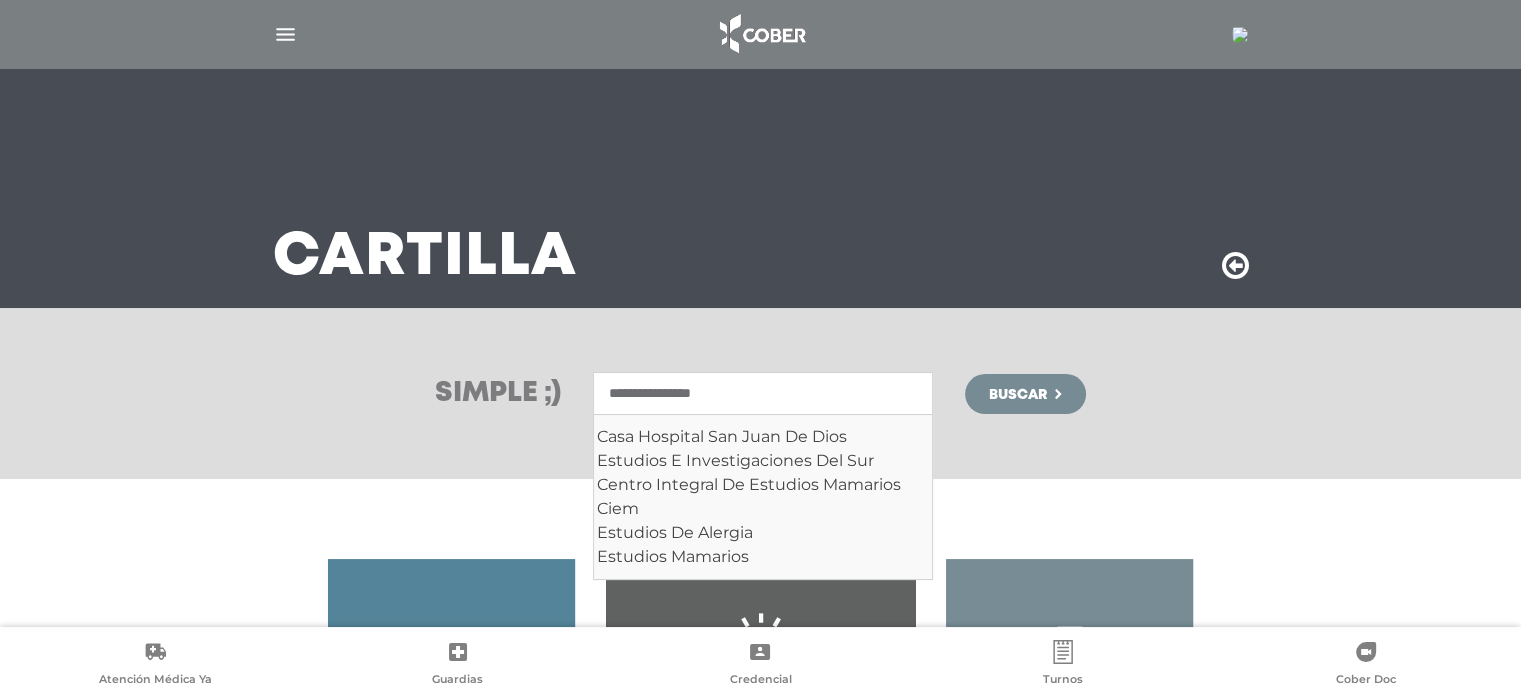 type on "**********" 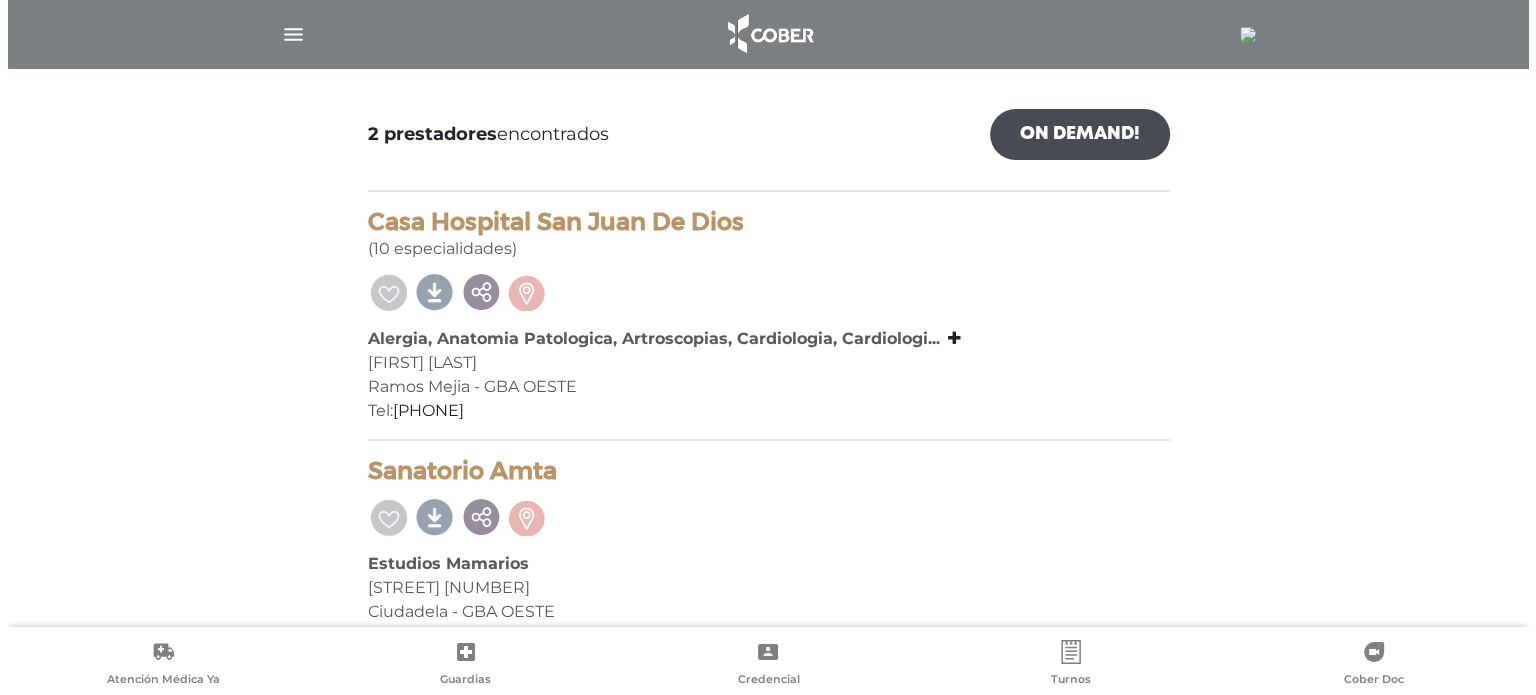 scroll, scrollTop: 292, scrollLeft: 0, axis: vertical 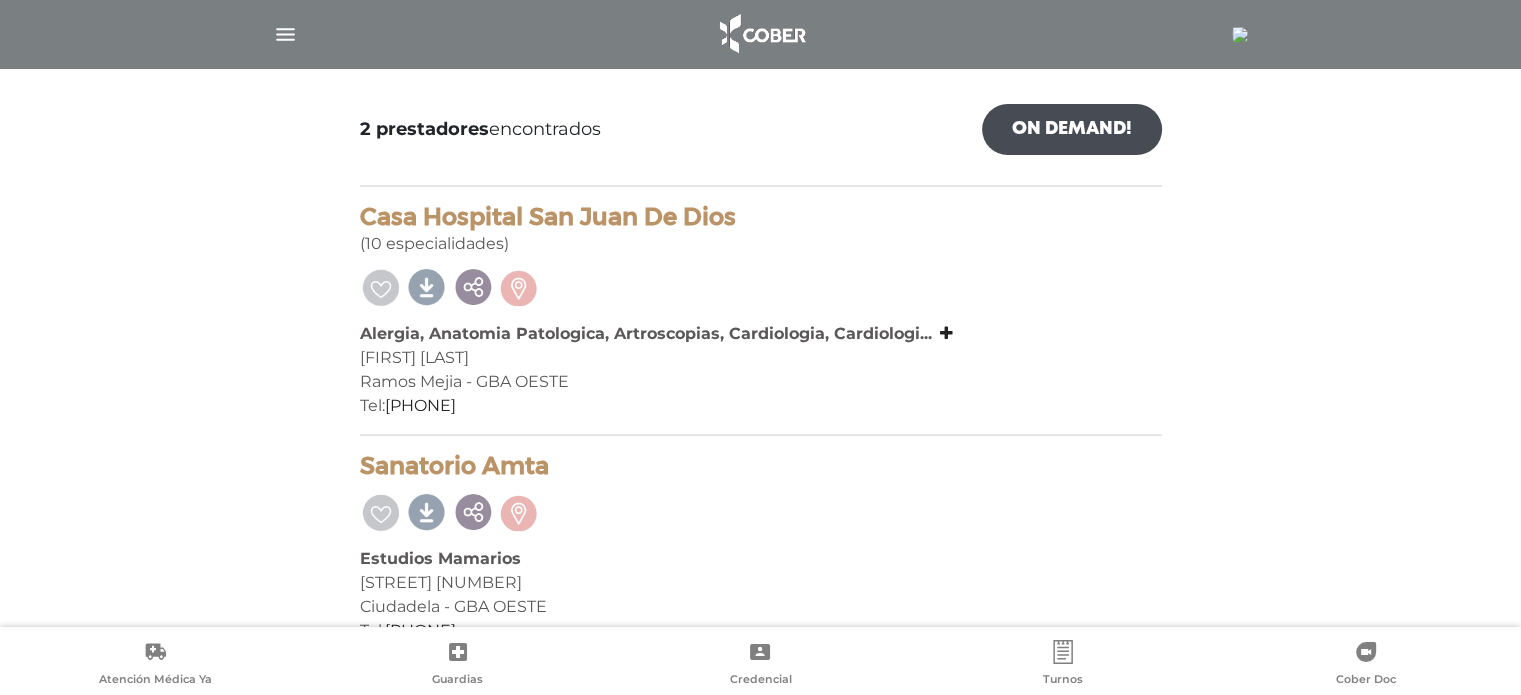 click at bounding box center [761, 34] 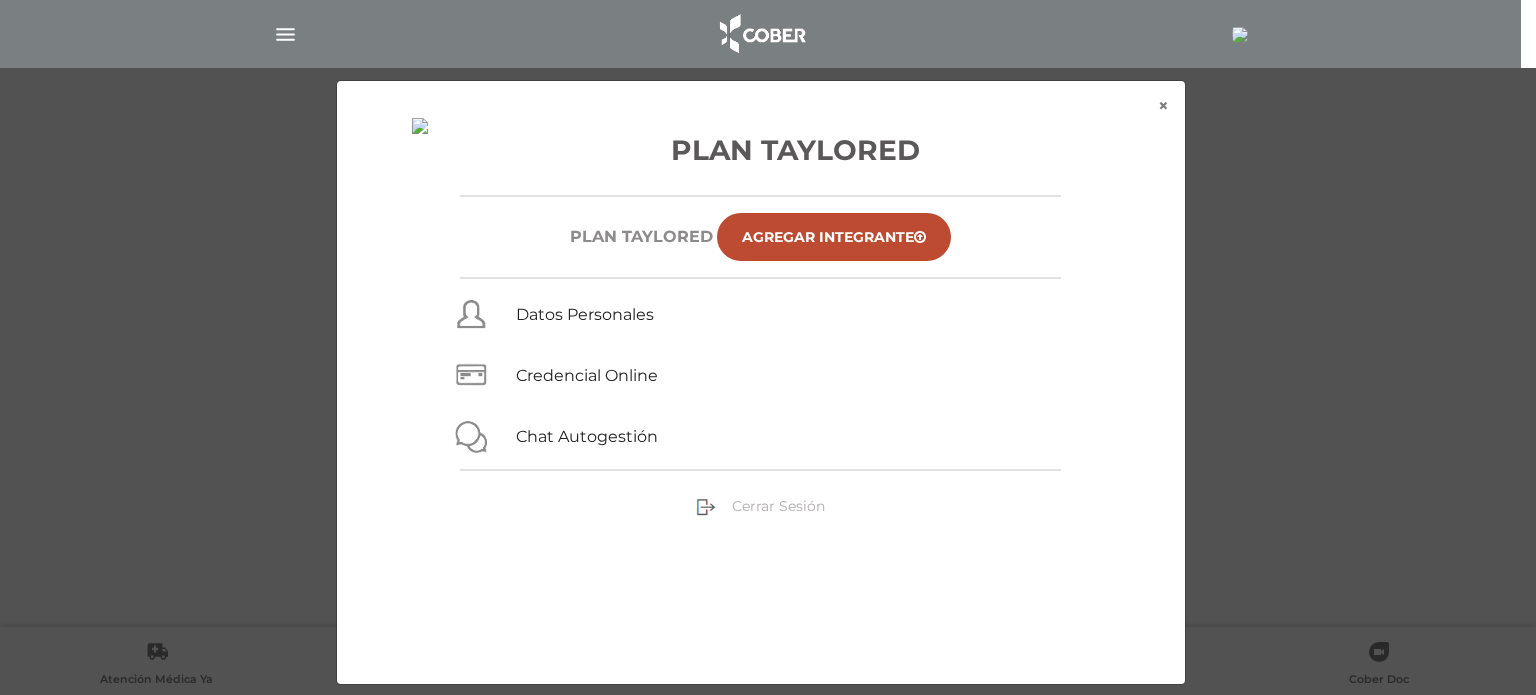 click on "Cerrar Sesión" at bounding box center (778, 506) 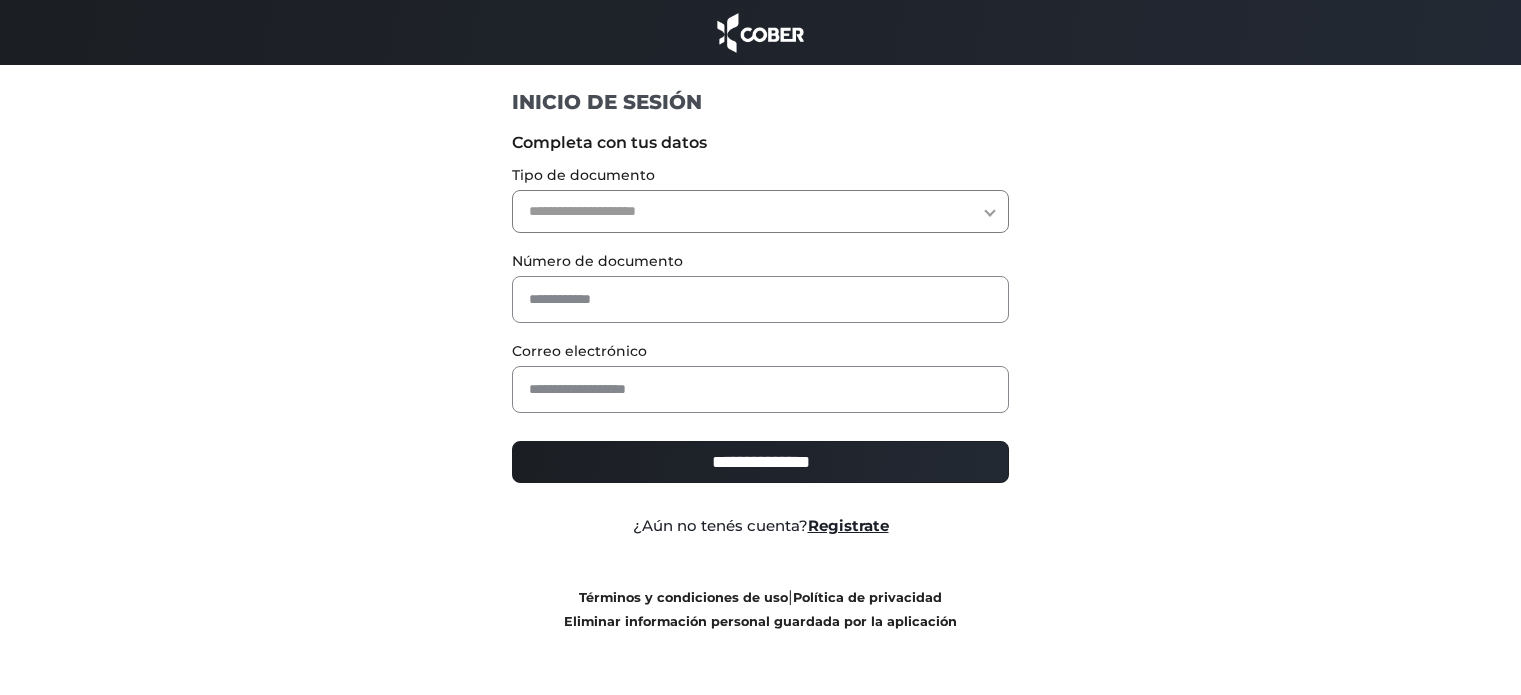 scroll, scrollTop: 0, scrollLeft: 0, axis: both 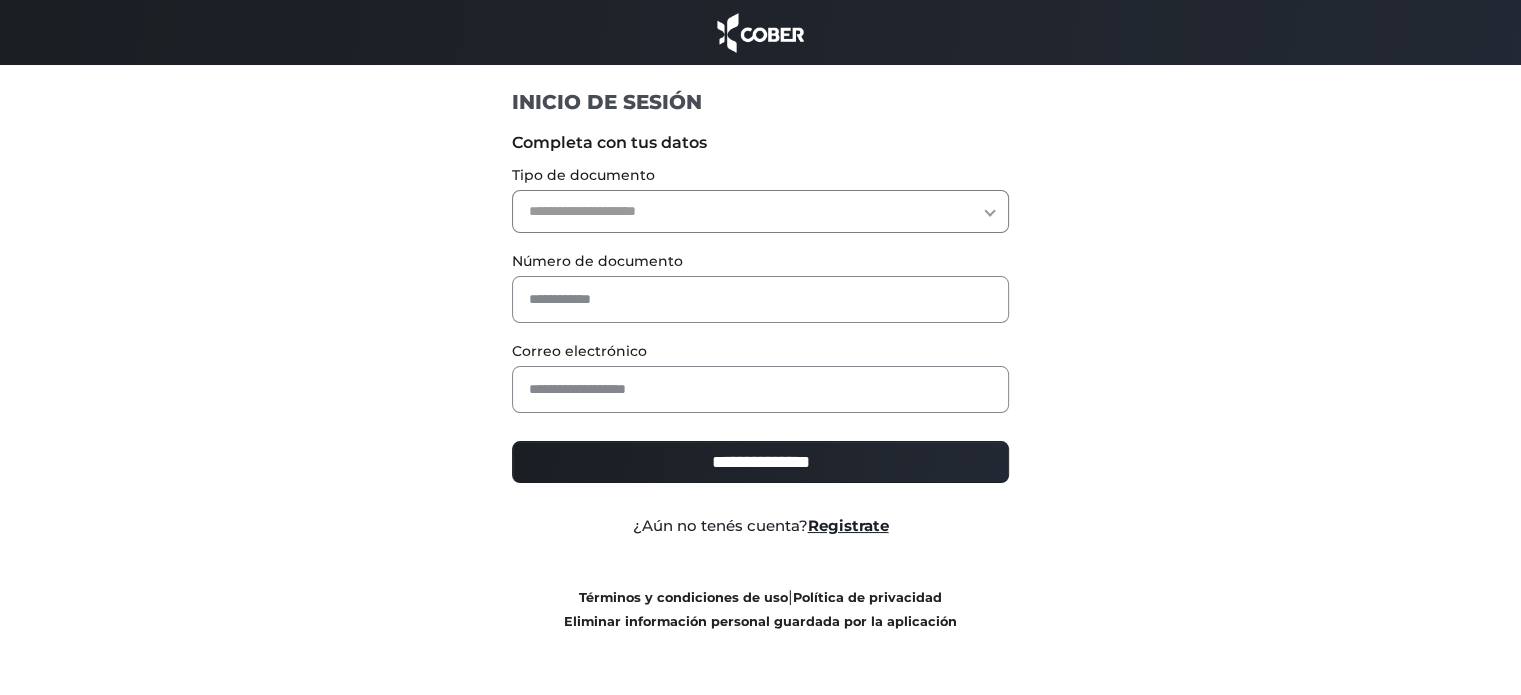 click on "**********" at bounding box center (760, 211) 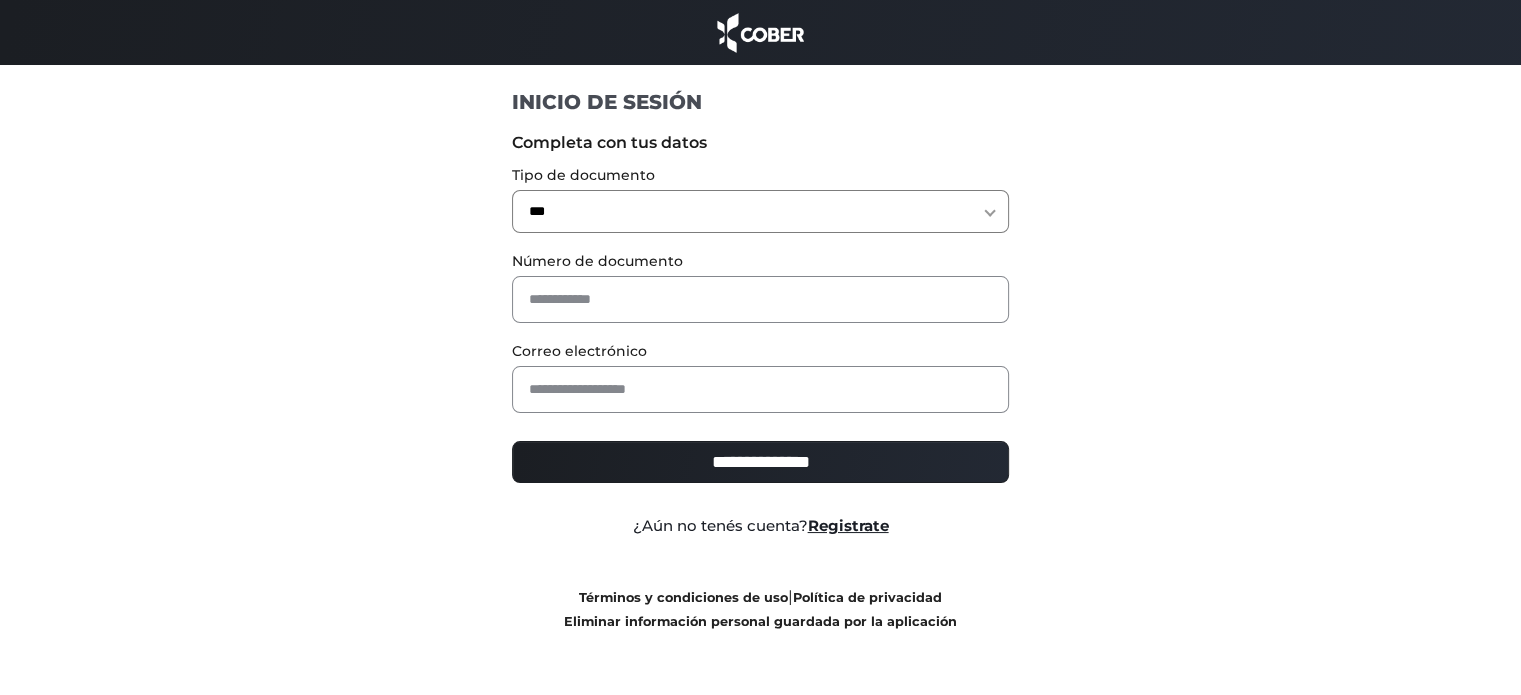 click on "**********" at bounding box center (760, 211) 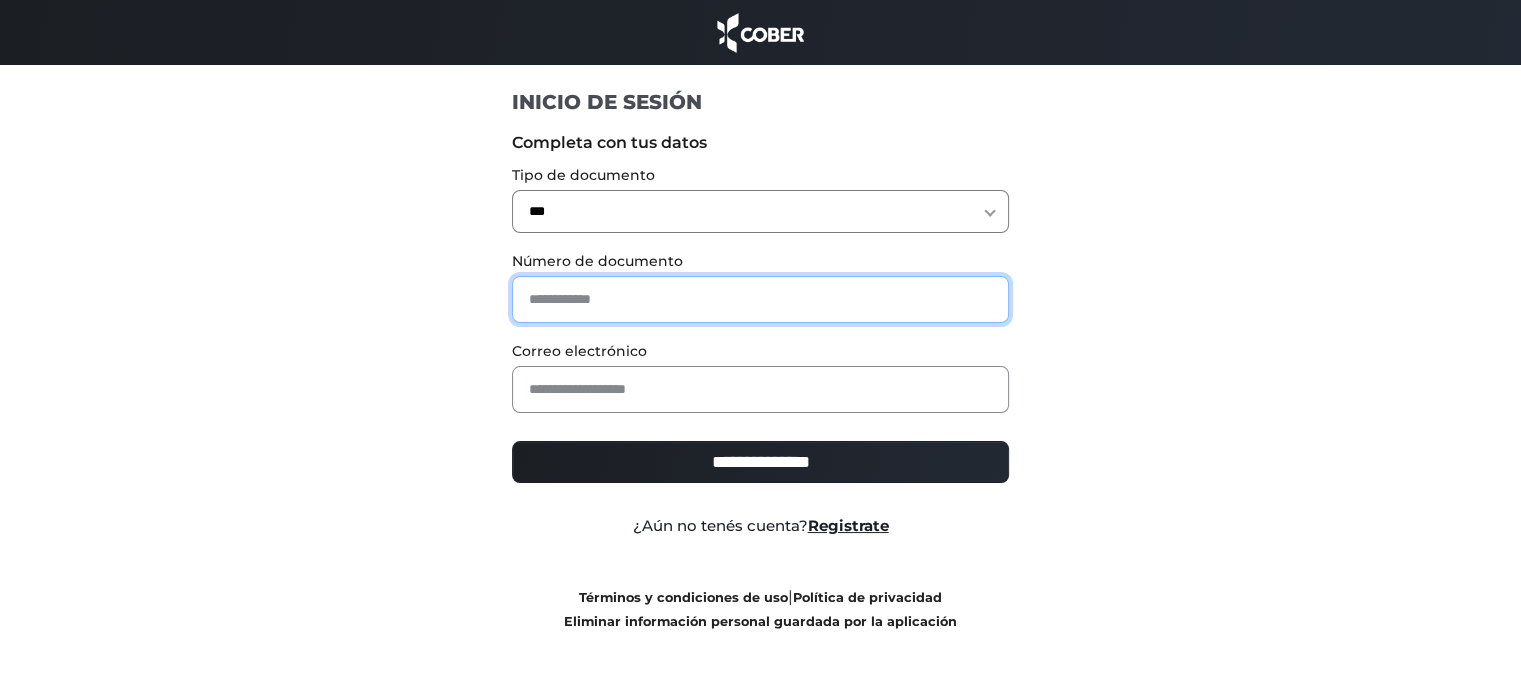 click at bounding box center [760, 299] 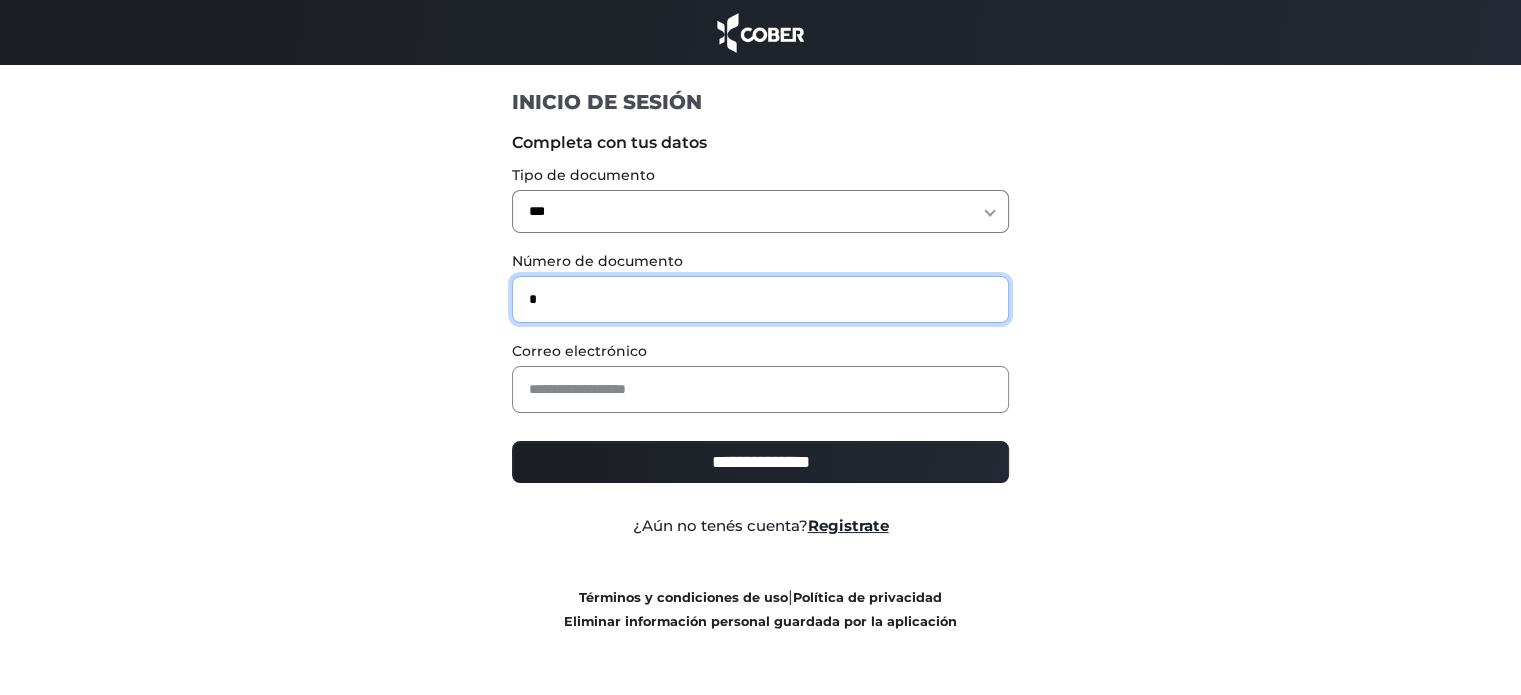 type on "*" 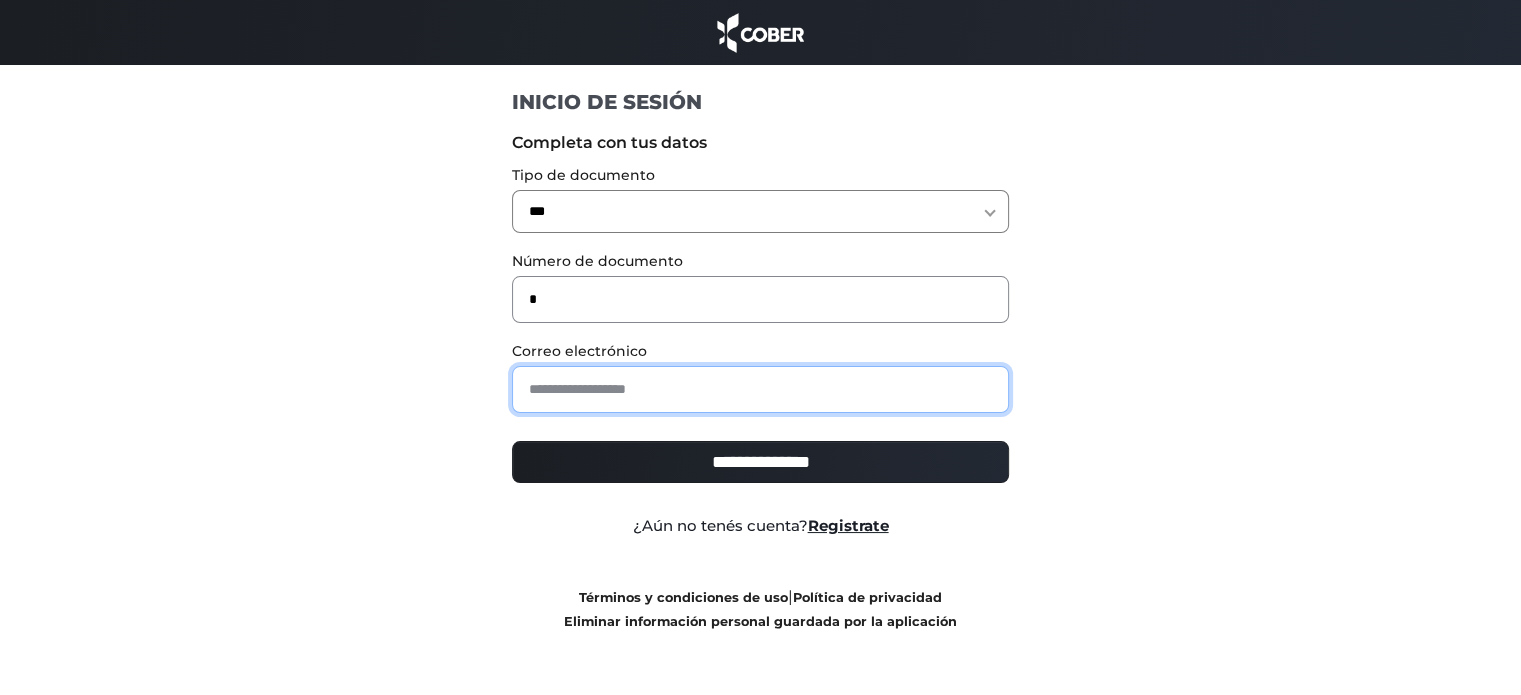 click at bounding box center (760, 389) 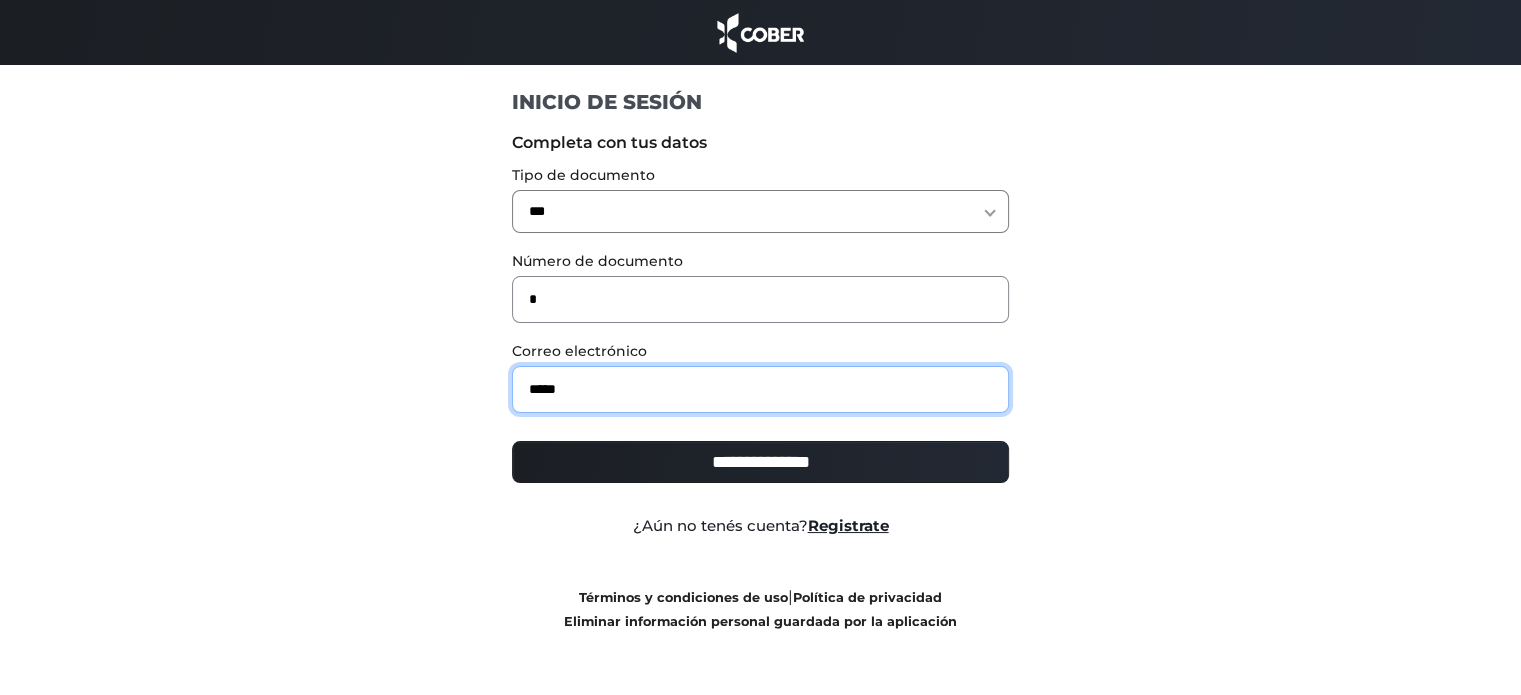 type on "**********" 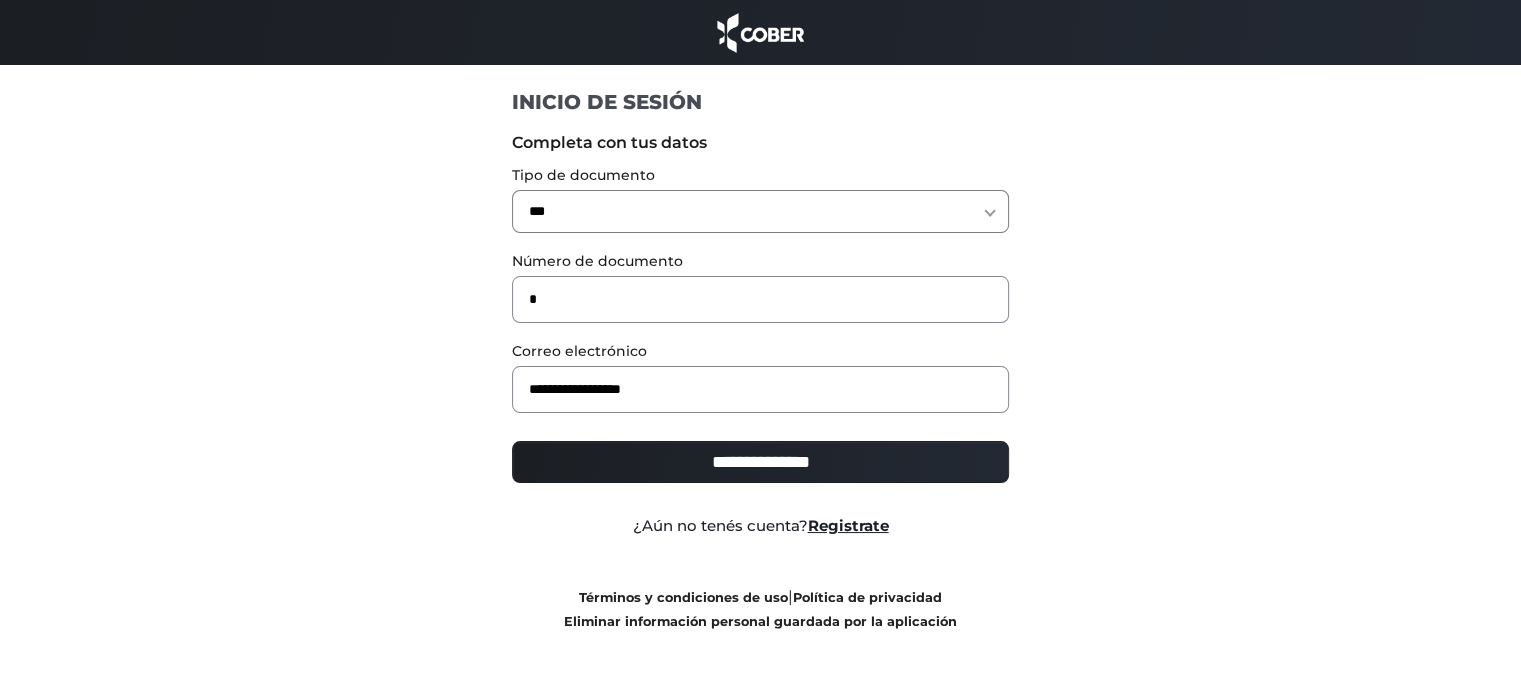 click on "**********" at bounding box center [760, 462] 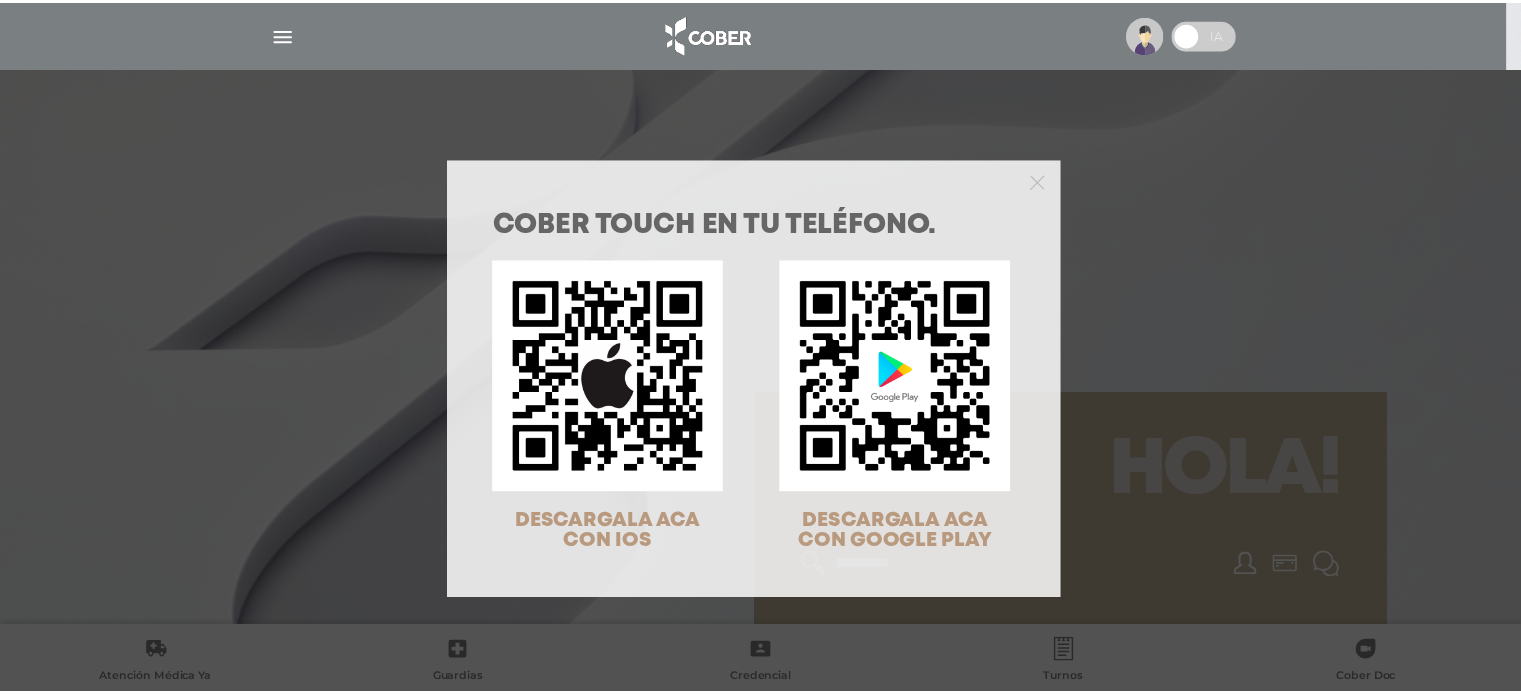 scroll, scrollTop: 0, scrollLeft: 0, axis: both 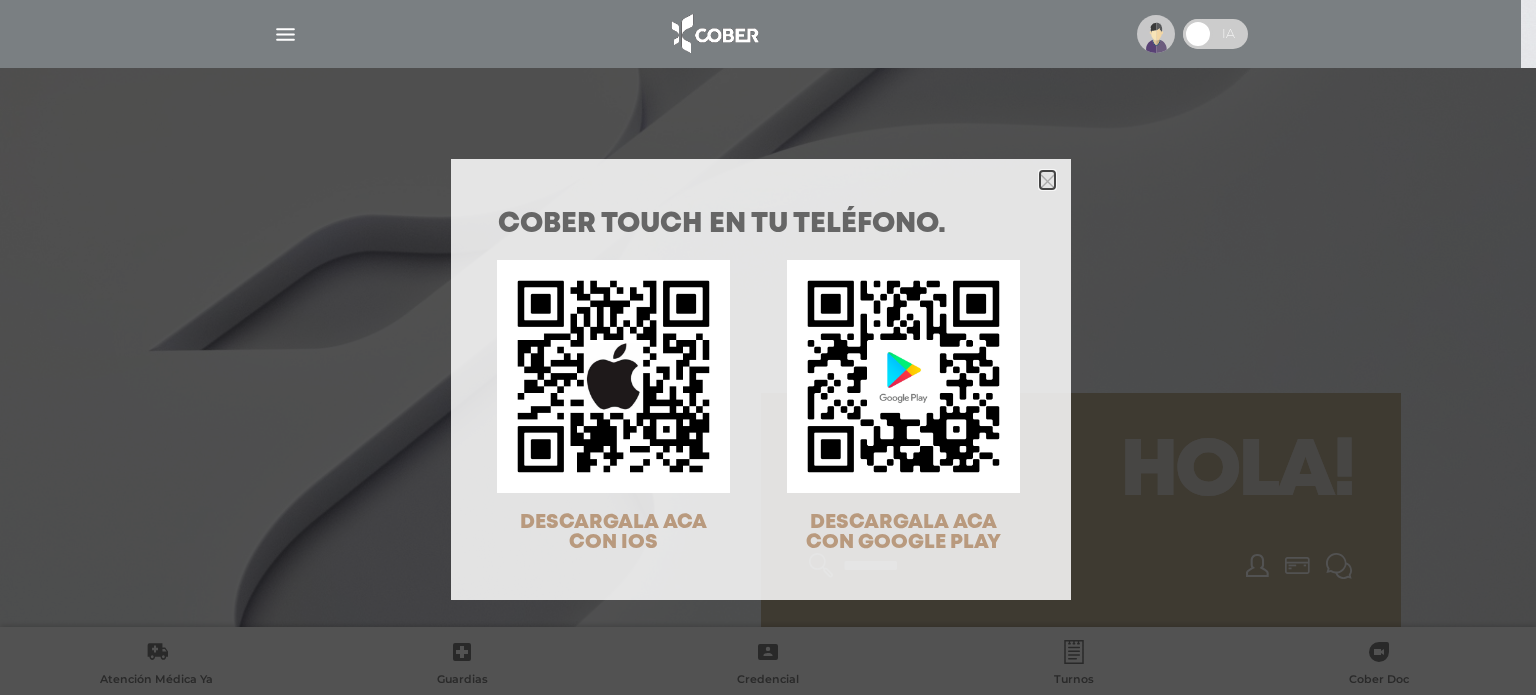 click at bounding box center (1047, 181) 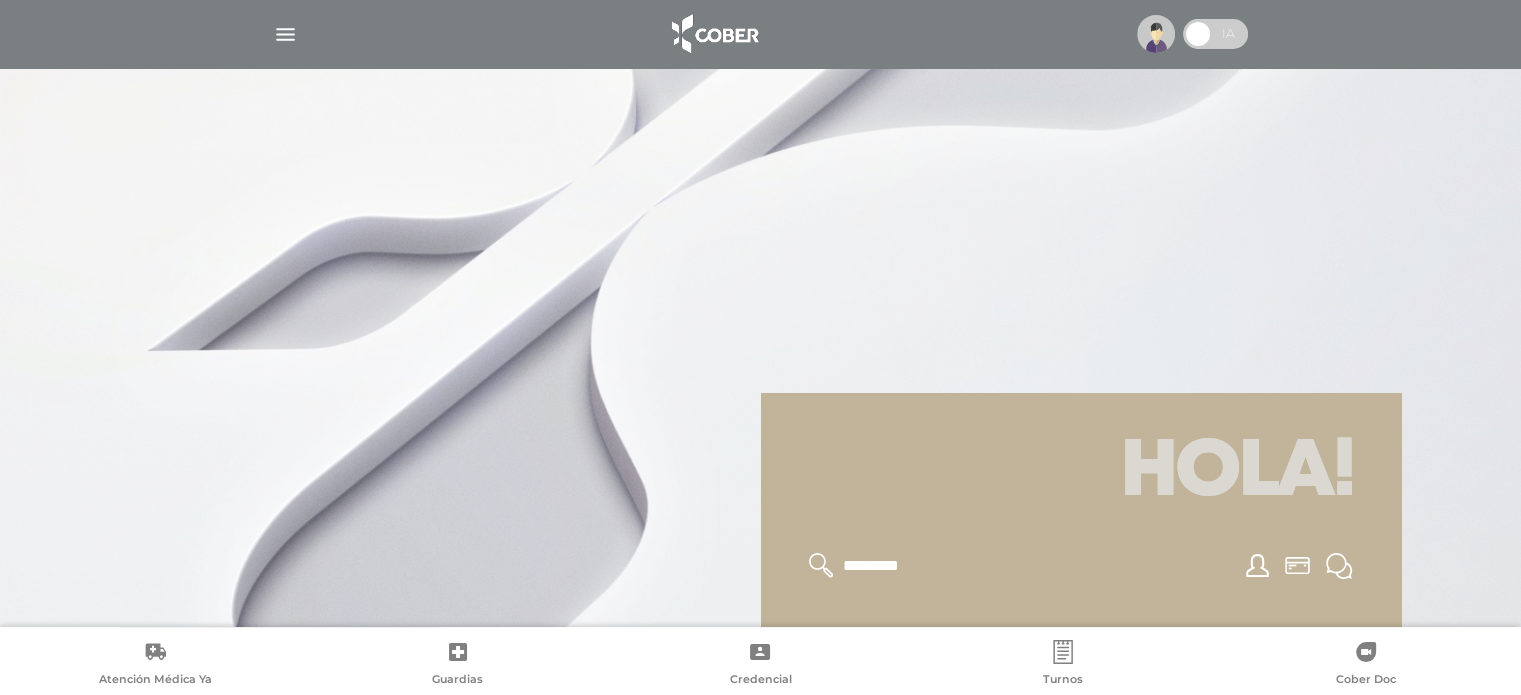 click at bounding box center [285, 34] 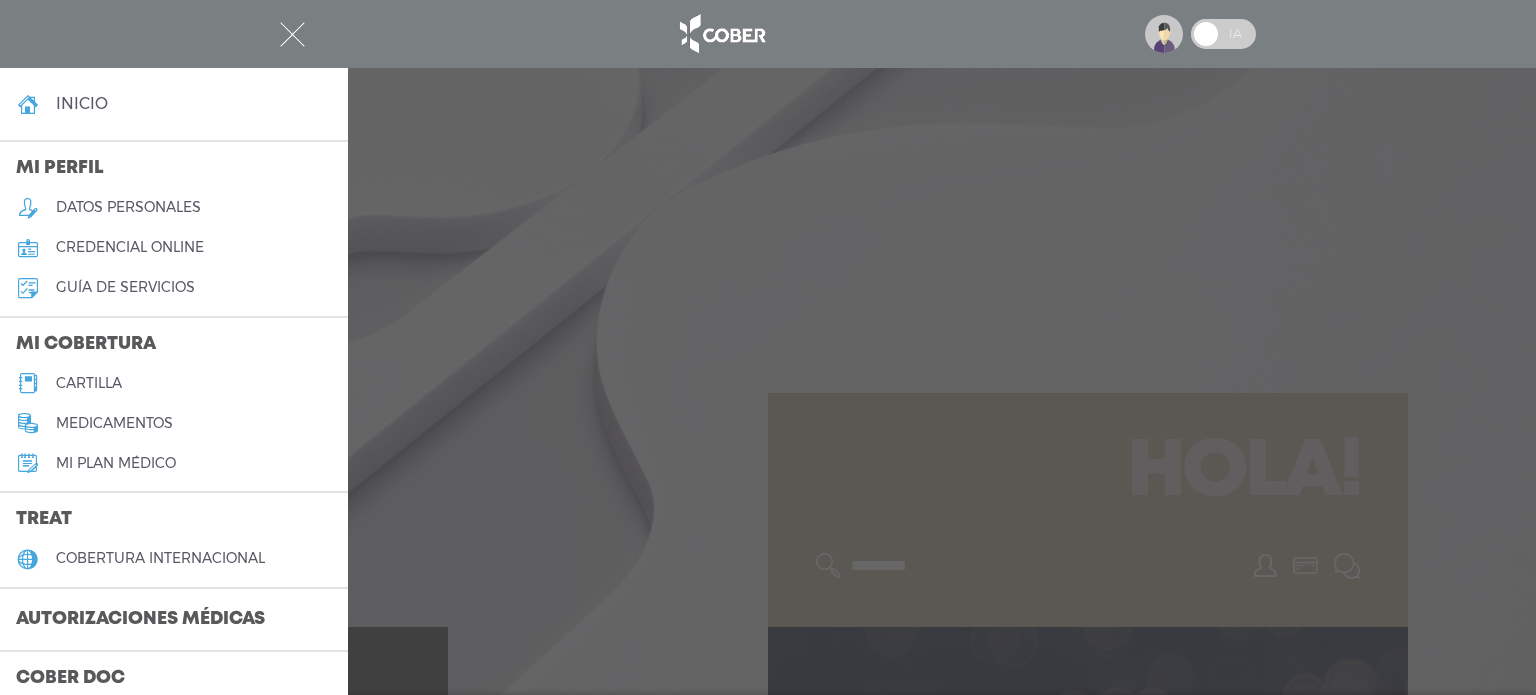click on "cartilla" at bounding box center (89, 383) 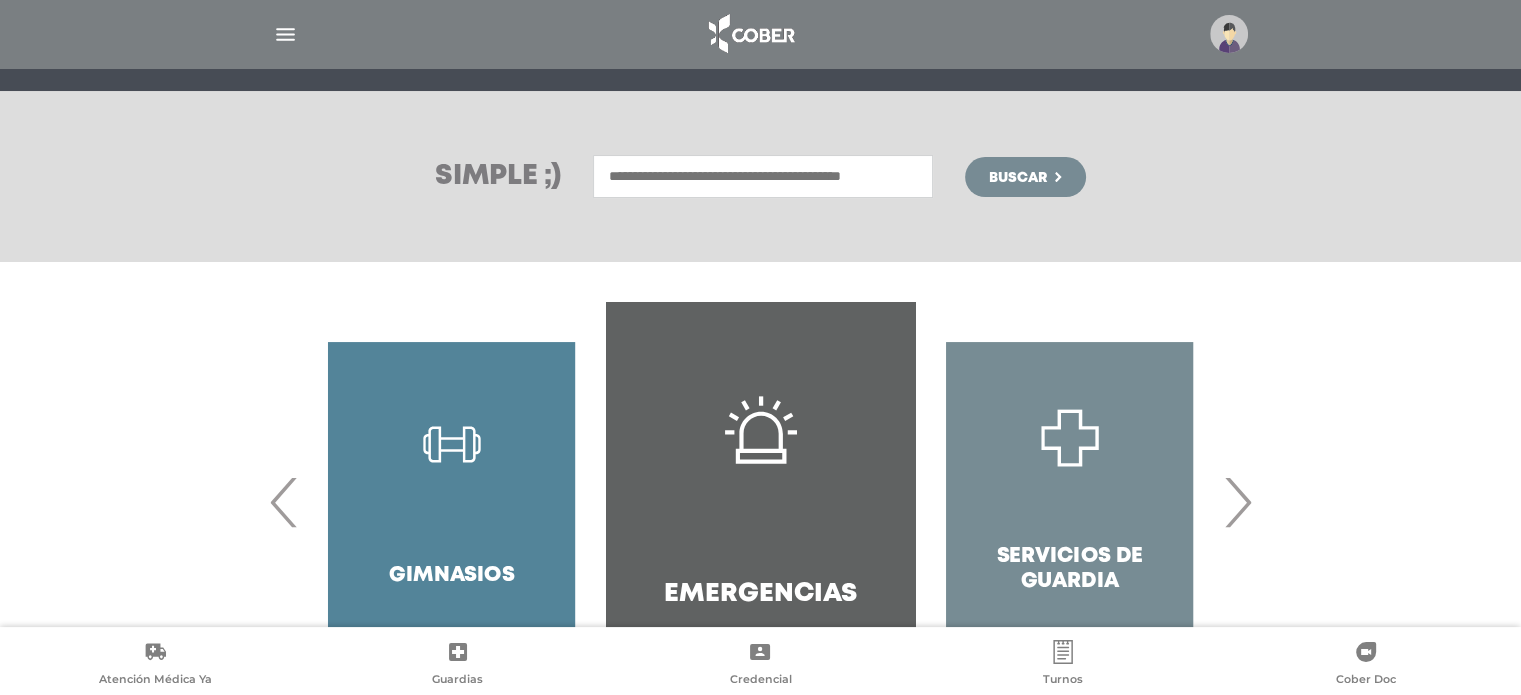 scroll, scrollTop: 213, scrollLeft: 0, axis: vertical 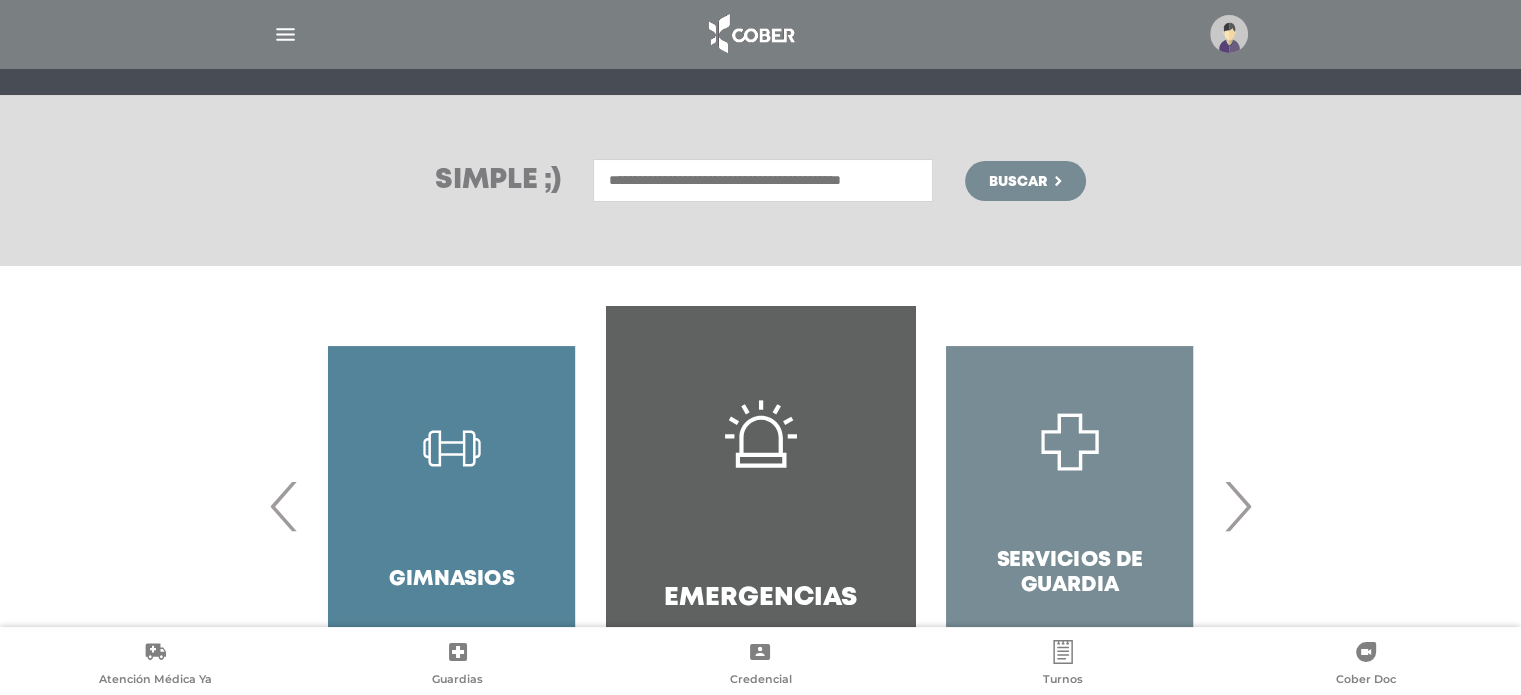 click at bounding box center [763, 180] 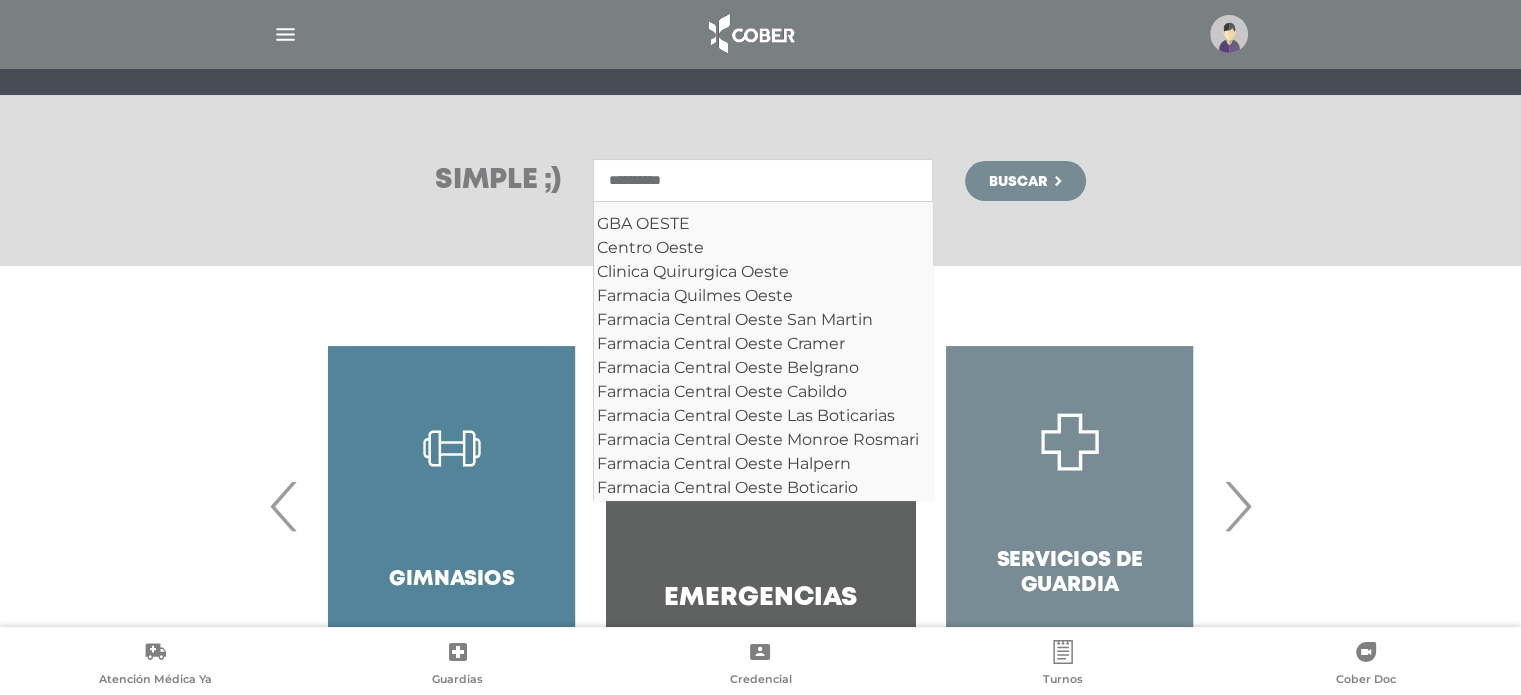 type on "**********" 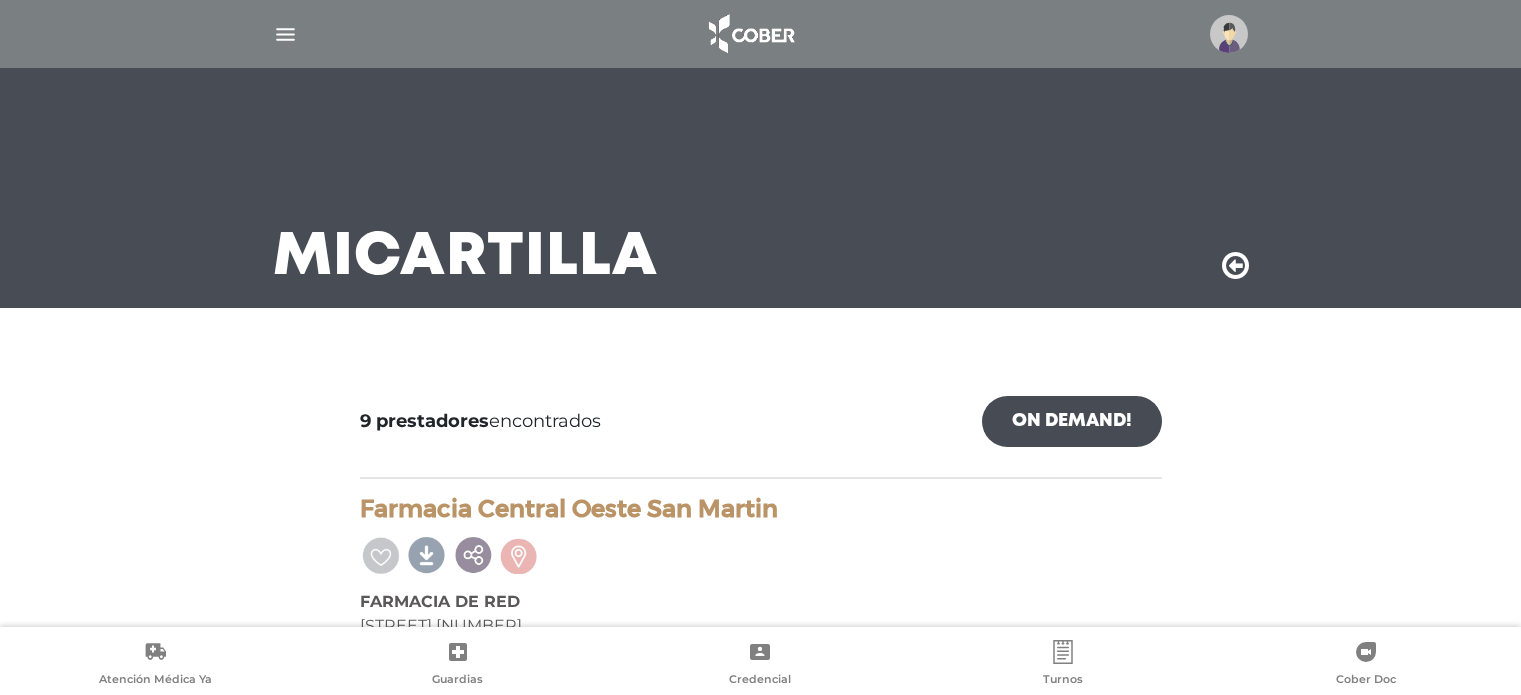 scroll, scrollTop: 0, scrollLeft: 0, axis: both 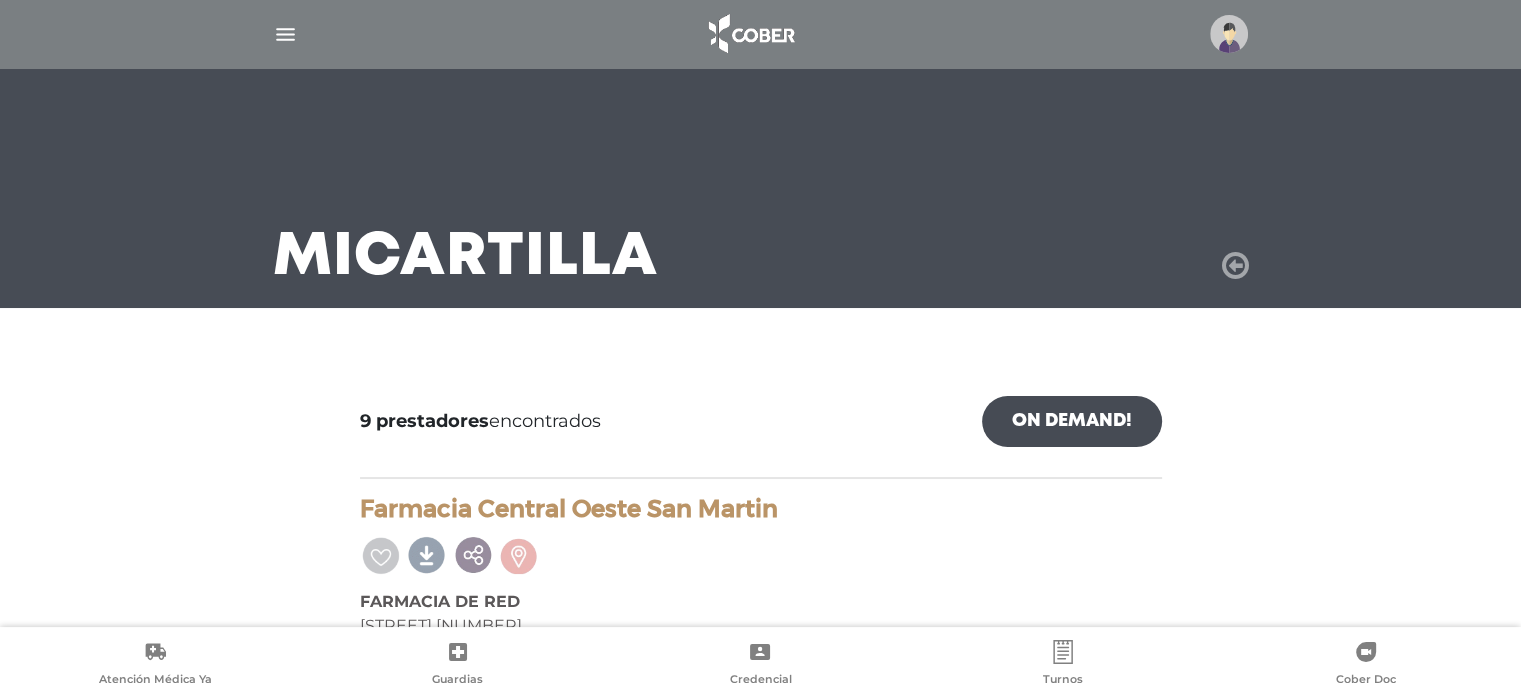 click at bounding box center (1235, 266) 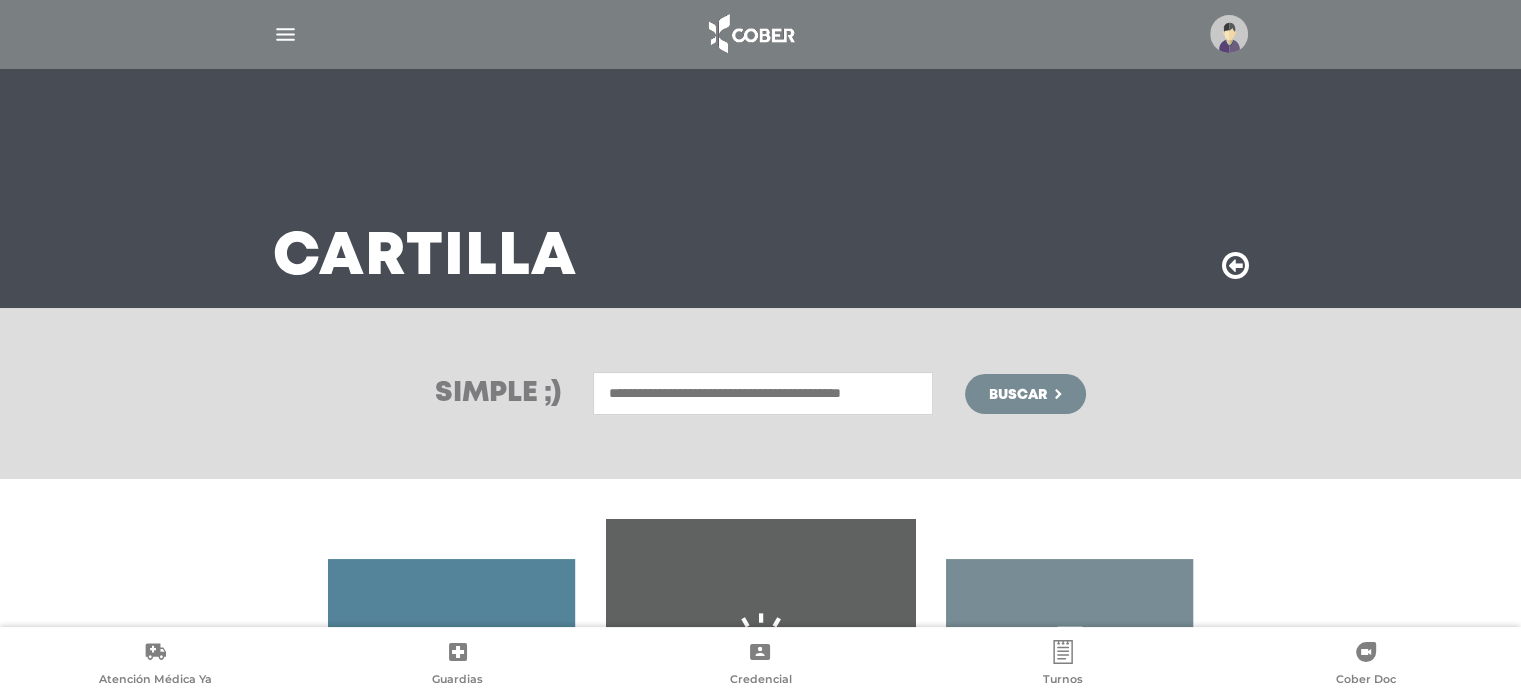scroll, scrollTop: 331, scrollLeft: 0, axis: vertical 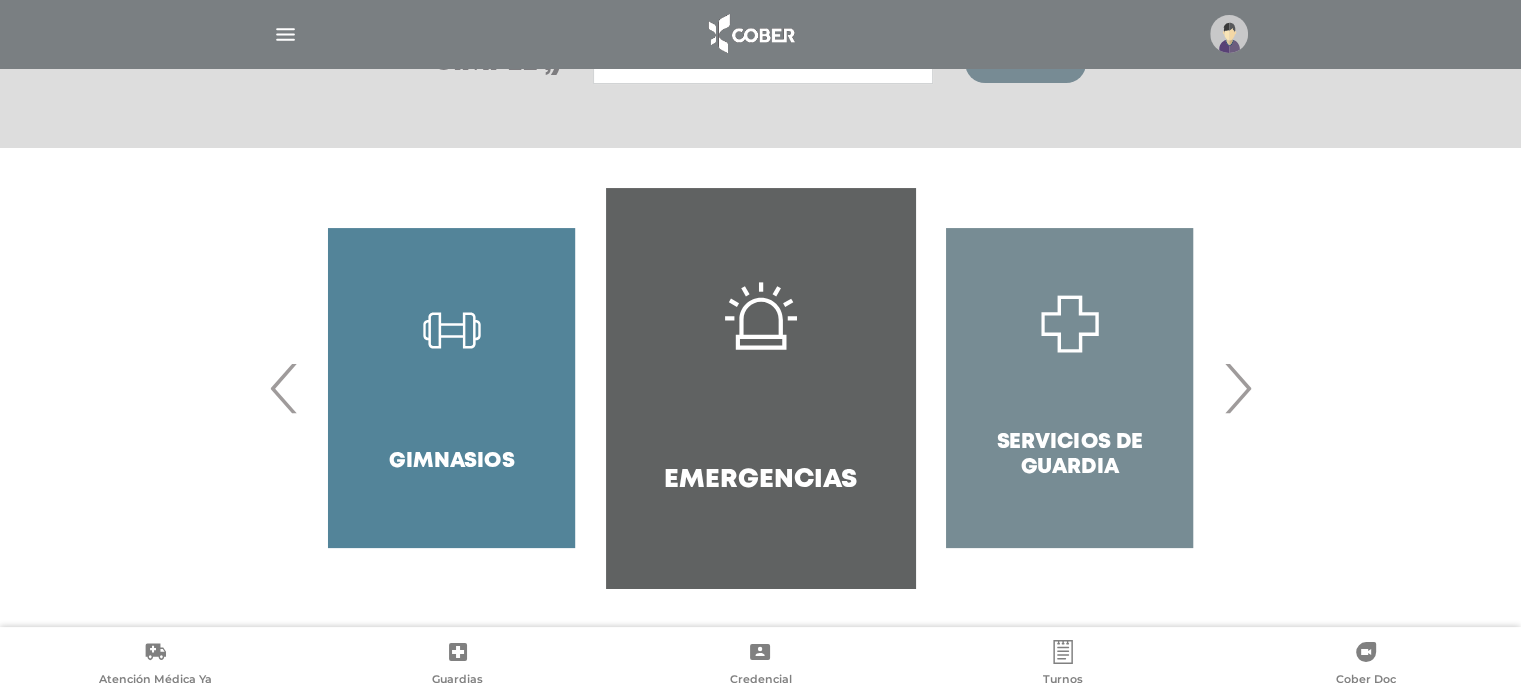 click on "›" at bounding box center [1237, 388] 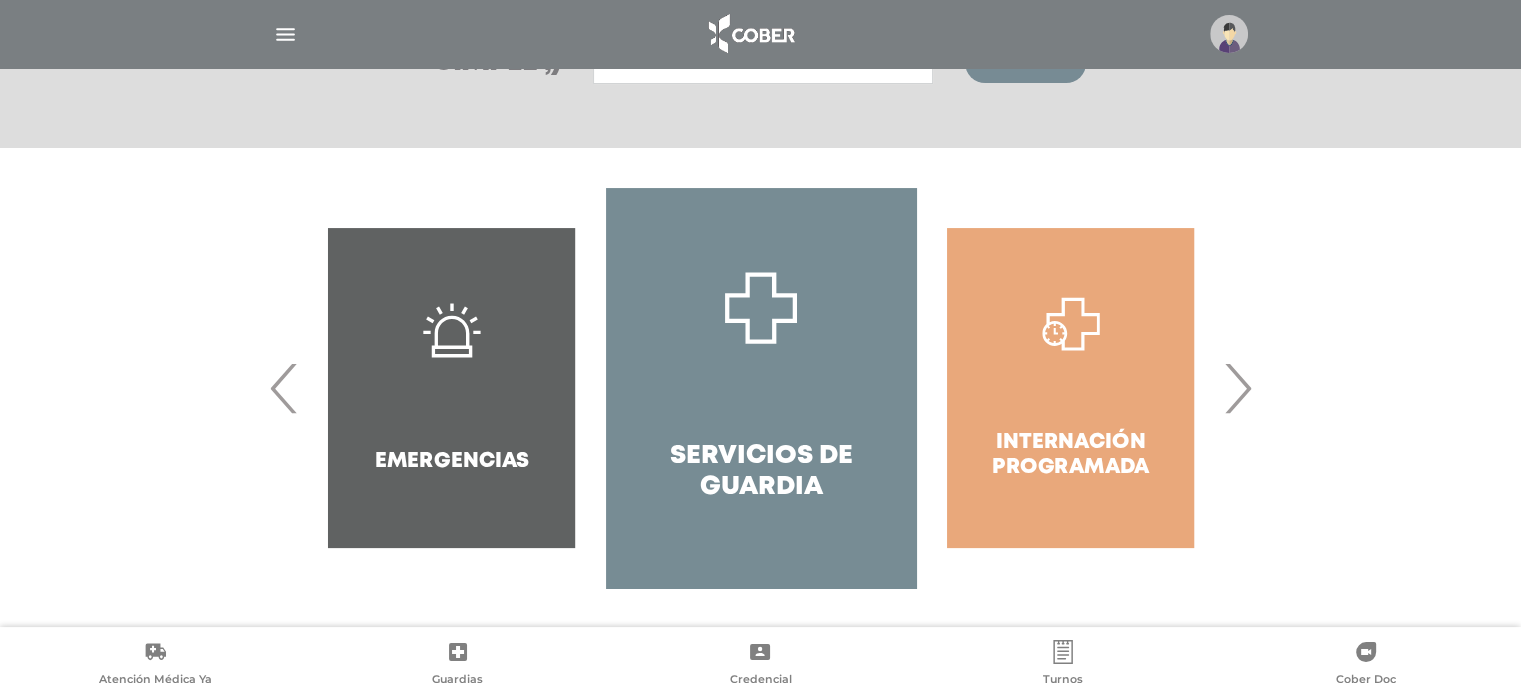 click on "›" at bounding box center [1237, 388] 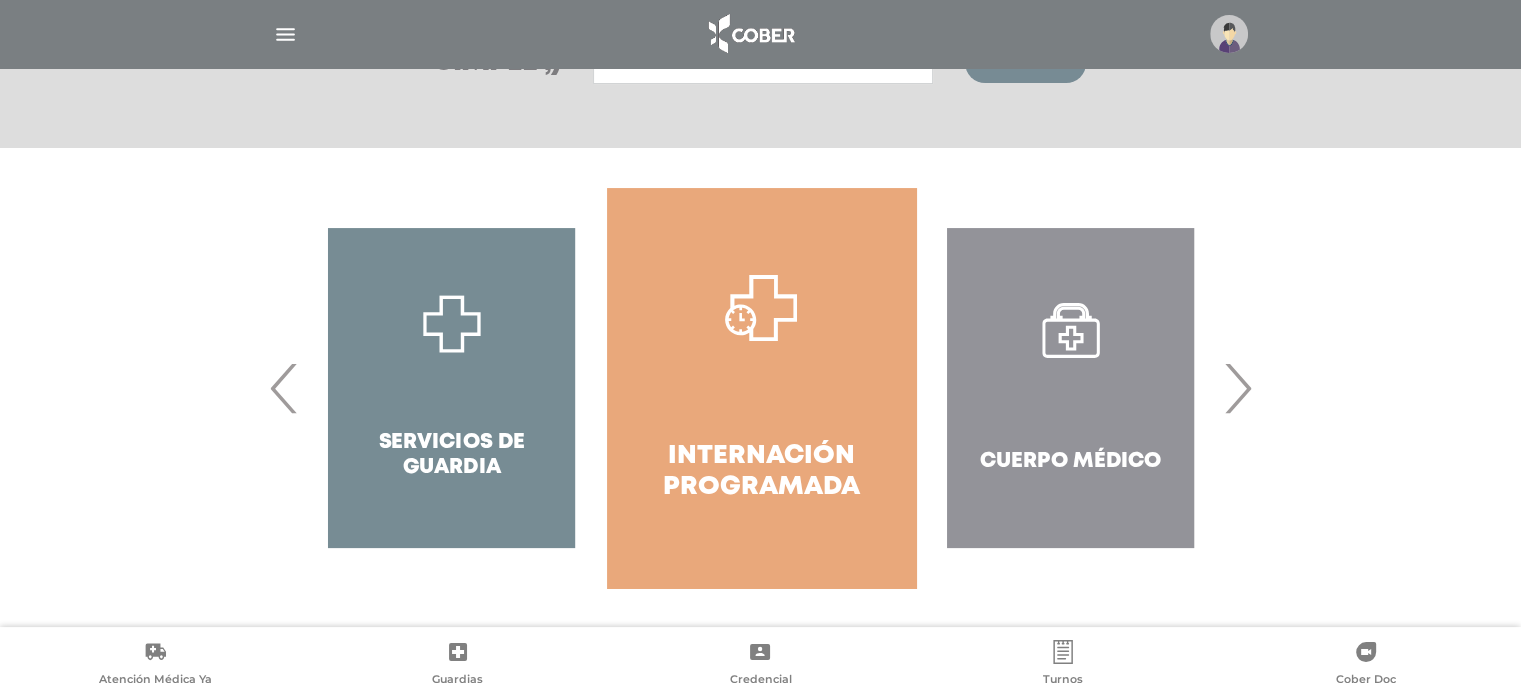 click on "›" at bounding box center [1237, 388] 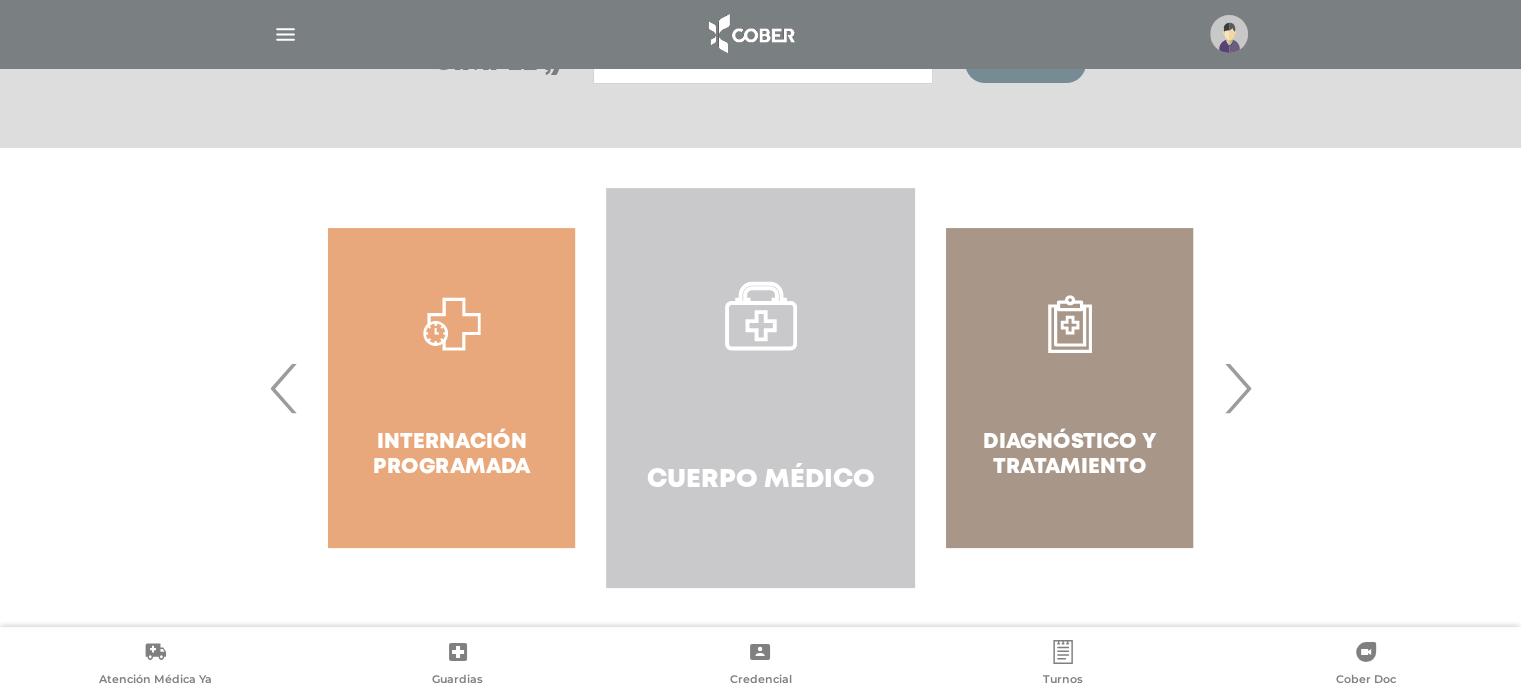 click on "Cuerpo Médico" at bounding box center [760, 388] 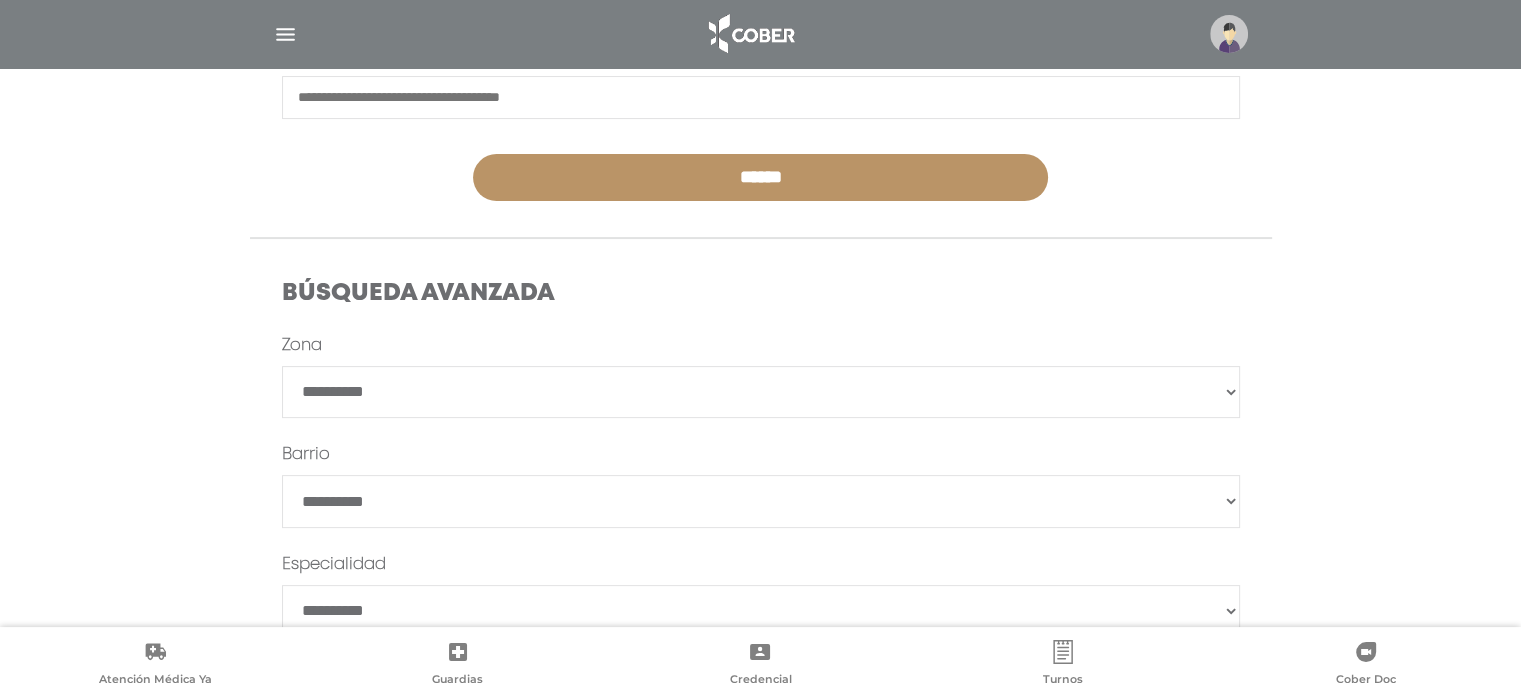 scroll, scrollTop: 470, scrollLeft: 0, axis: vertical 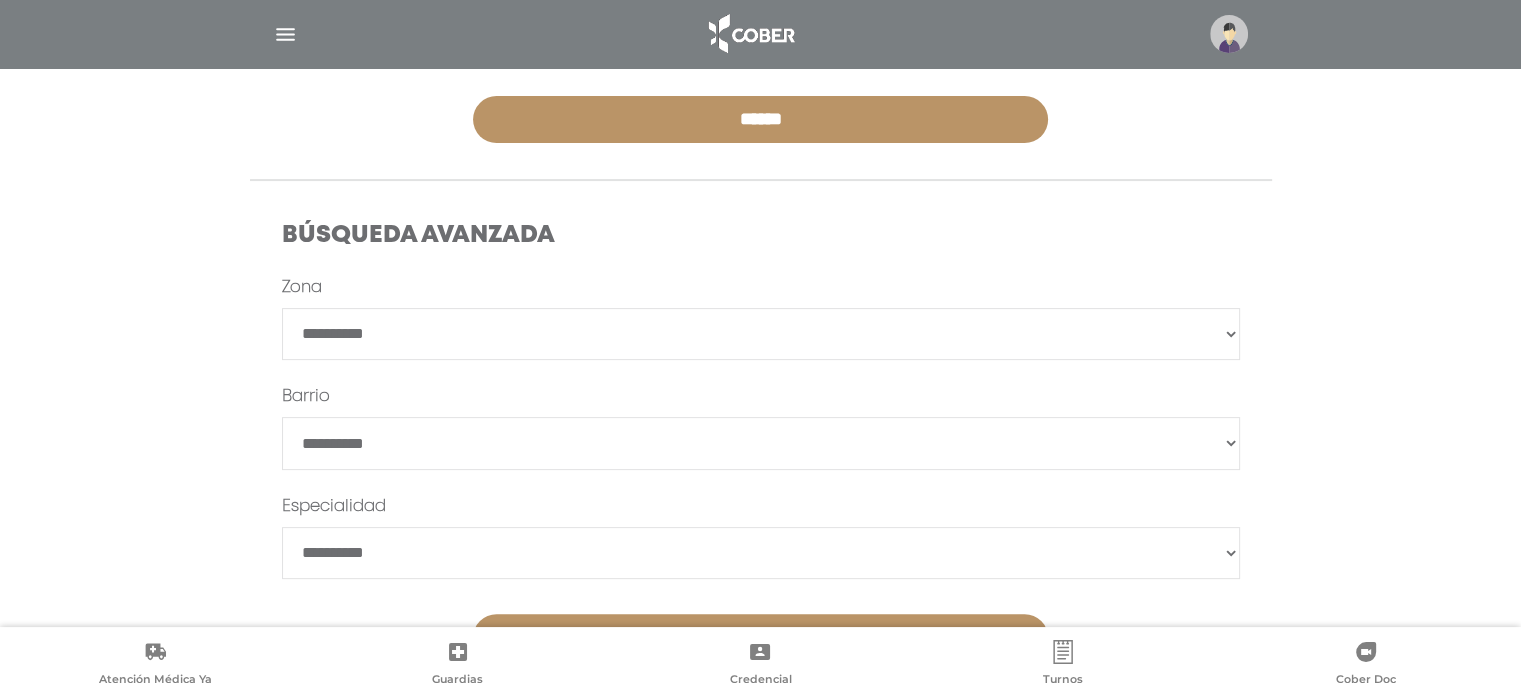 click on "**********" at bounding box center (761, 334) 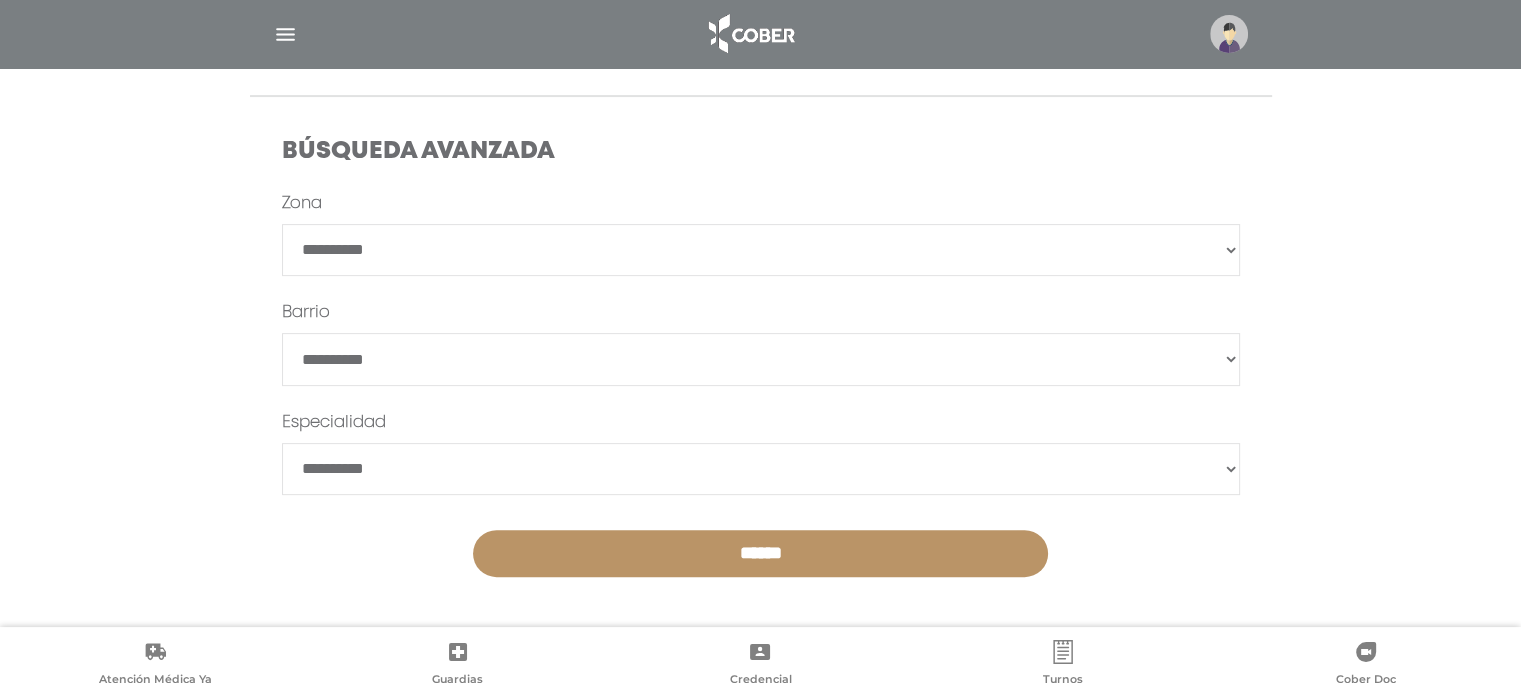 click on "******" at bounding box center (760, 553) 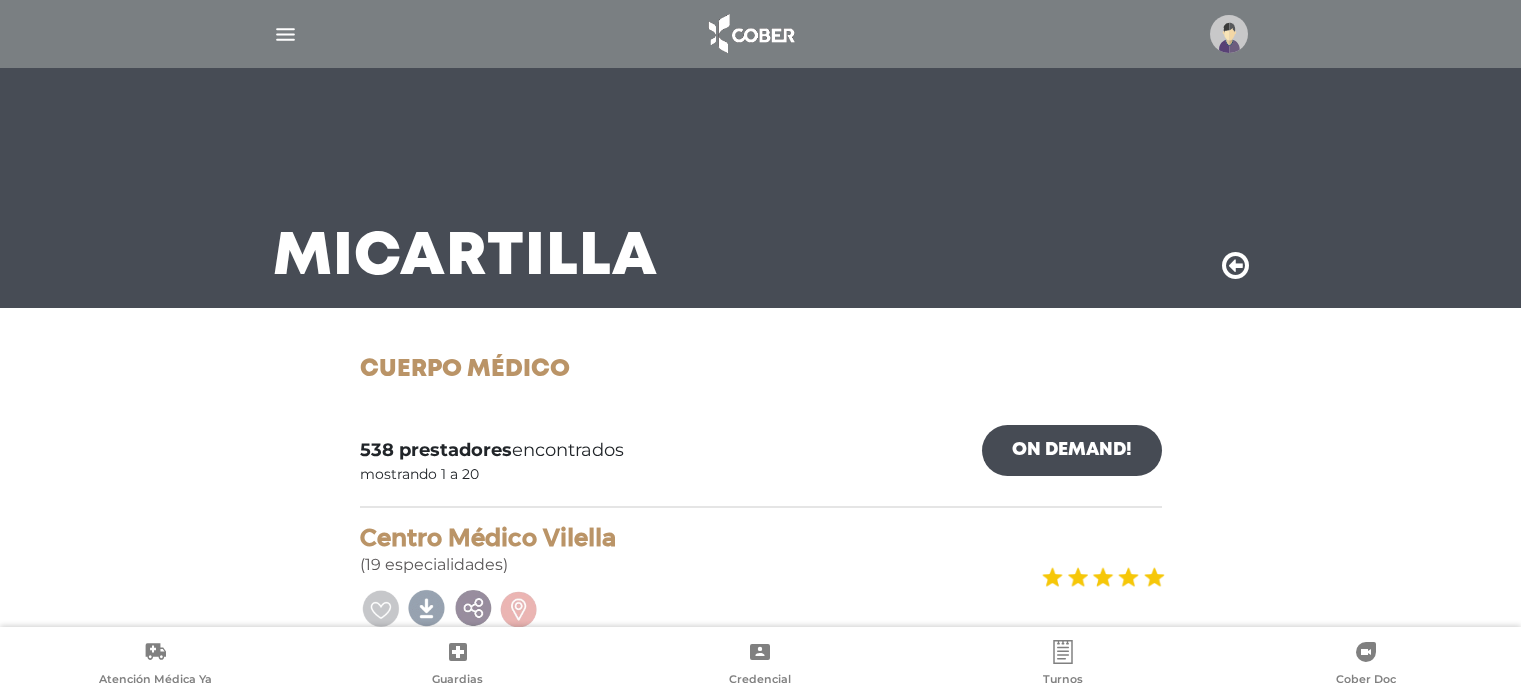 scroll, scrollTop: 0, scrollLeft: 0, axis: both 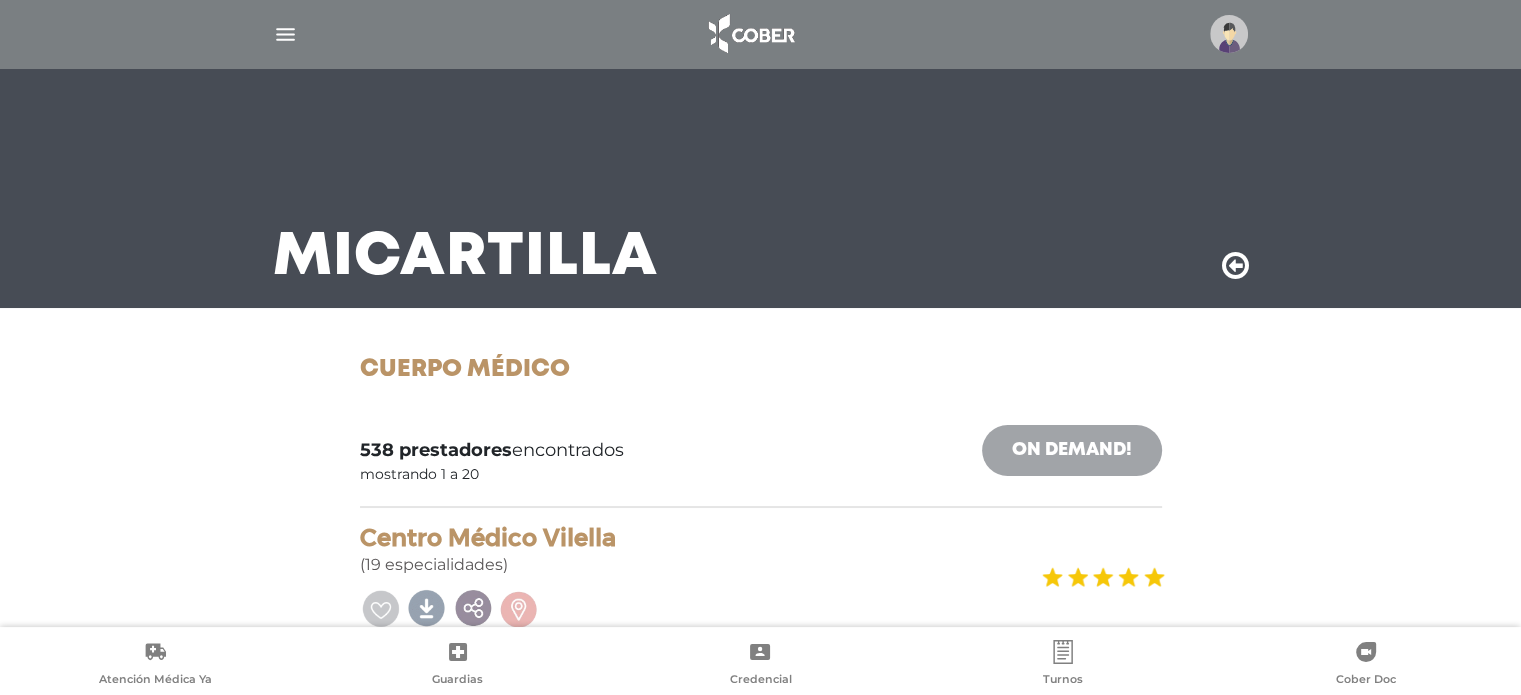 click on "On Demand!" at bounding box center (1072, 450) 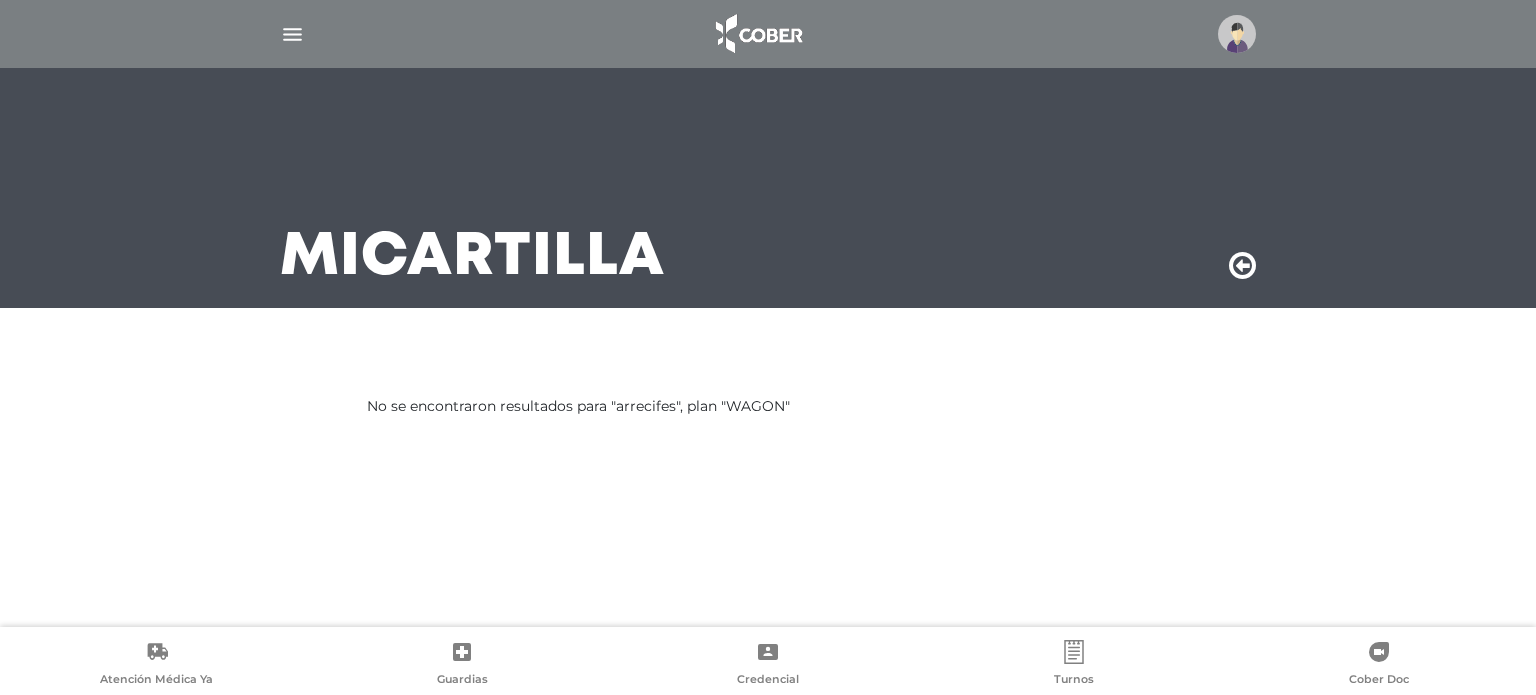 scroll, scrollTop: 0, scrollLeft: 0, axis: both 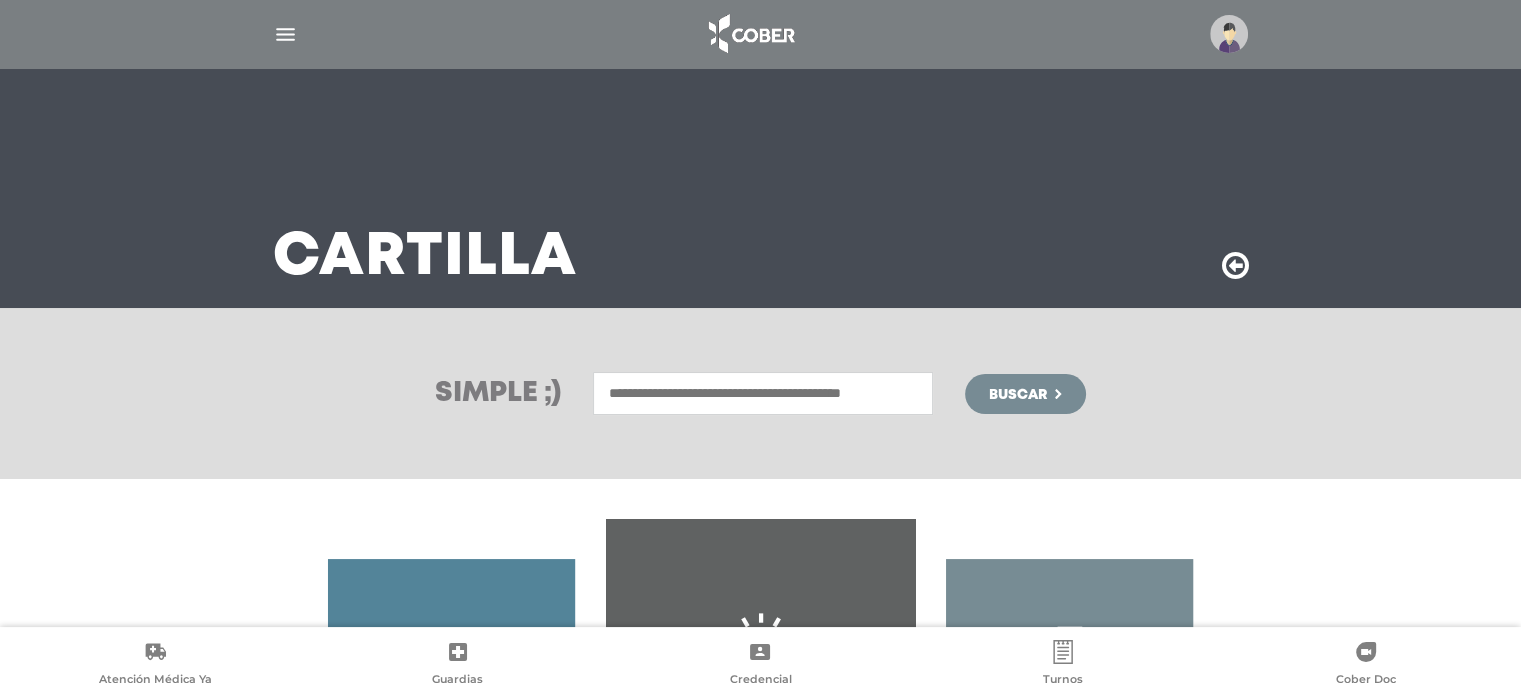 click at bounding box center (1229, 34) 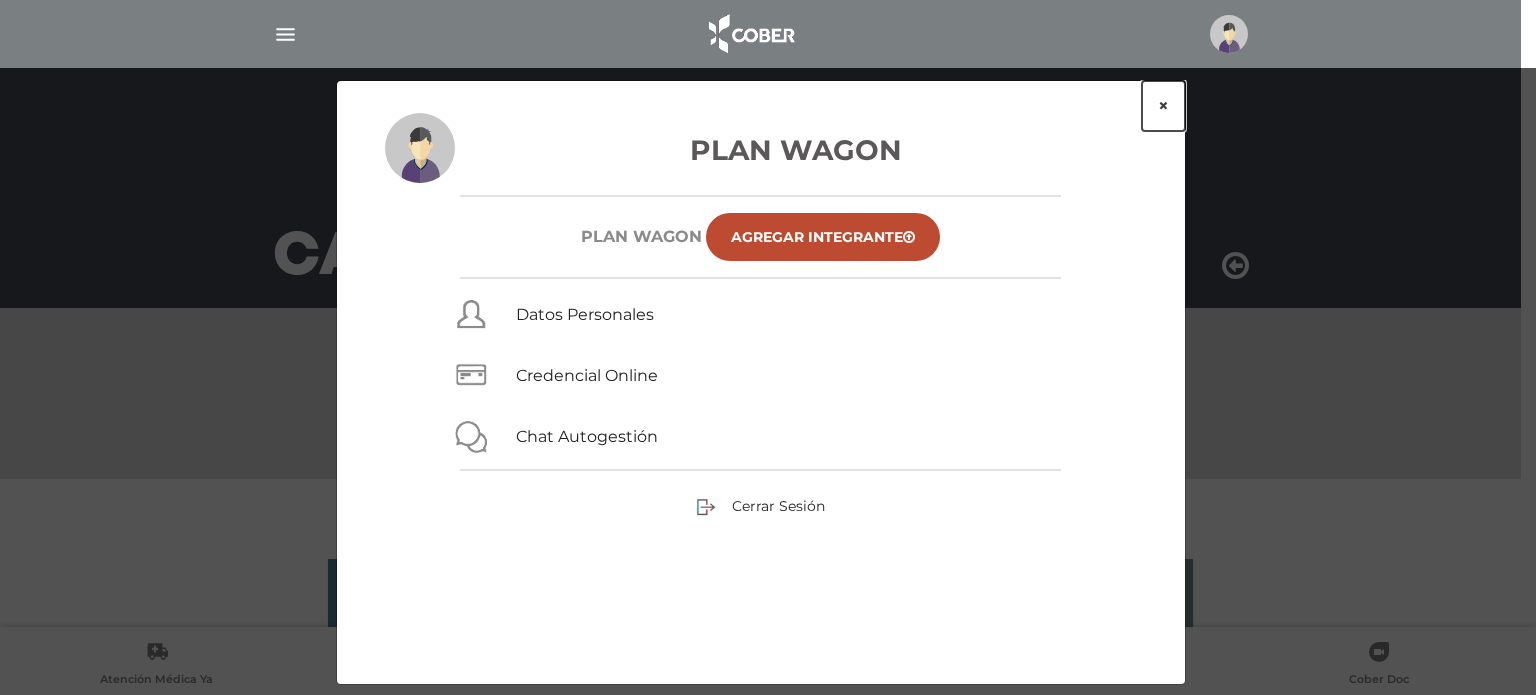 click on "×" at bounding box center (1163, 106) 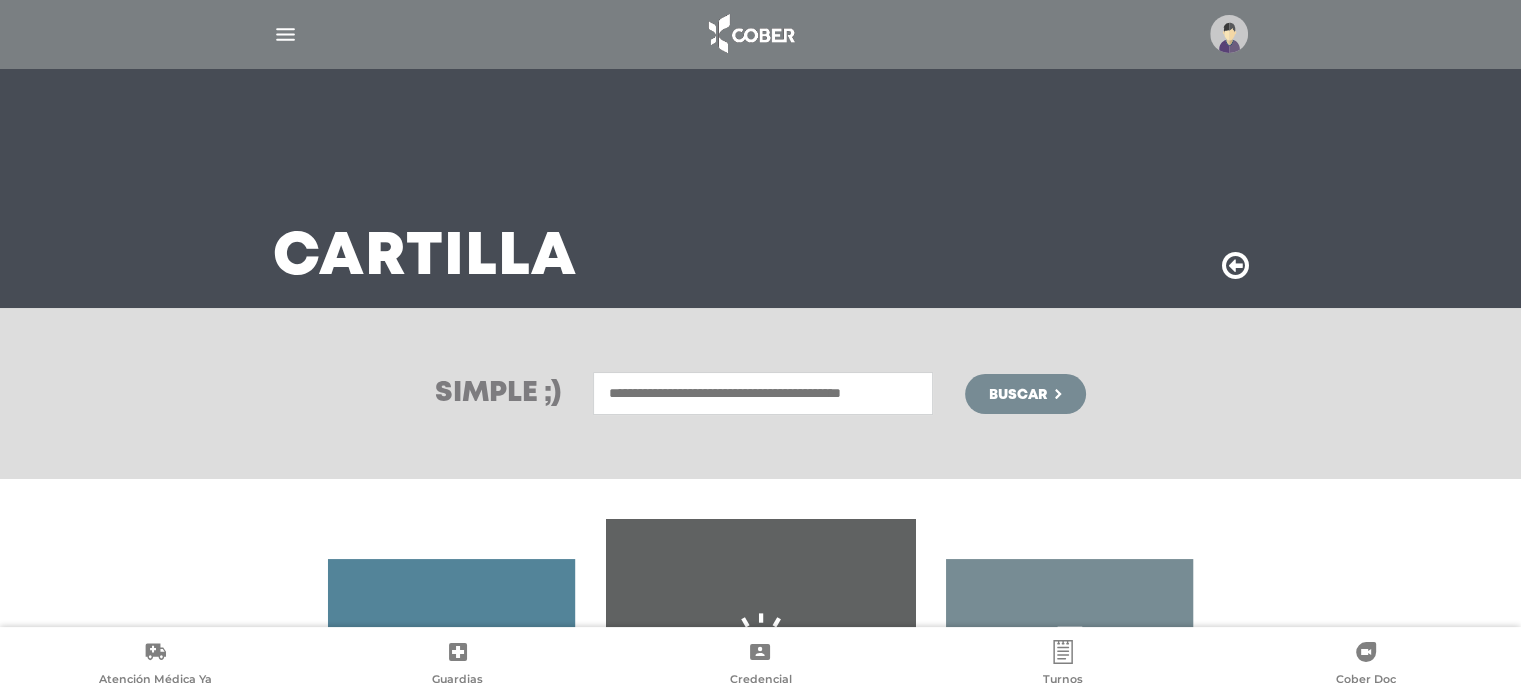 click at bounding box center (763, 393) 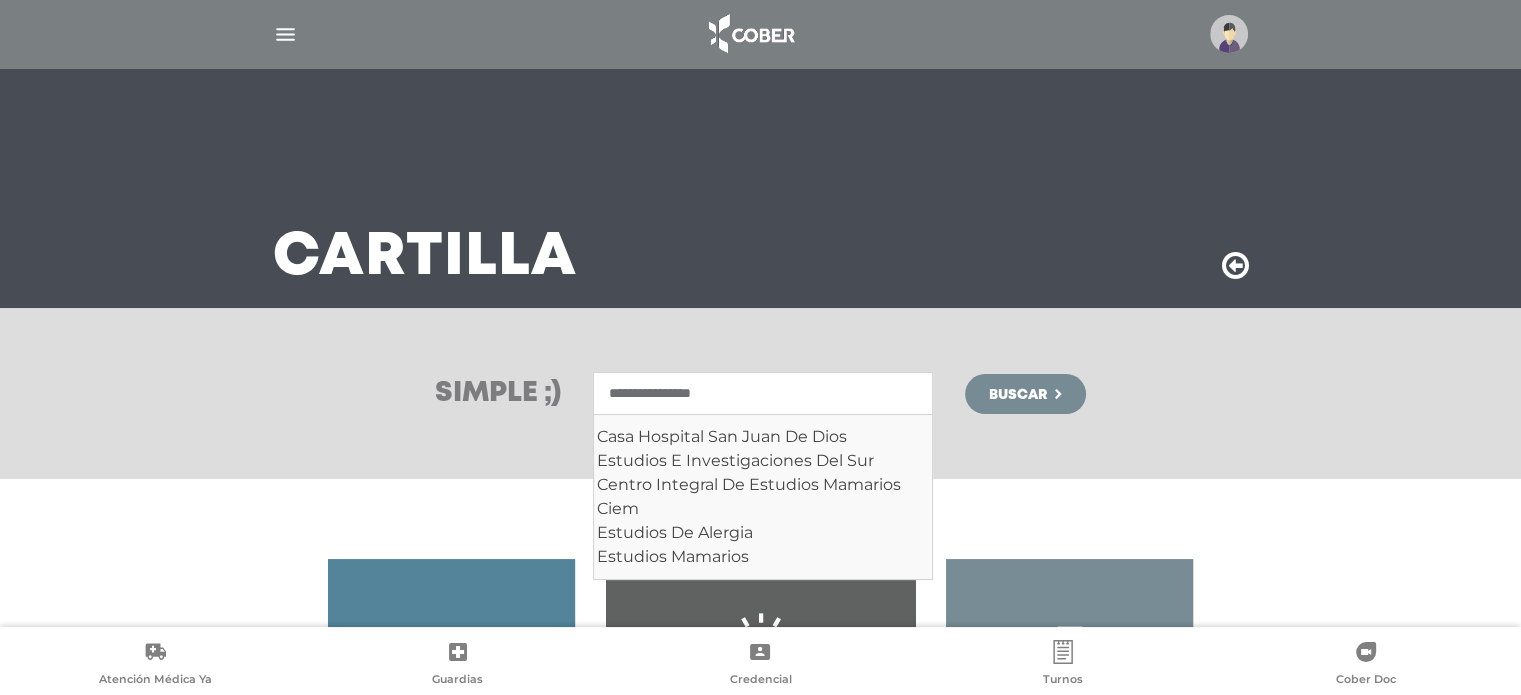type on "**********" 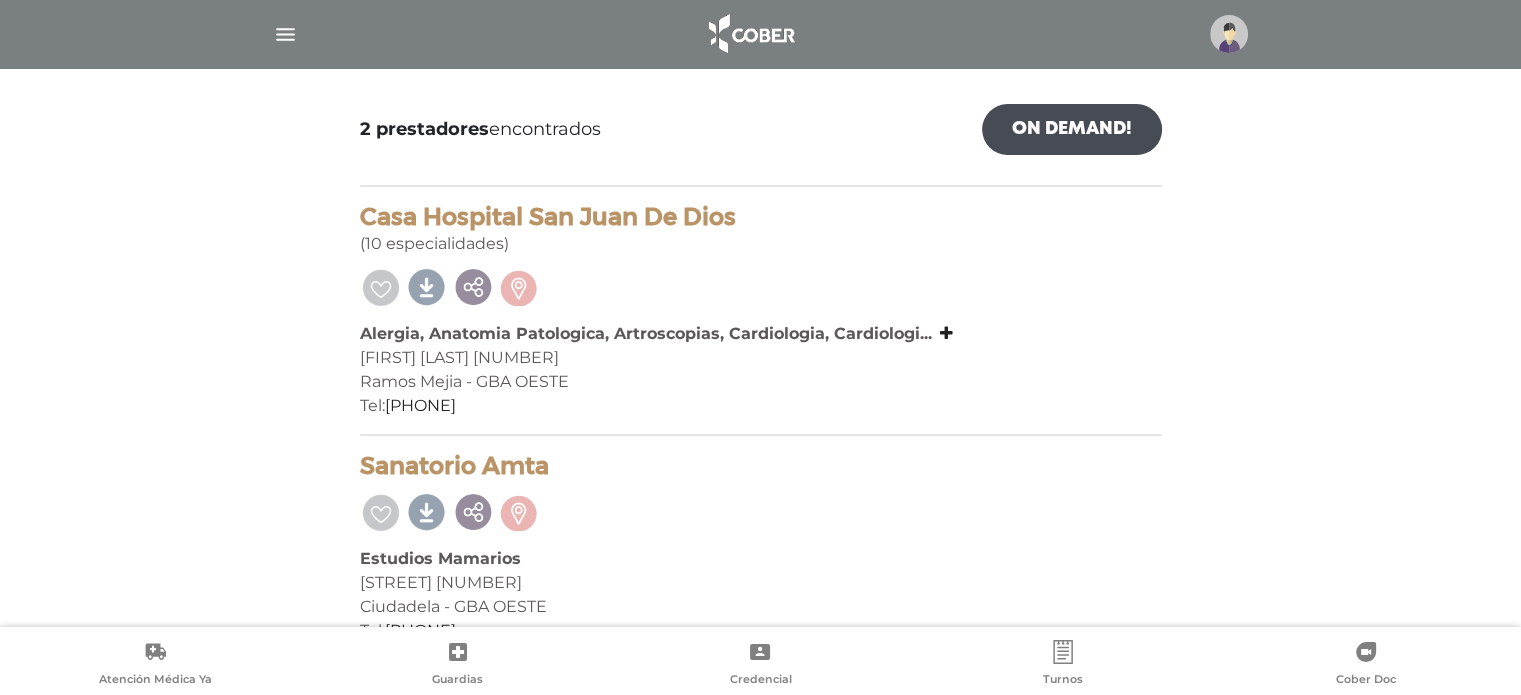 scroll, scrollTop: 336, scrollLeft: 0, axis: vertical 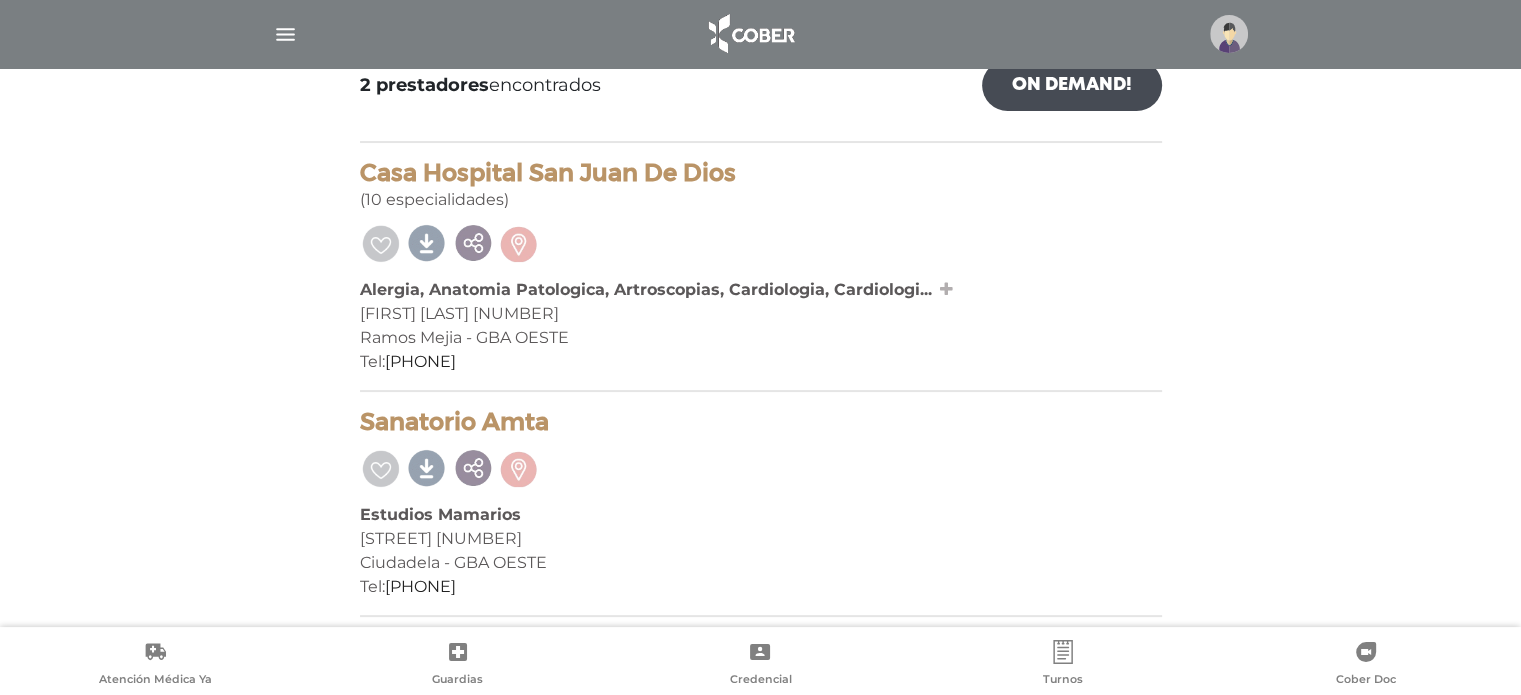 click at bounding box center (946, 289) 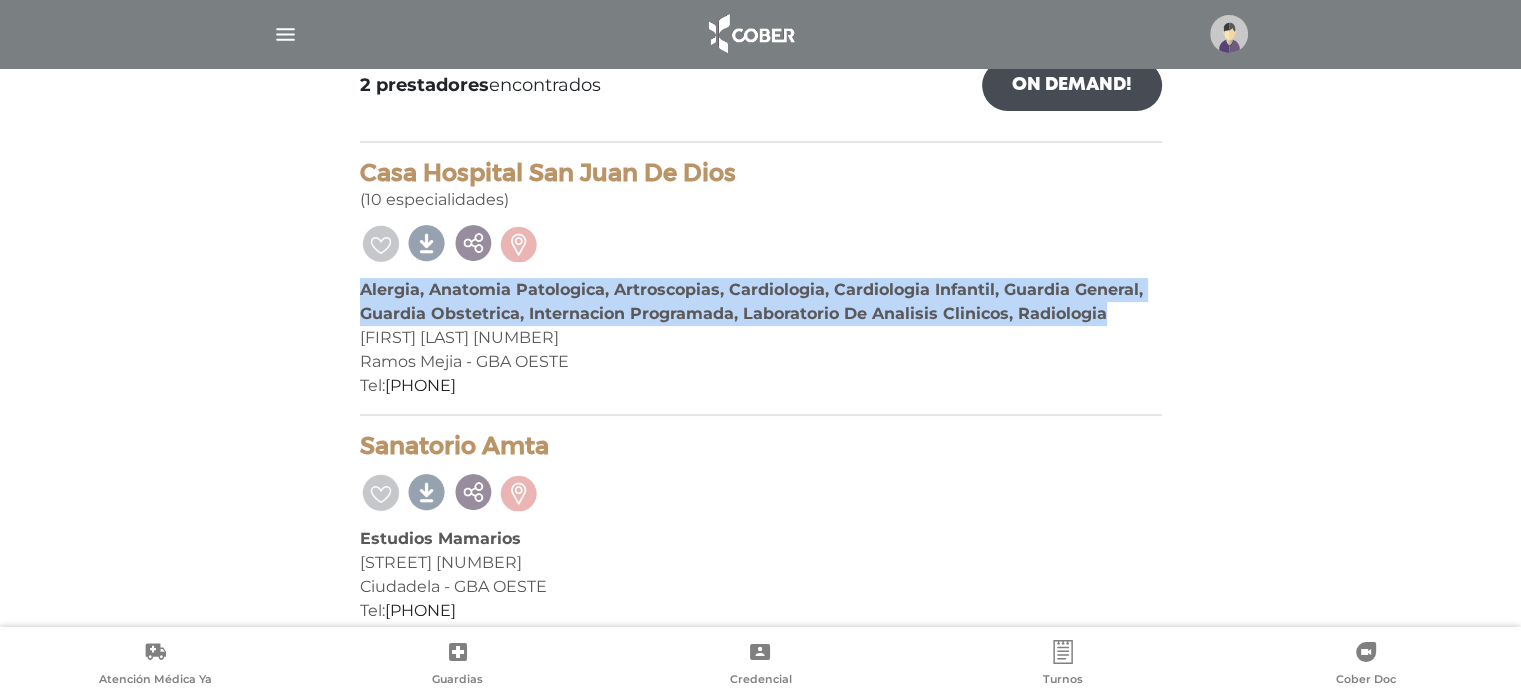 drag, startPoint x: 1112, startPoint y: 320, endPoint x: 354, endPoint y: 297, distance: 758.3489 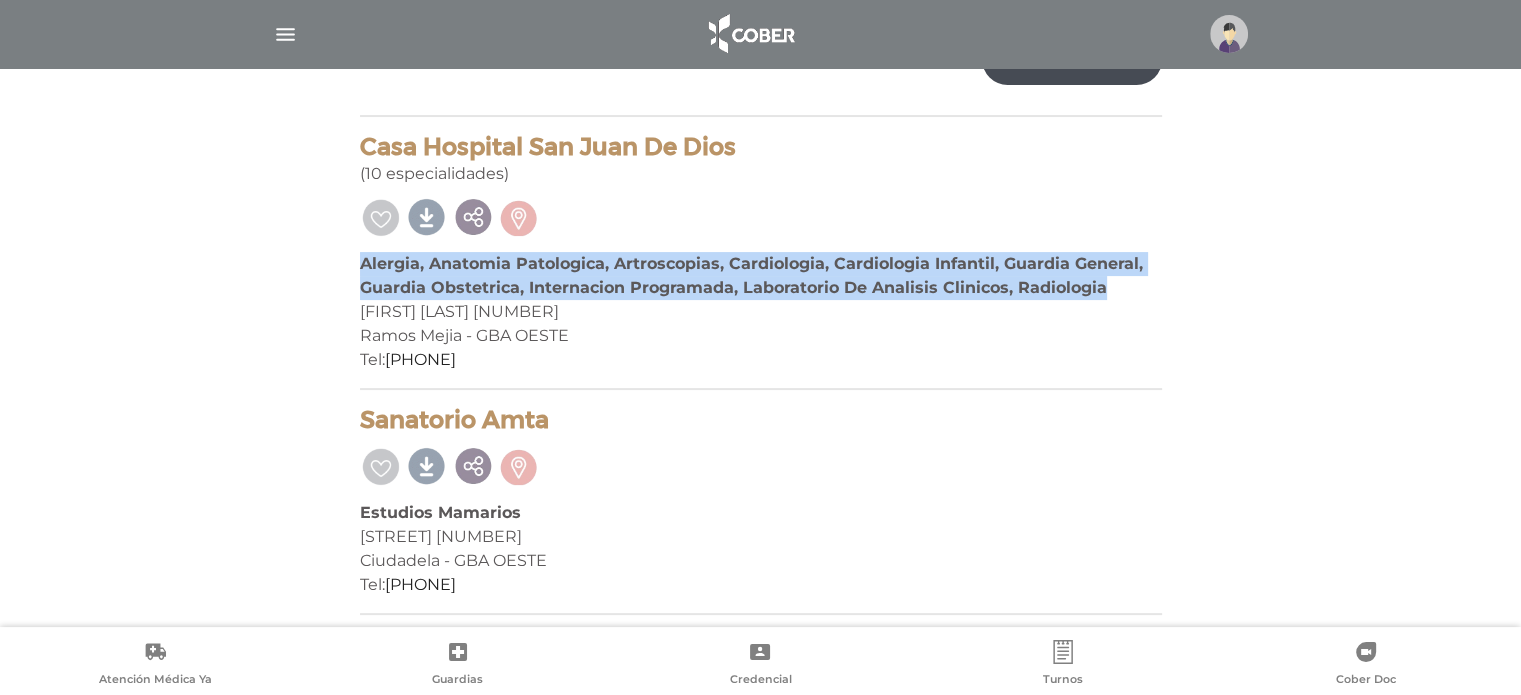 scroll, scrollTop: 364, scrollLeft: 0, axis: vertical 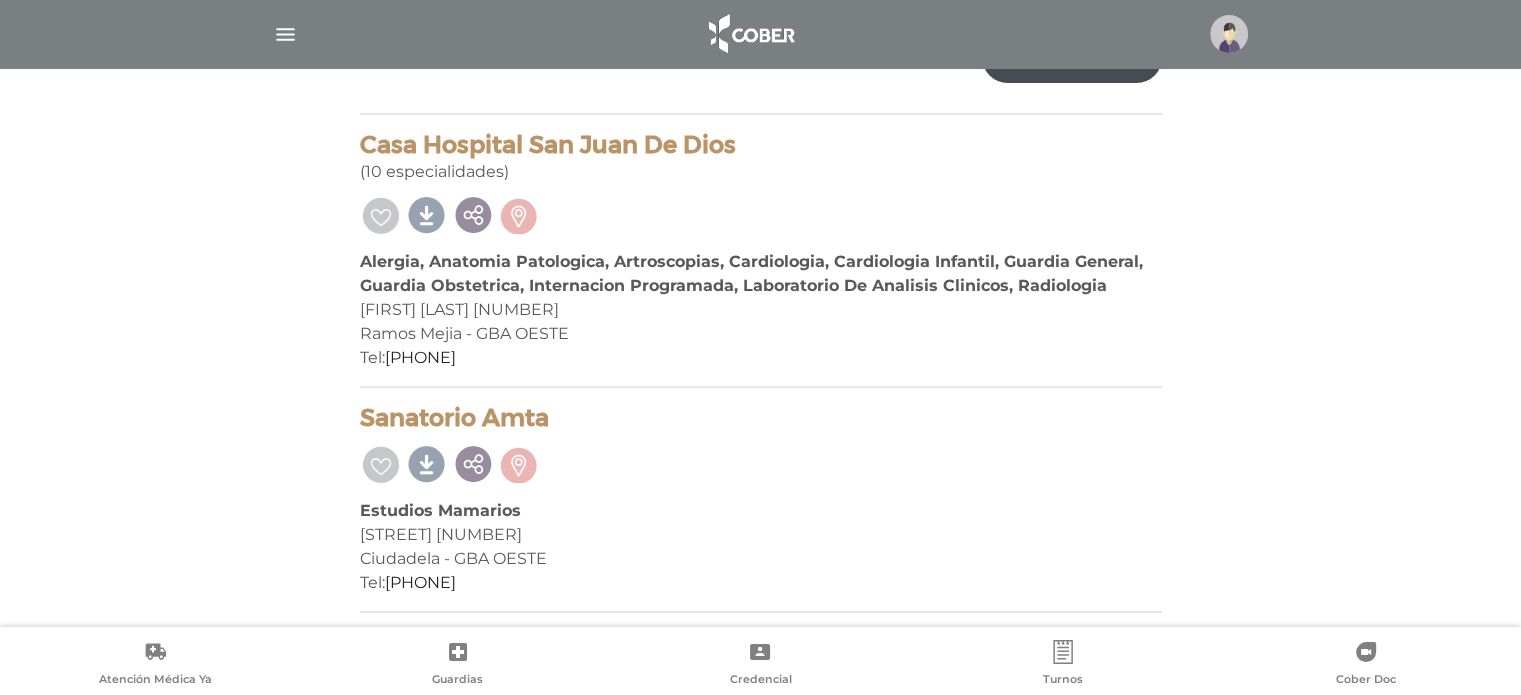 click on "Estudios Mamarios" at bounding box center [761, 511] 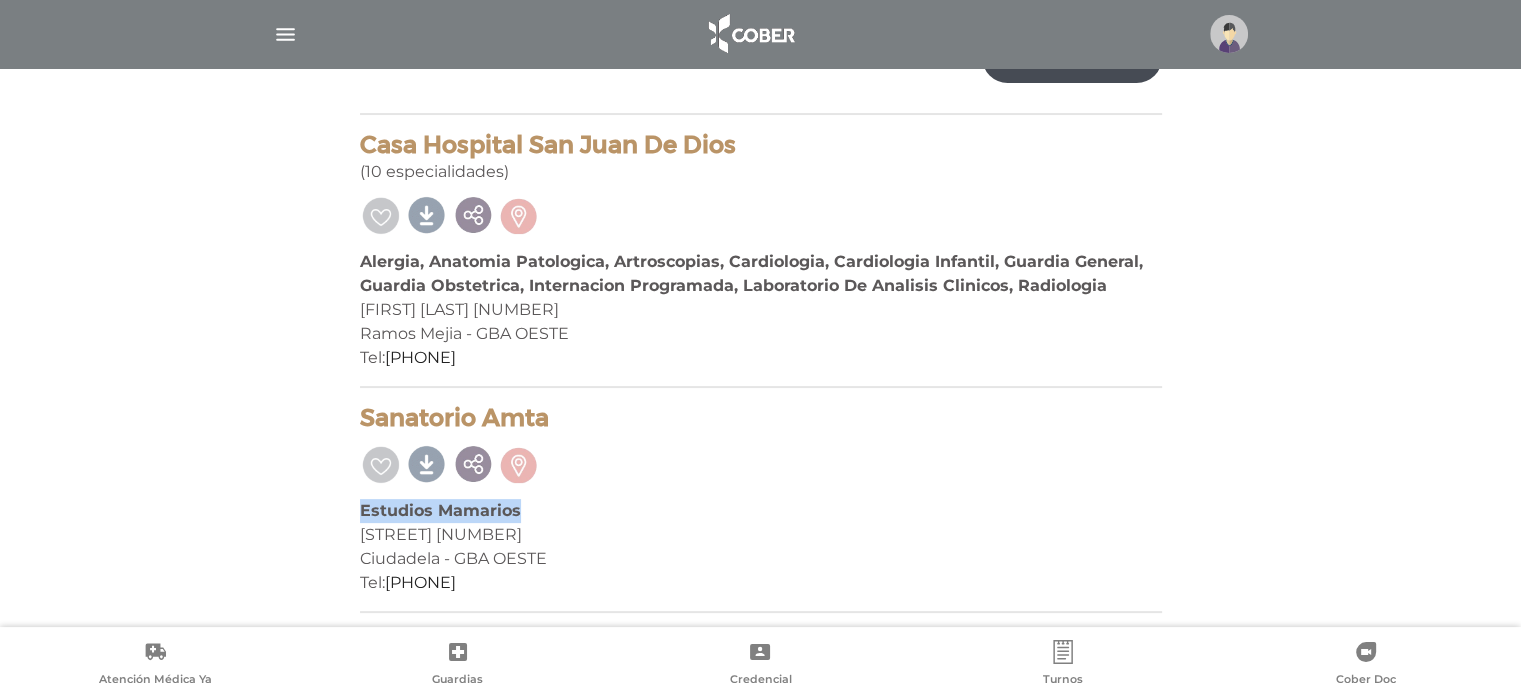 drag, startPoint x: 521, startPoint y: 506, endPoint x: 353, endPoint y: 503, distance: 168.02678 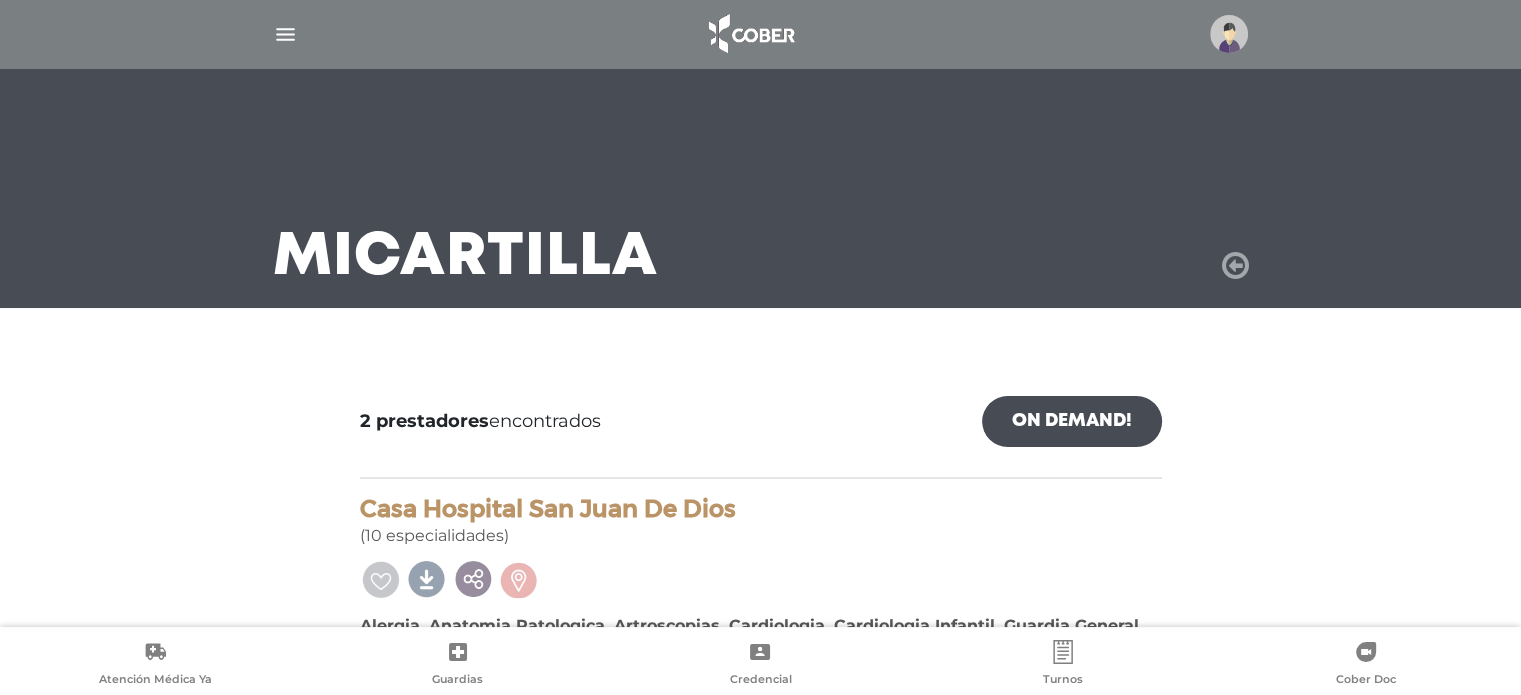 click at bounding box center [1235, 266] 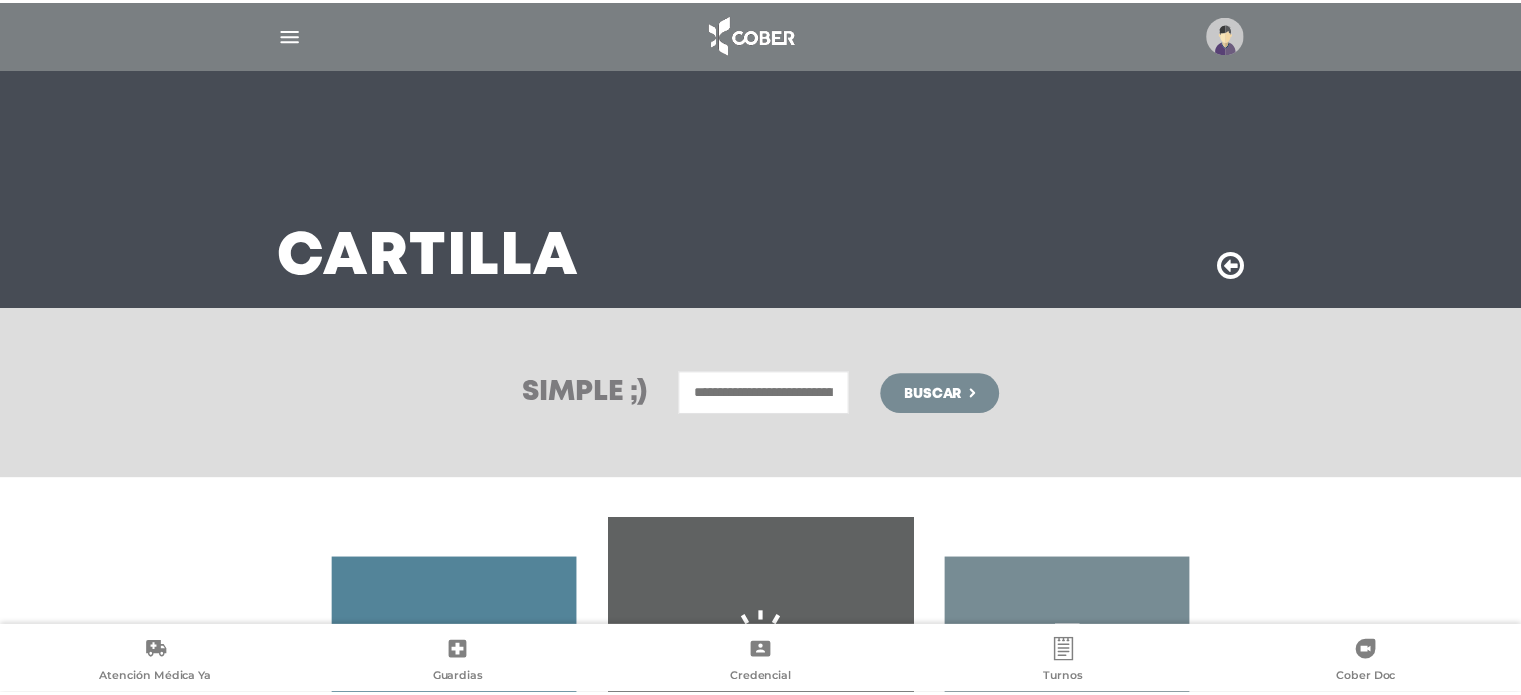 scroll, scrollTop: 0, scrollLeft: 0, axis: both 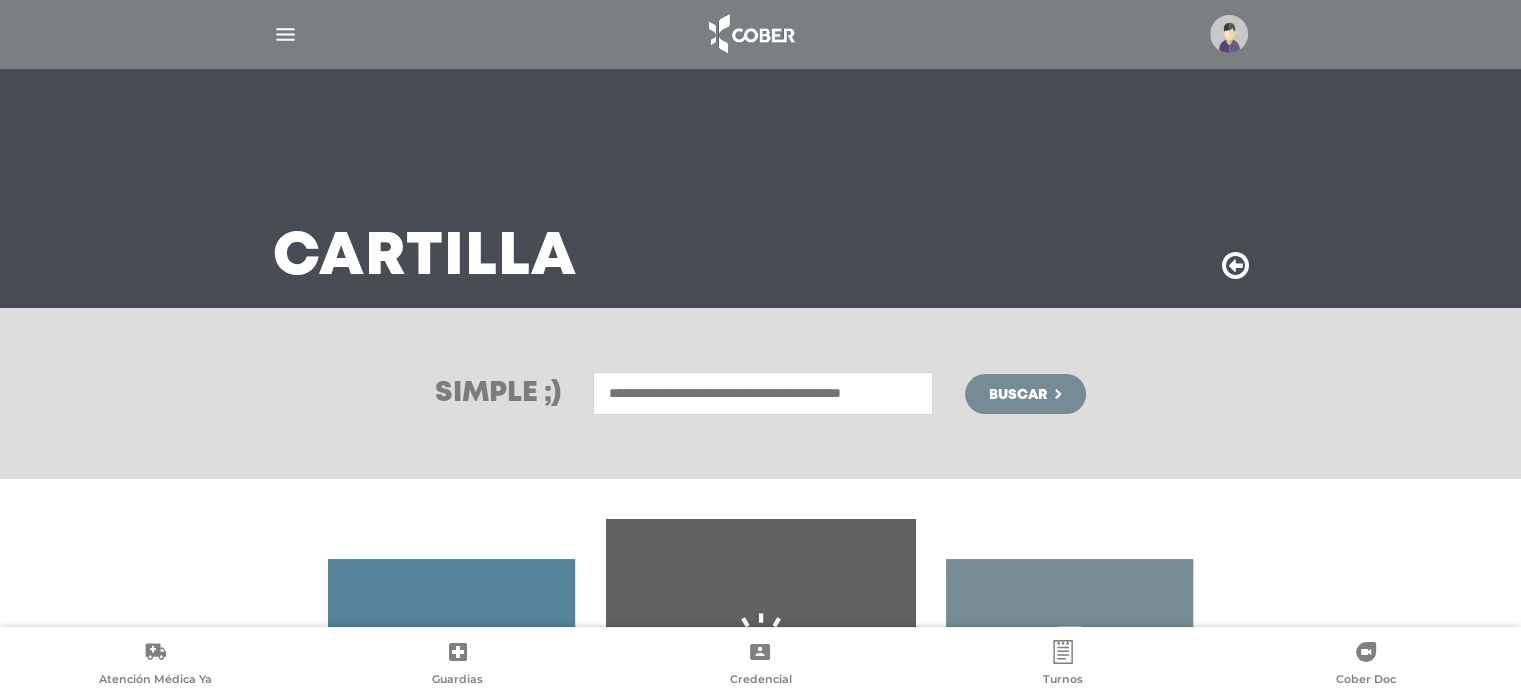 click at bounding box center (763, 393) 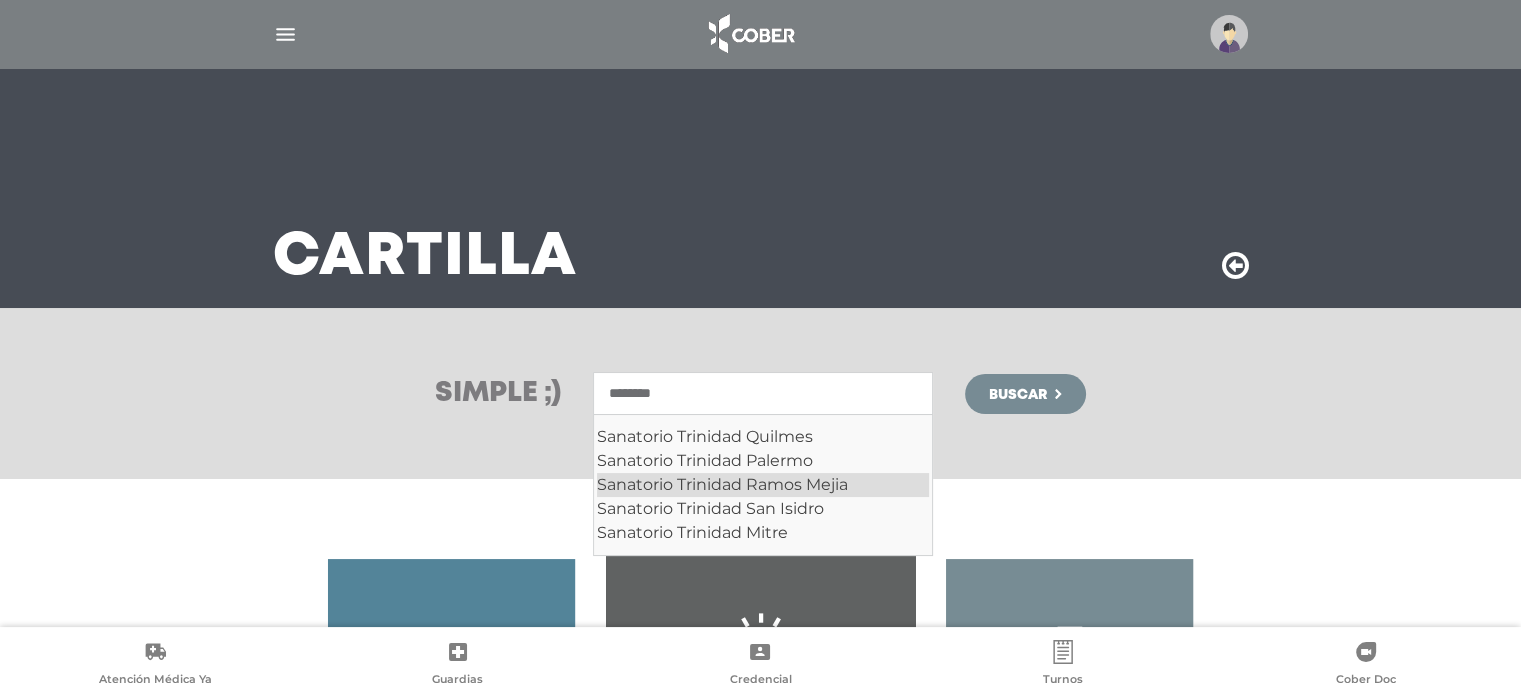 click on "Sanatorio Trinidad Ramos Mejia" at bounding box center [763, 485] 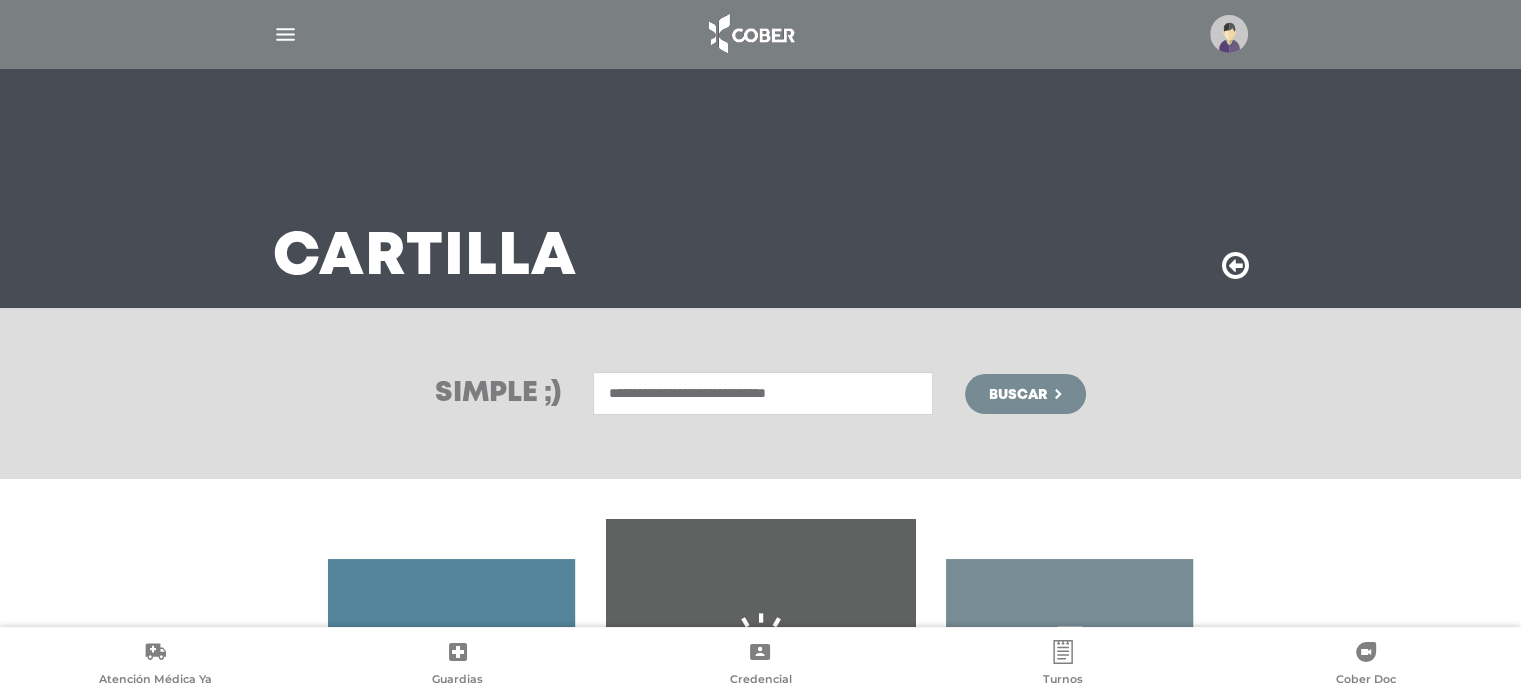 type on "**********" 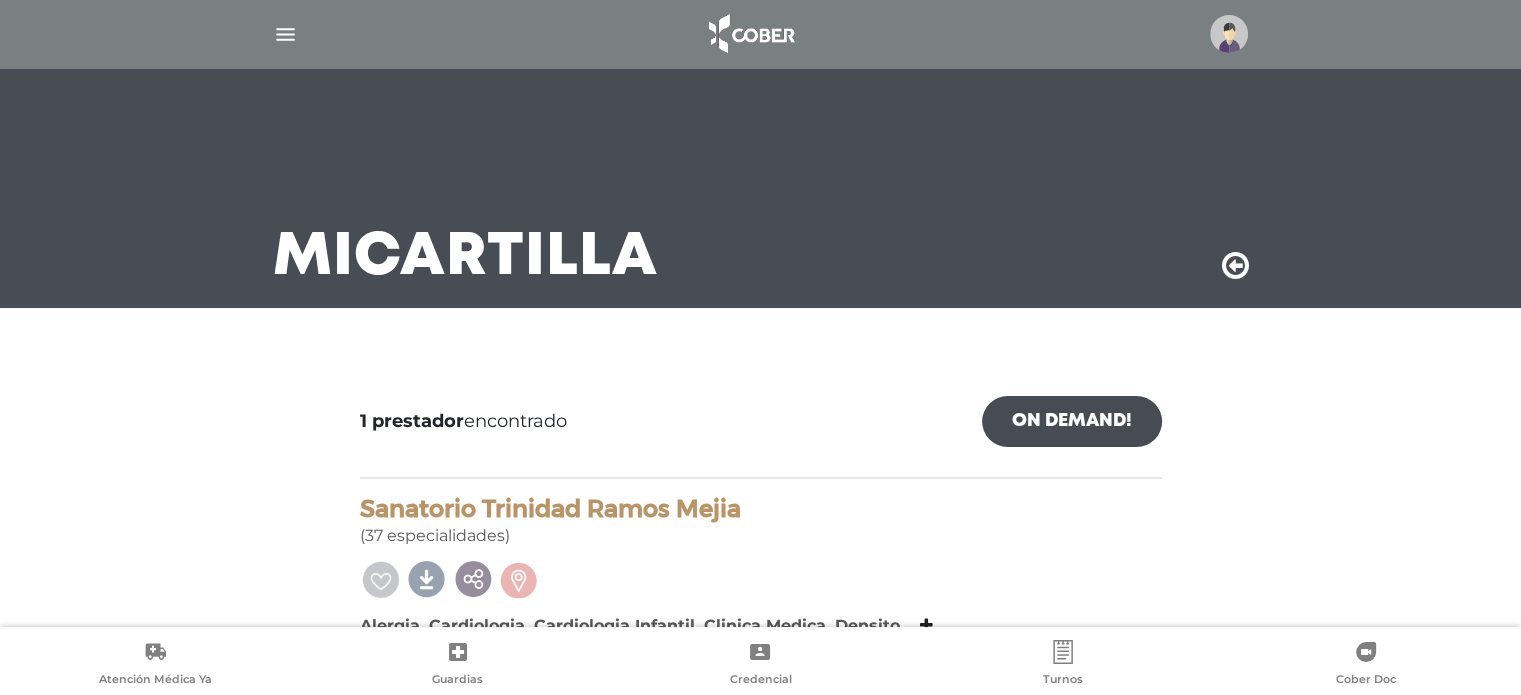 scroll, scrollTop: 116, scrollLeft: 0, axis: vertical 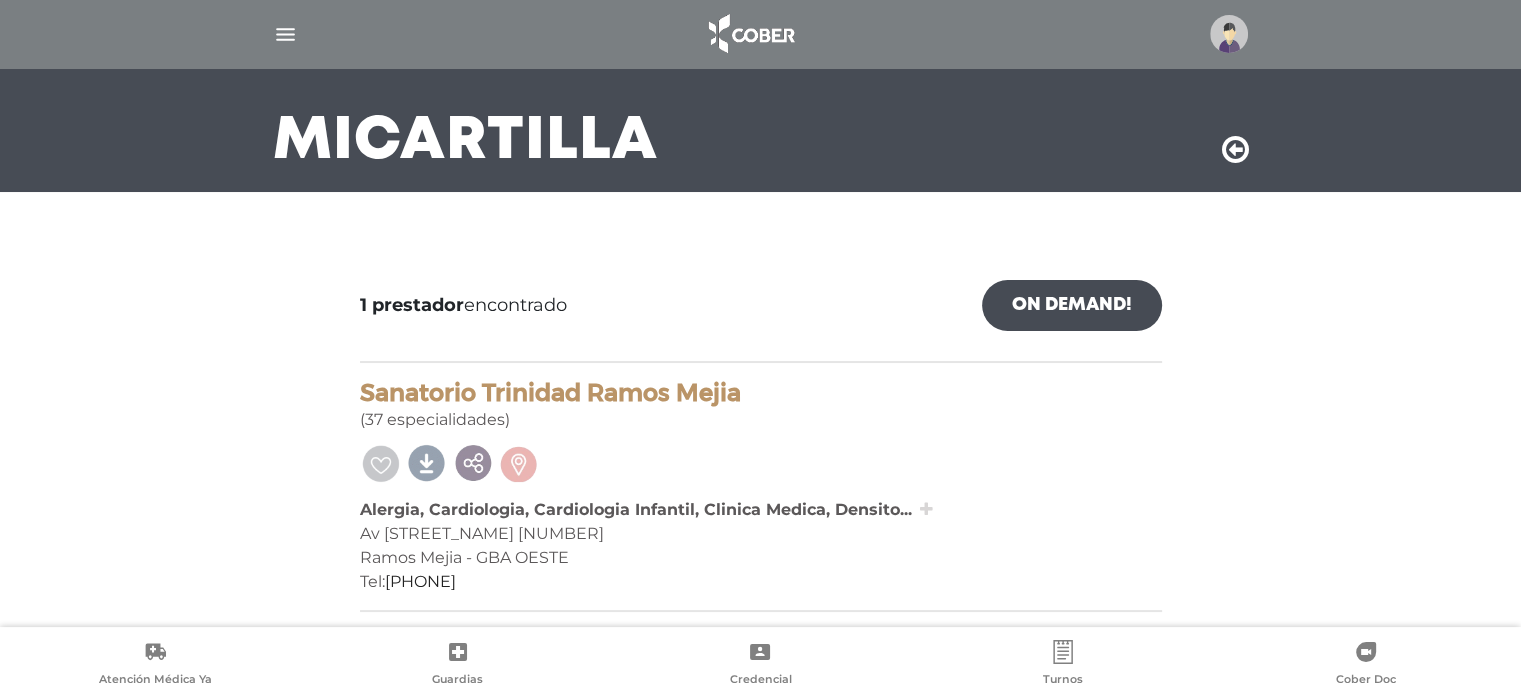 click at bounding box center [427, 461] 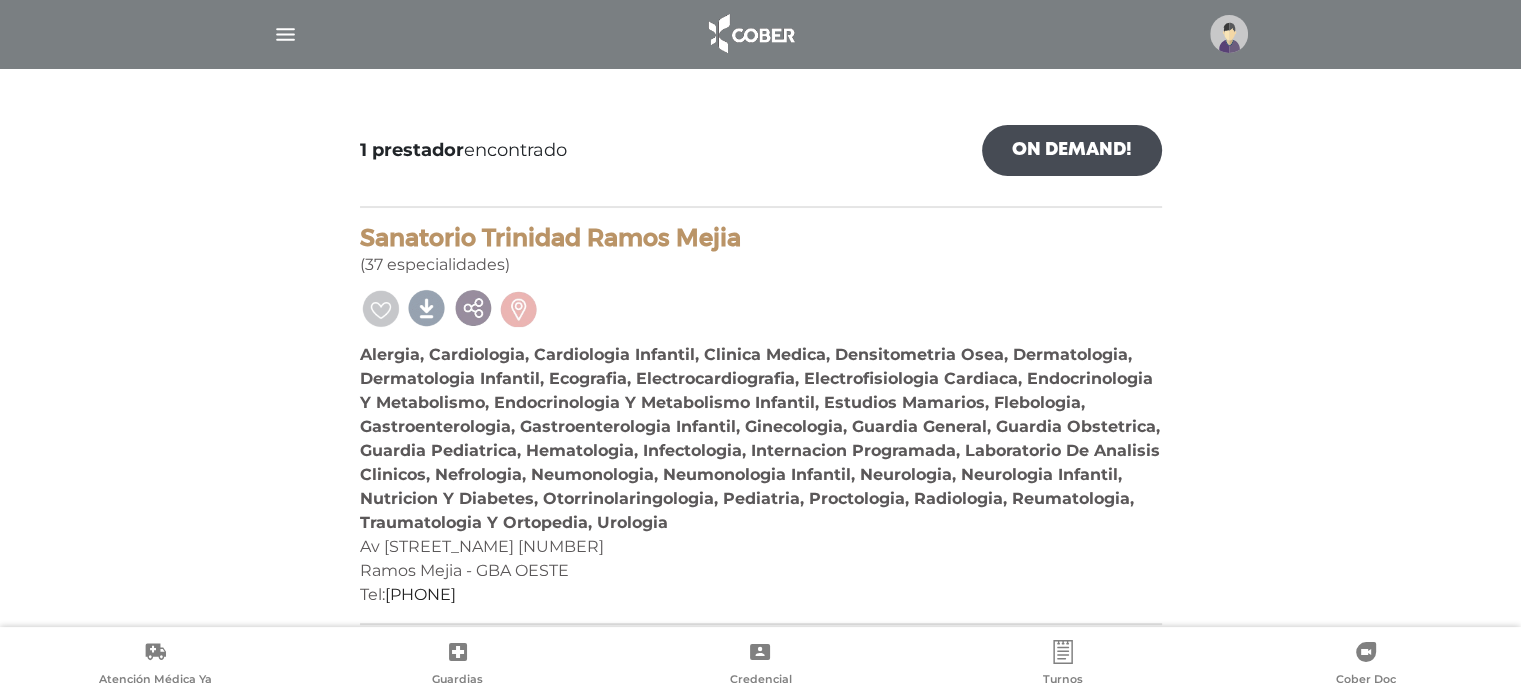 scroll, scrollTop: 284, scrollLeft: 0, axis: vertical 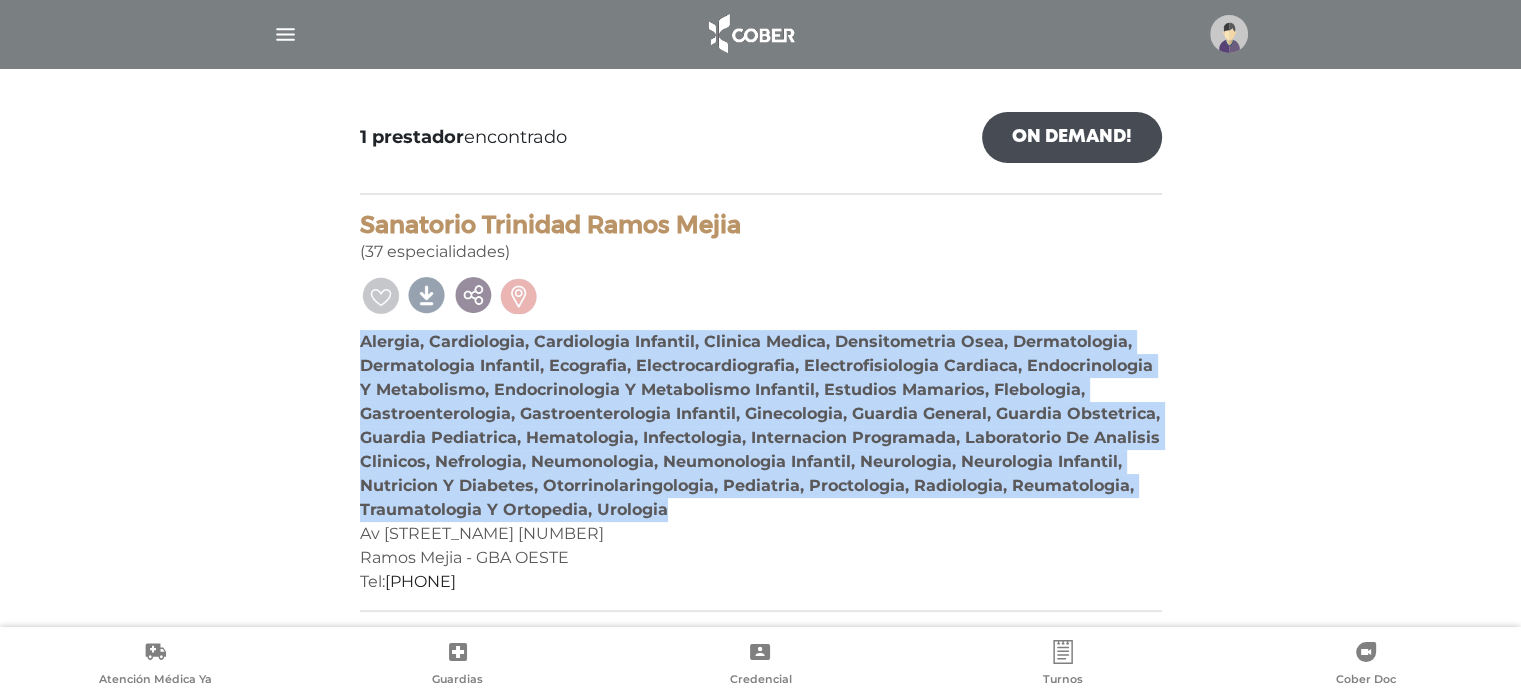 drag, startPoint x: 687, startPoint y: 516, endPoint x: 349, endPoint y: 332, distance: 384.83762 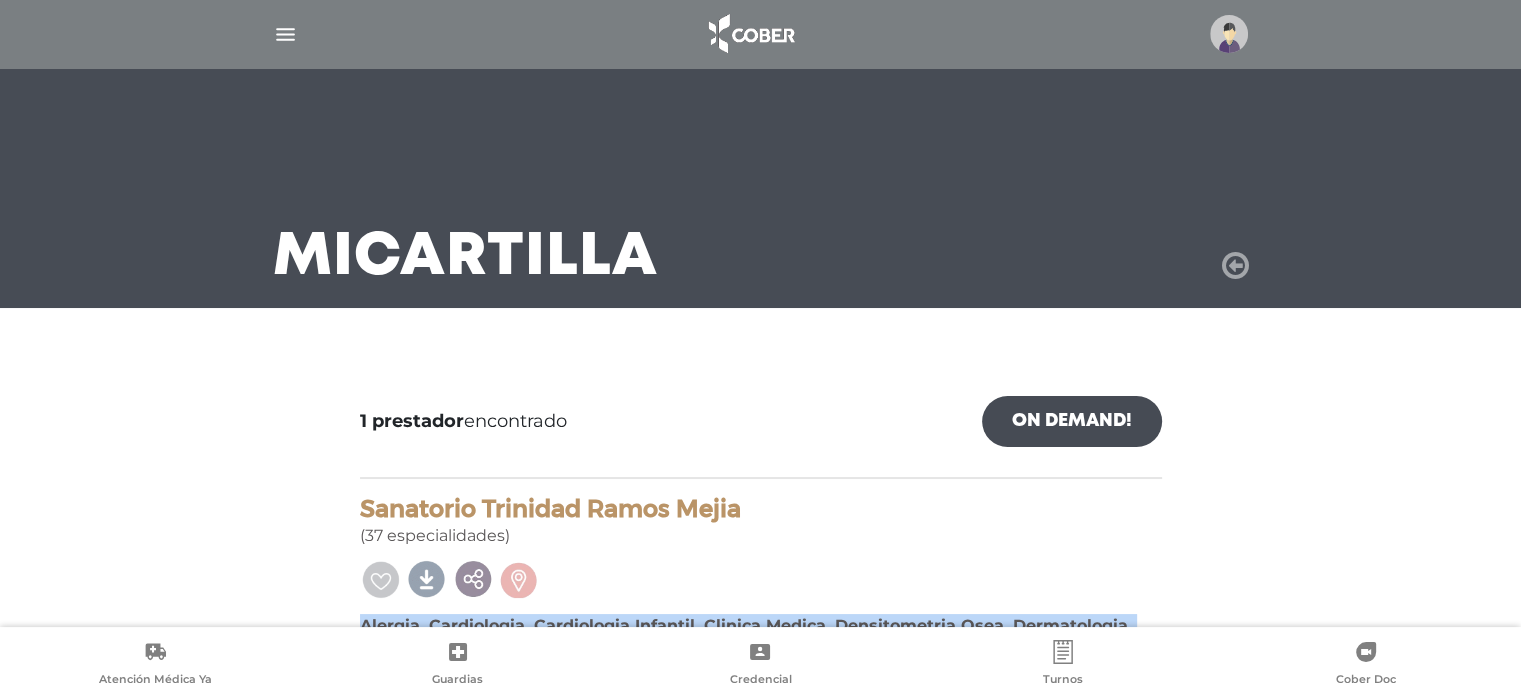 click at bounding box center [1235, 266] 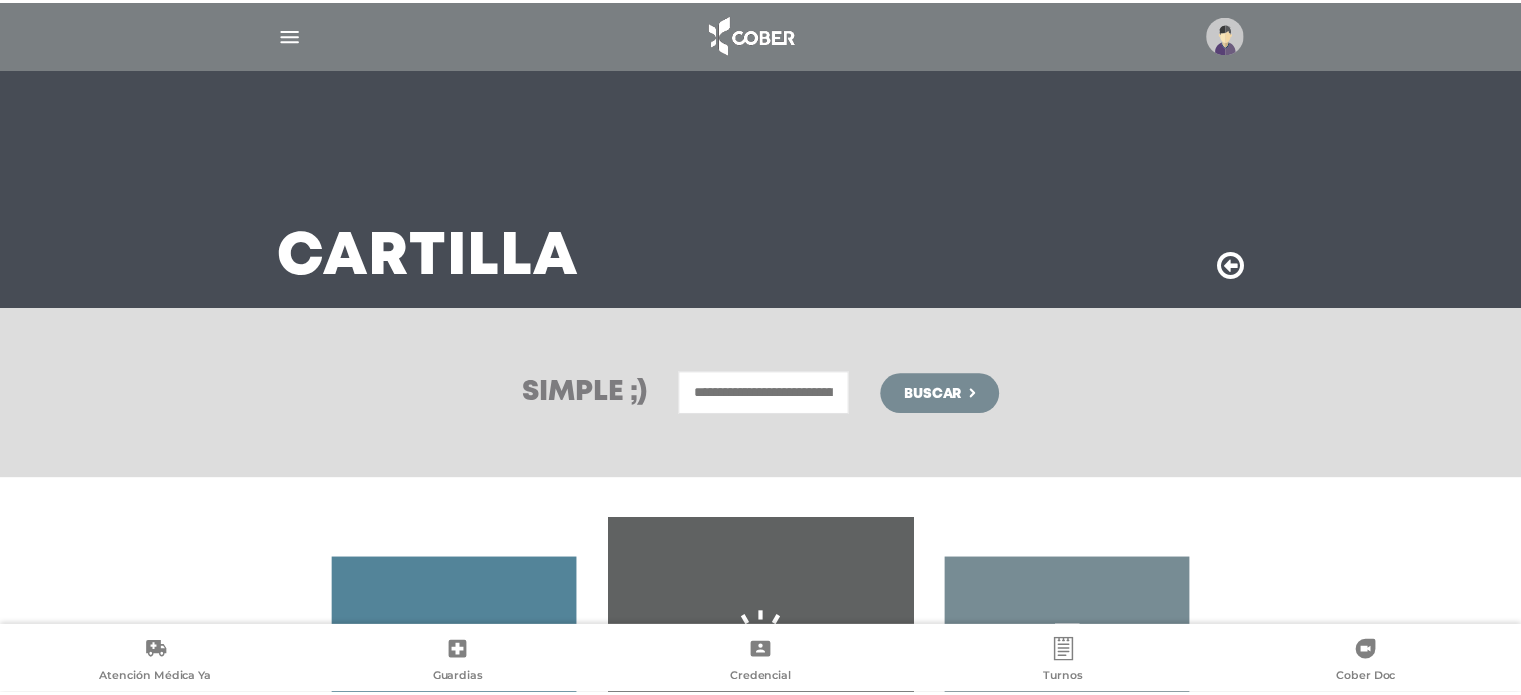 scroll, scrollTop: 0, scrollLeft: 0, axis: both 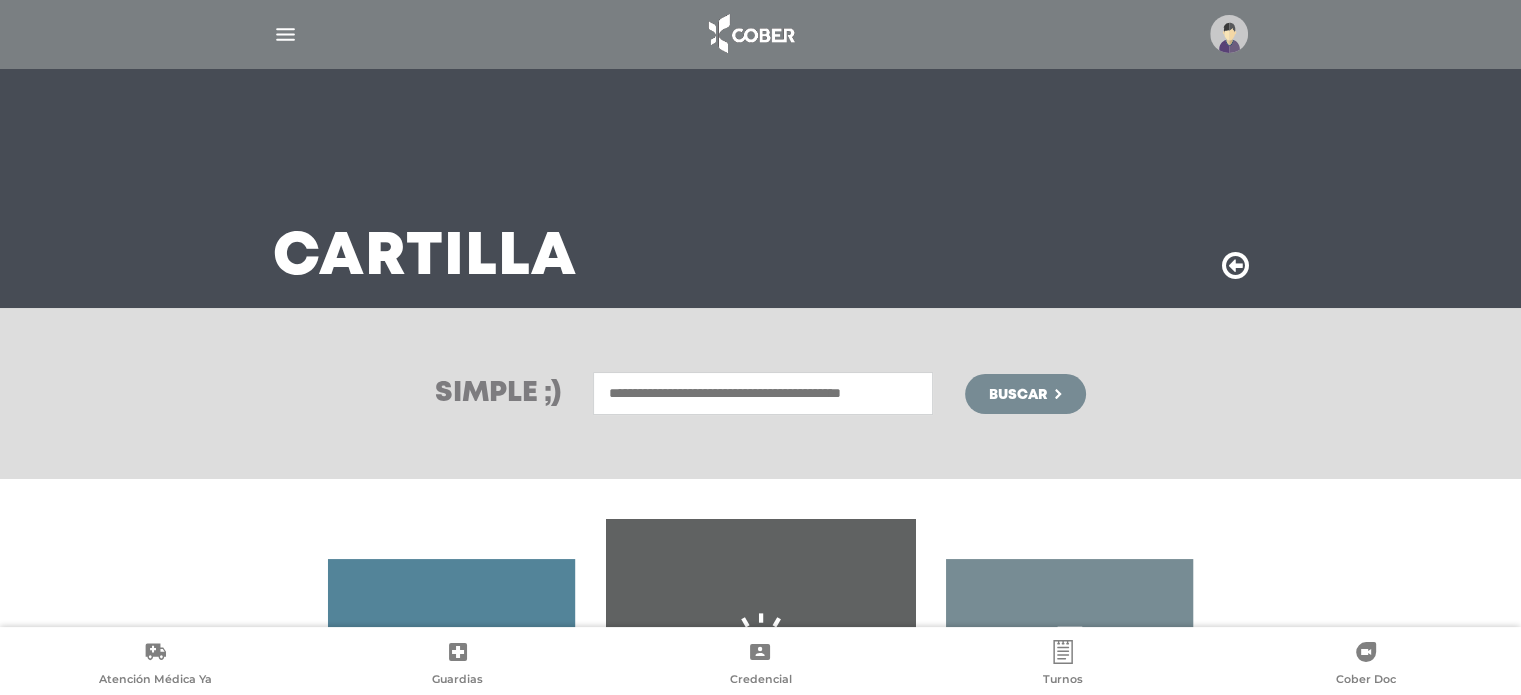 click at bounding box center (763, 393) 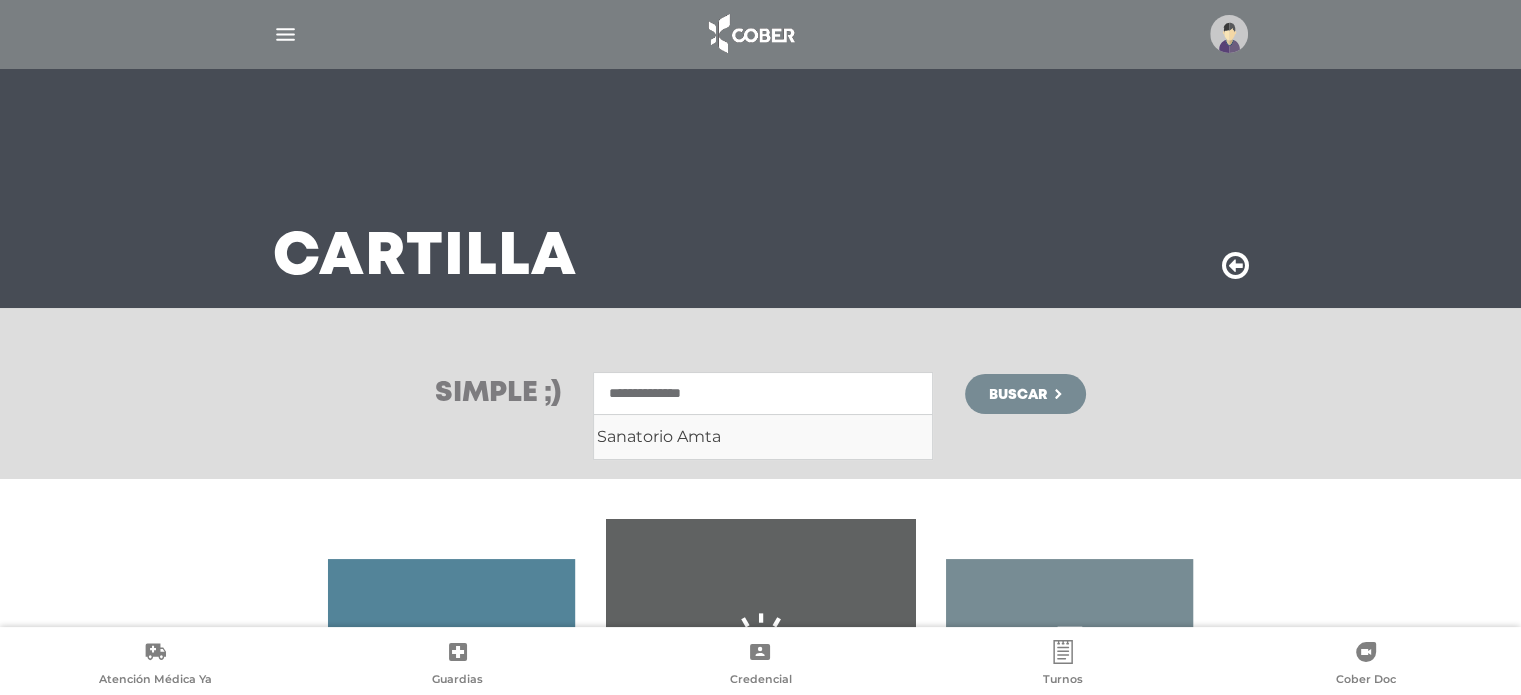 type on "**********" 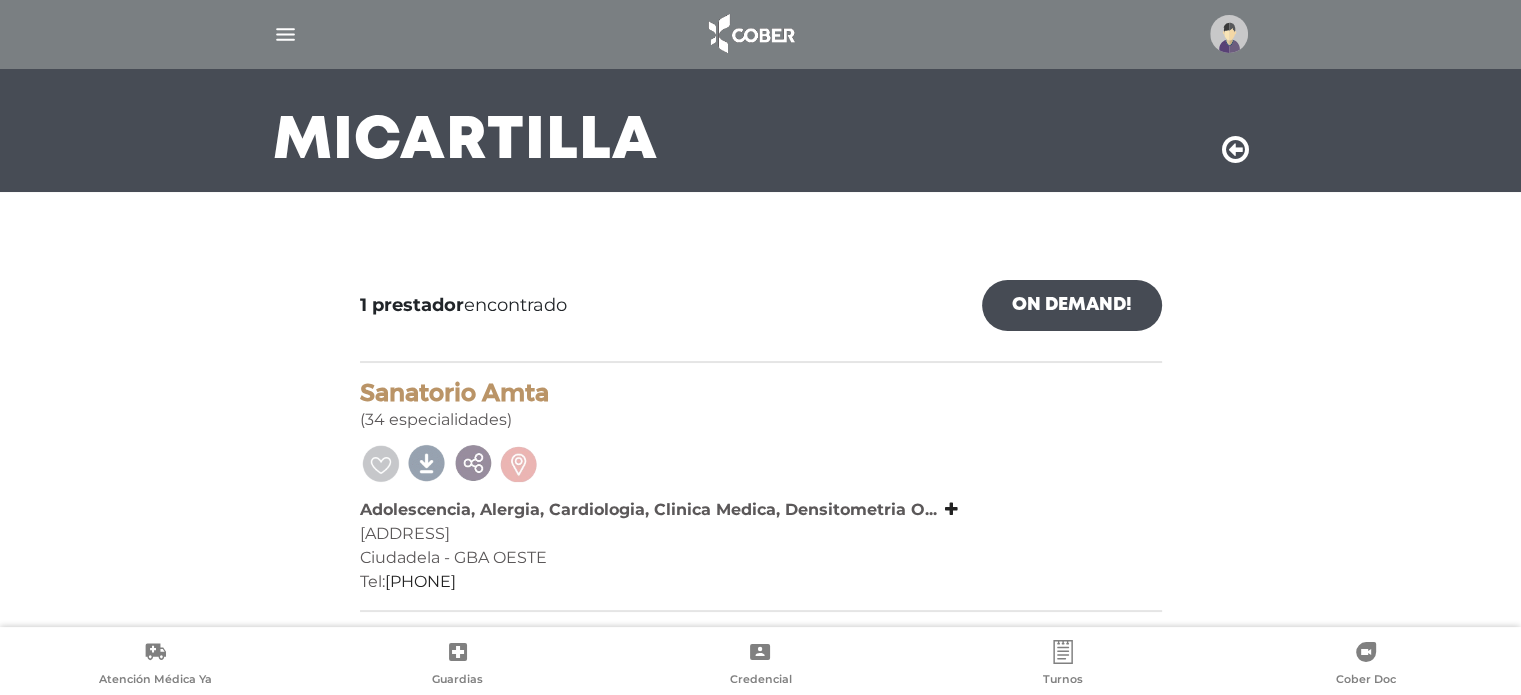 scroll, scrollTop: 115, scrollLeft: 0, axis: vertical 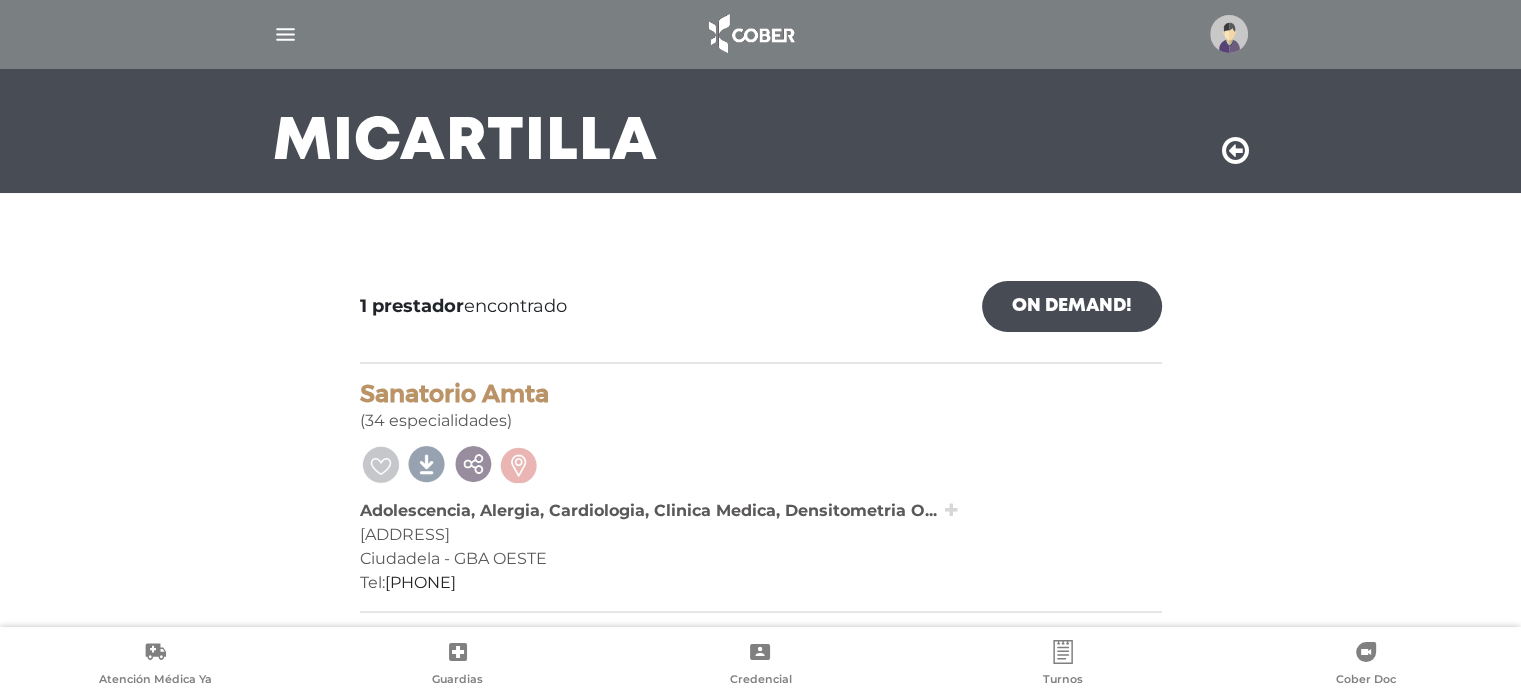 click at bounding box center (951, 510) 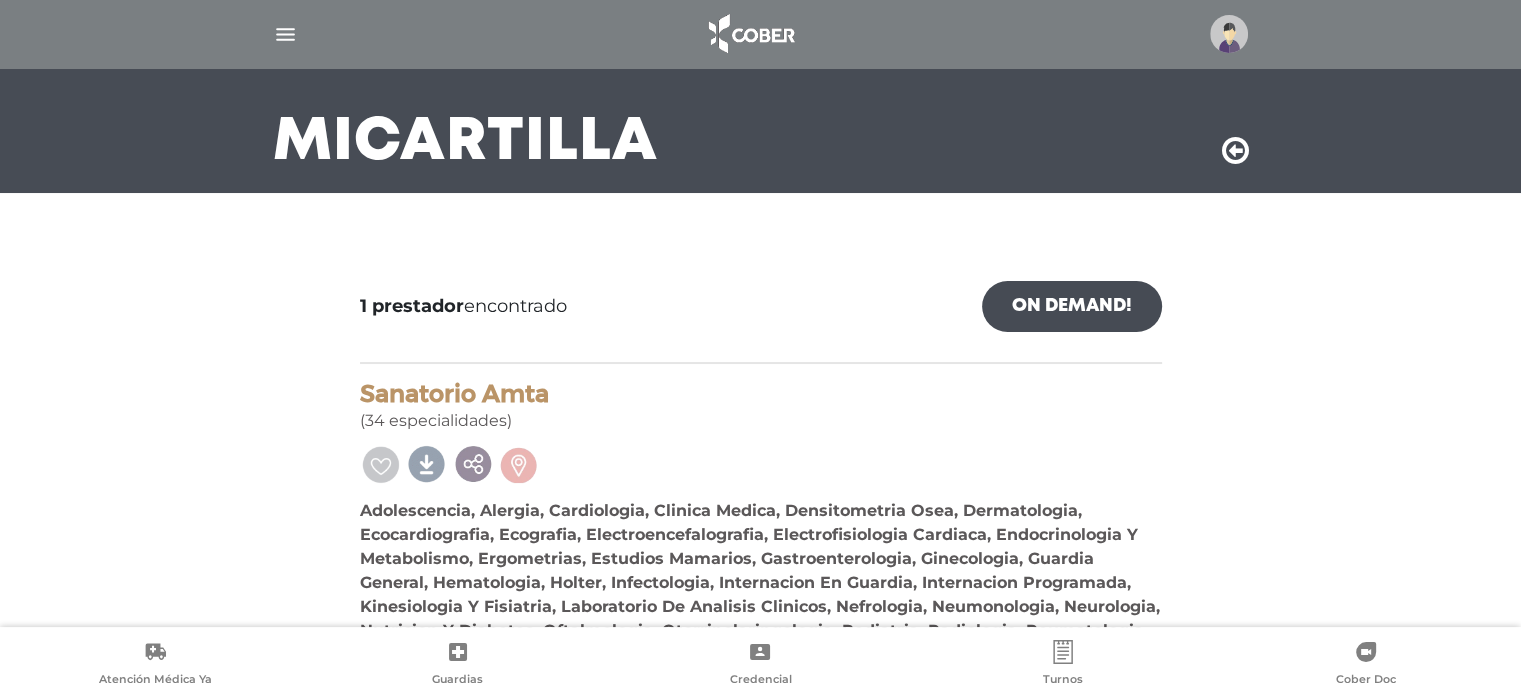 scroll, scrollTop: 260, scrollLeft: 0, axis: vertical 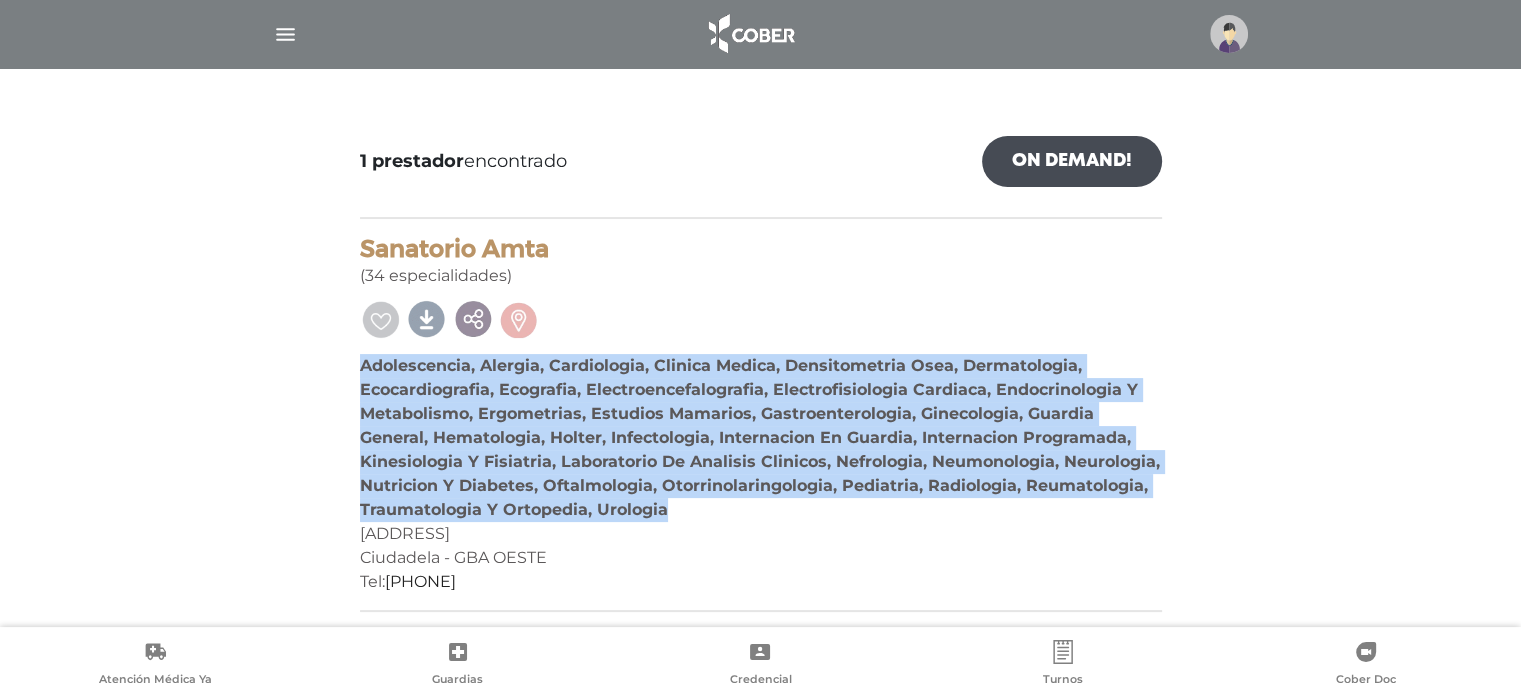 drag, startPoint x: 674, startPoint y: 513, endPoint x: 349, endPoint y: 362, distance: 358.36572 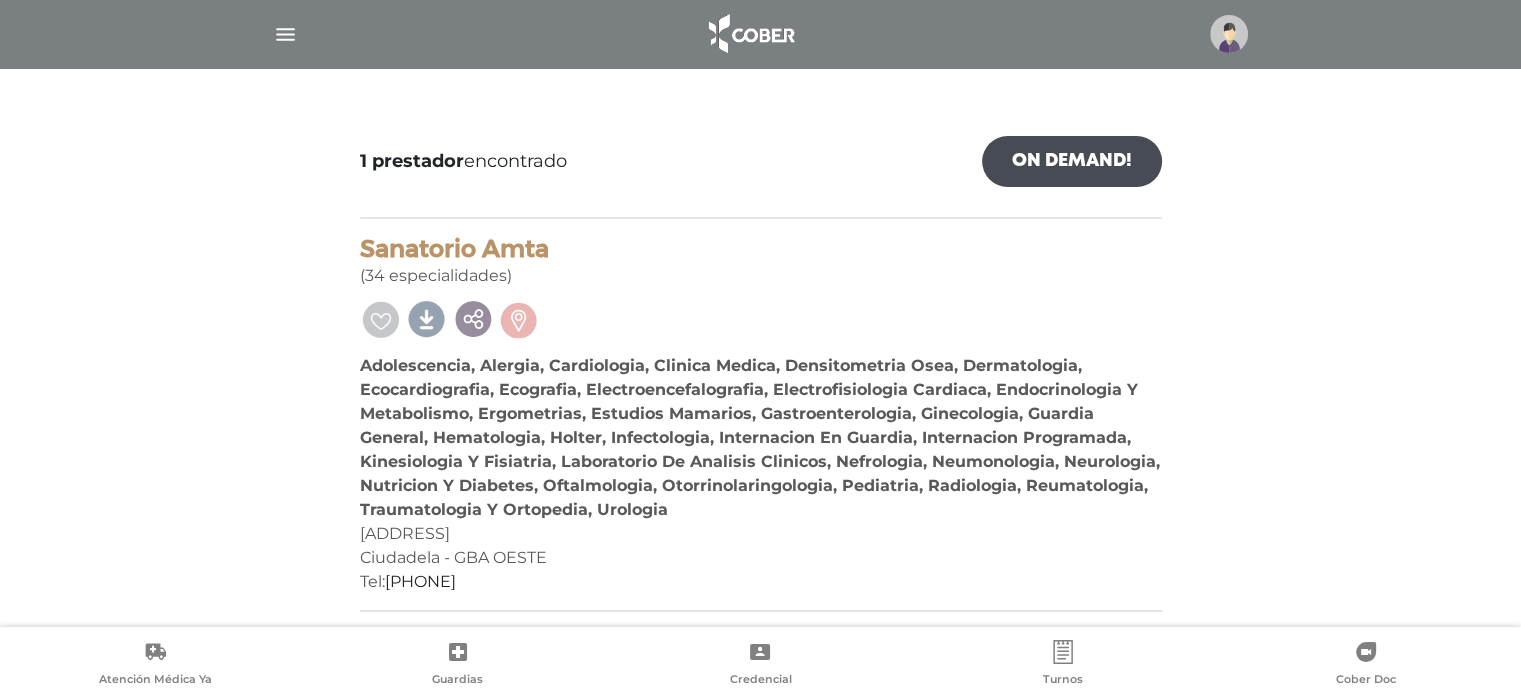click on "[ADDRESS]" at bounding box center (761, 534) 